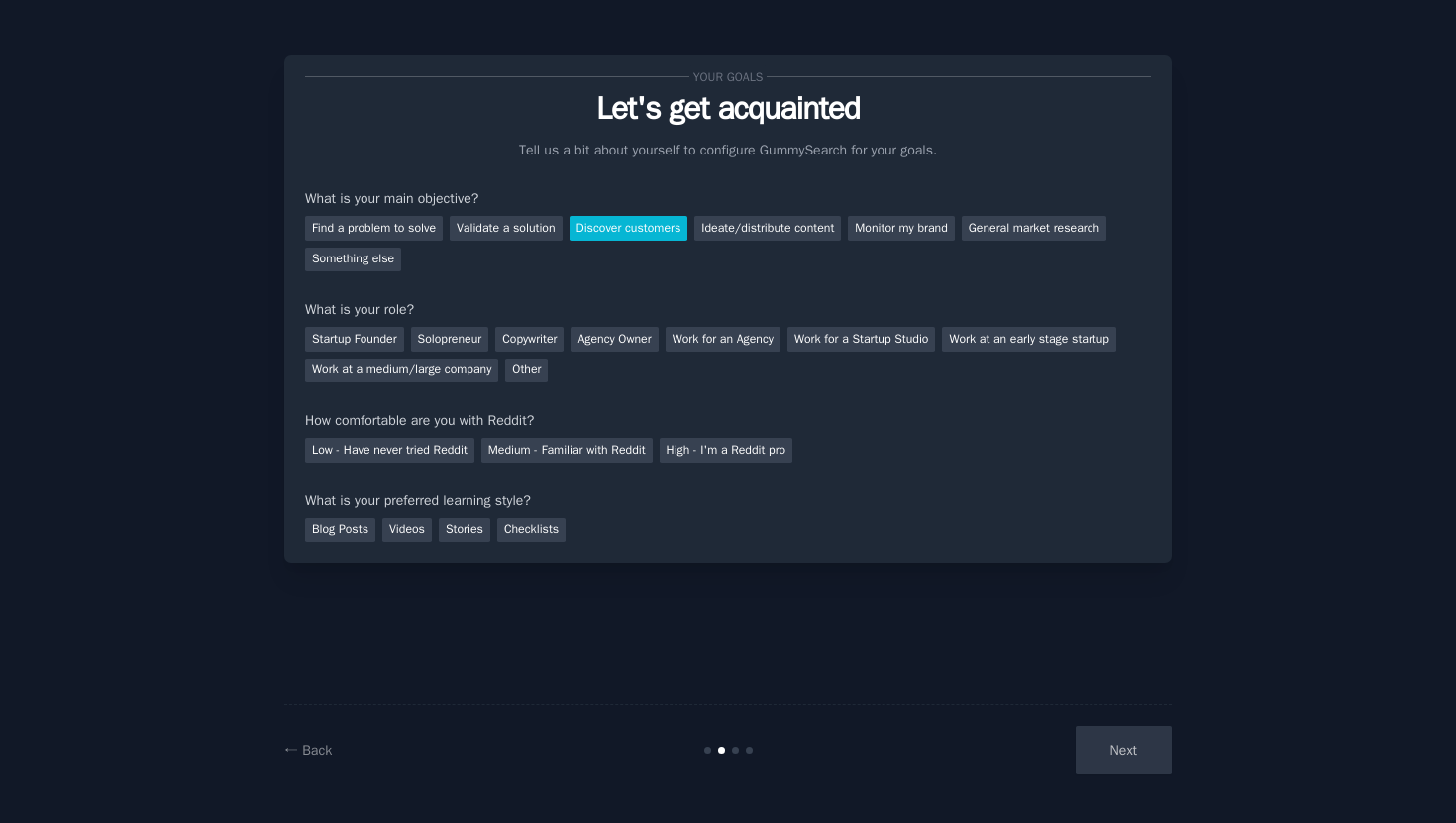 scroll, scrollTop: 0, scrollLeft: 0, axis: both 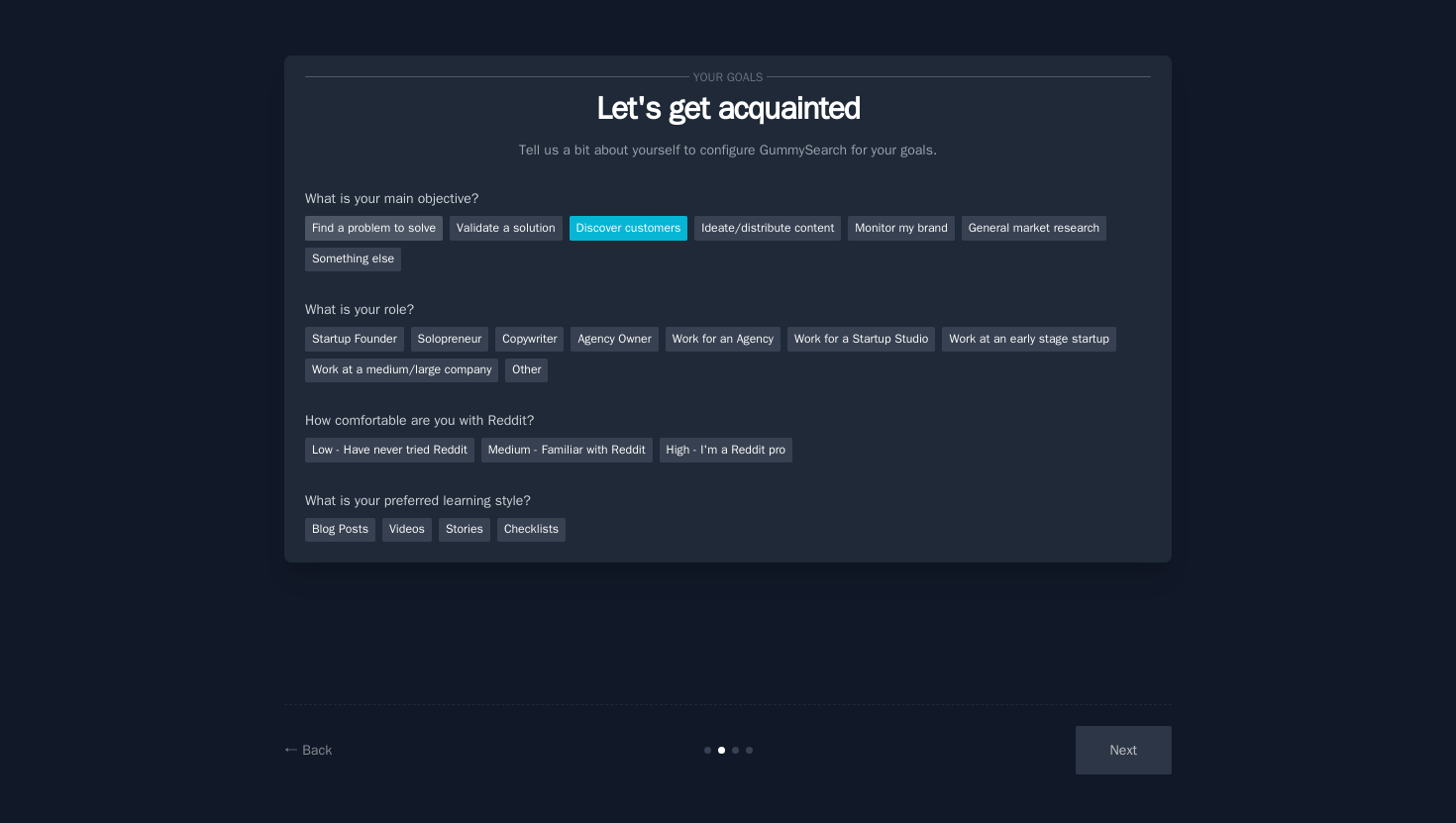 click on "Find a problem to solve" at bounding box center [373, 228] 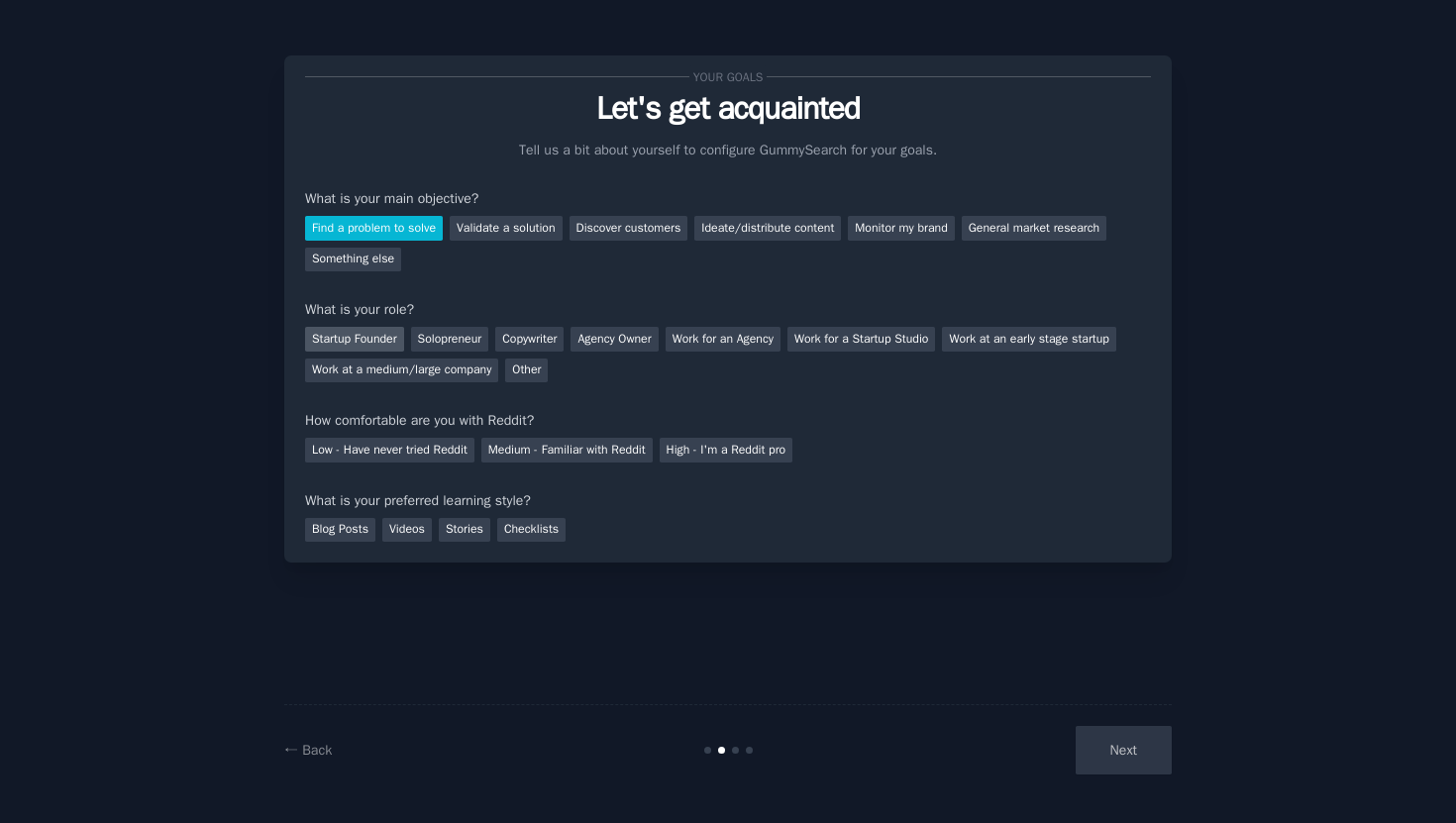 click on "Startup Founder" at bounding box center [355, 339] 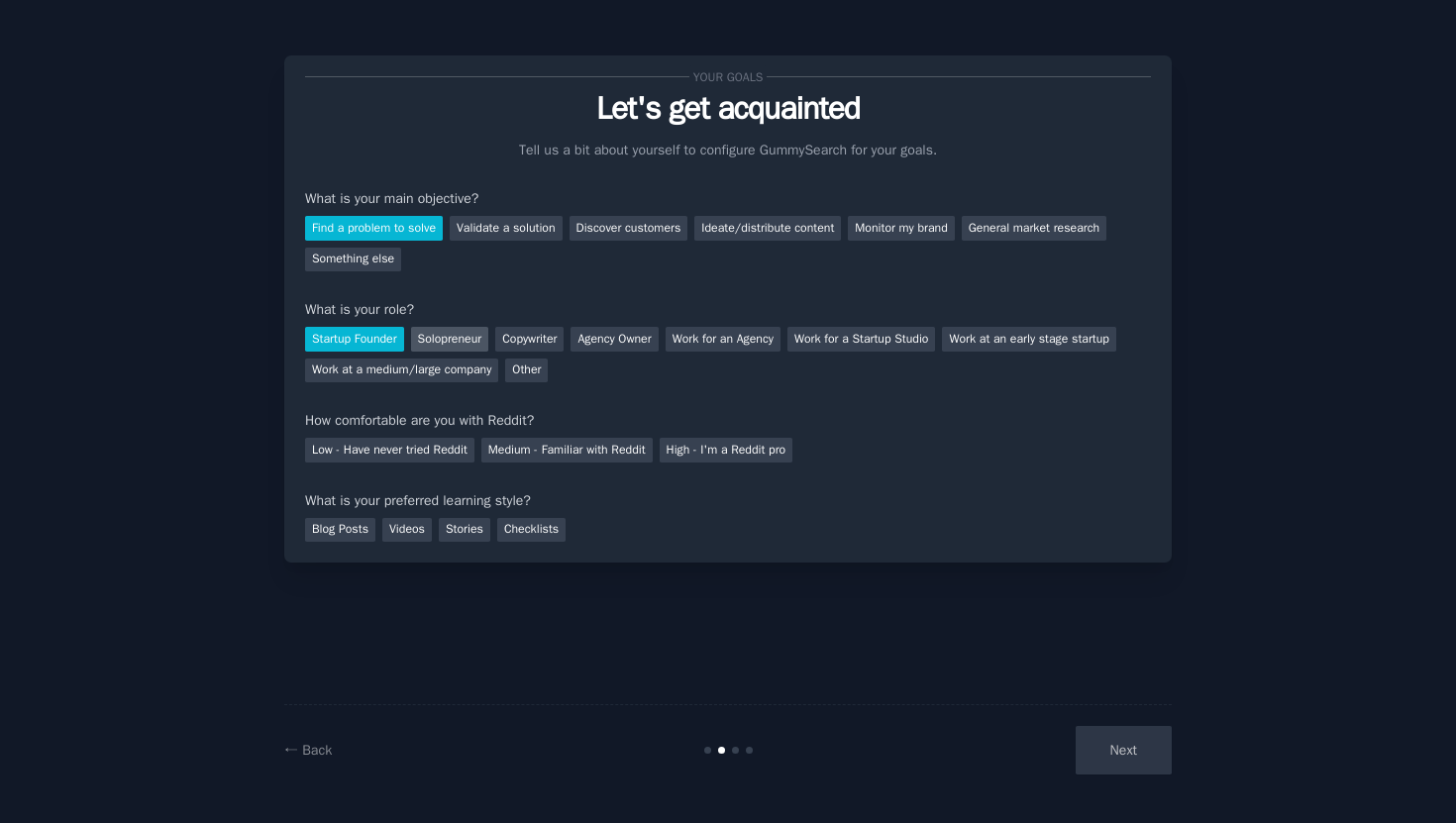click on "Solopreneur" at bounding box center [450, 339] 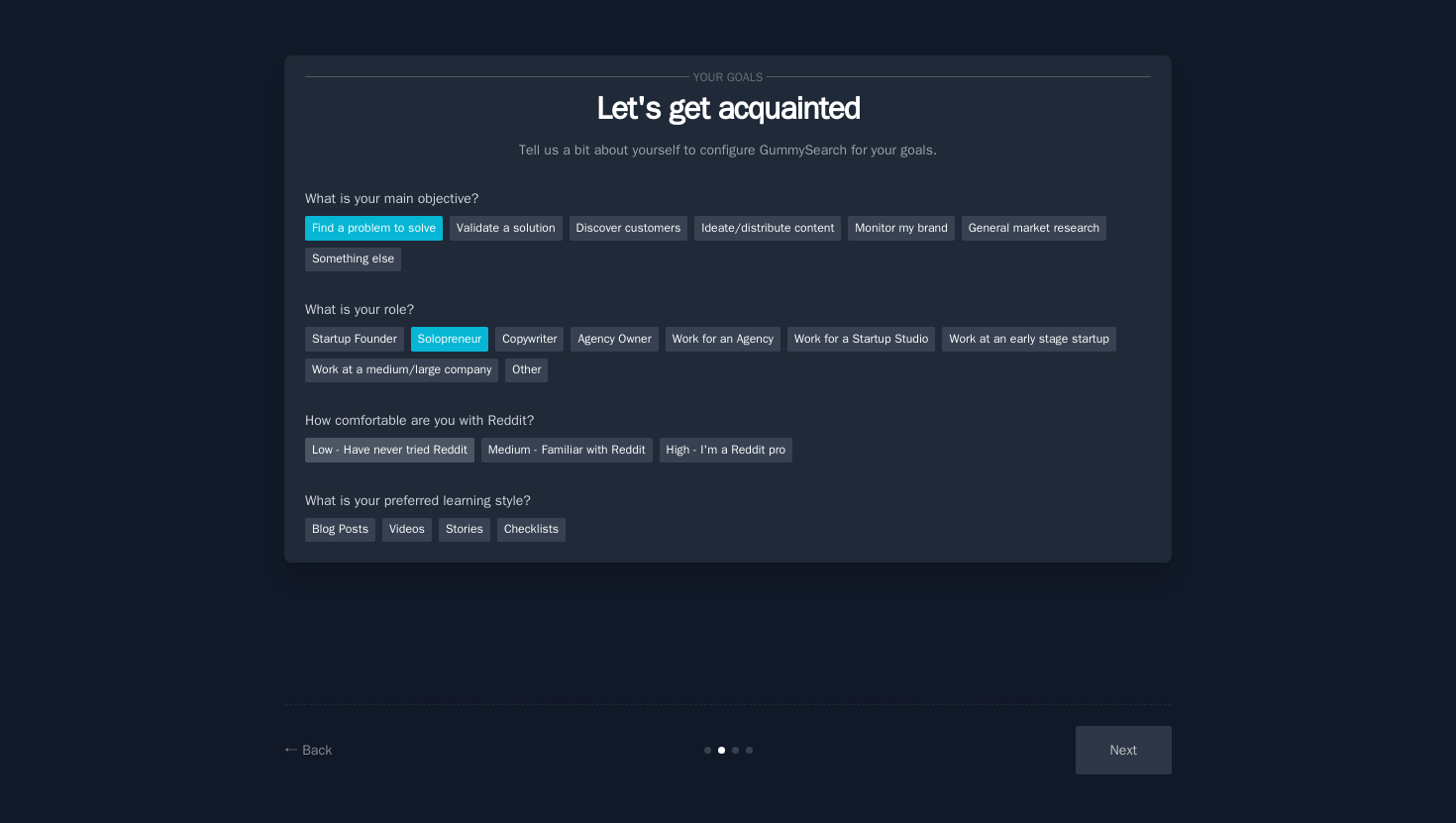 click on "Low - Have never tried Reddit" at bounding box center [389, 450] 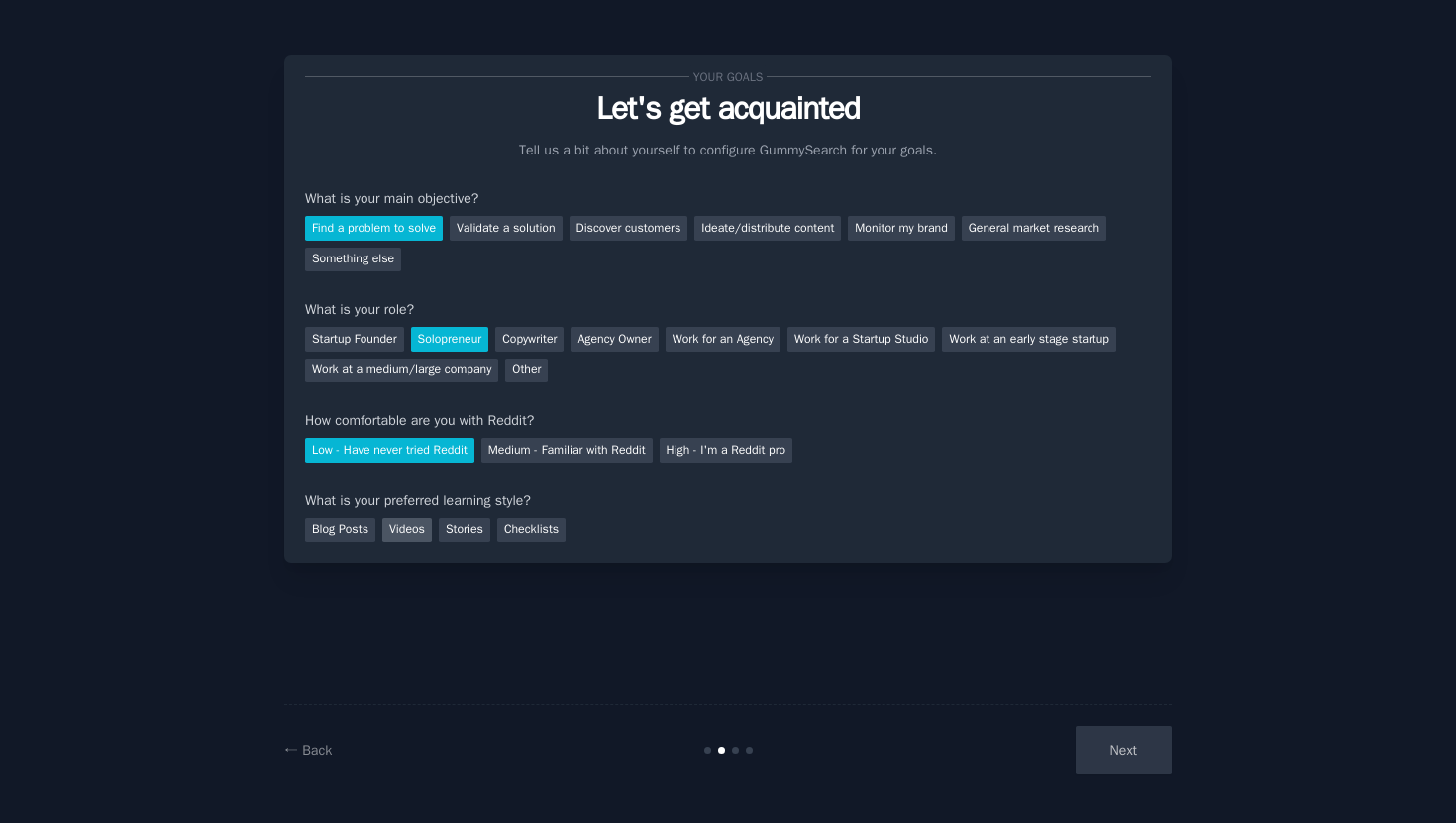 click on "Videos" at bounding box center (407, 530) 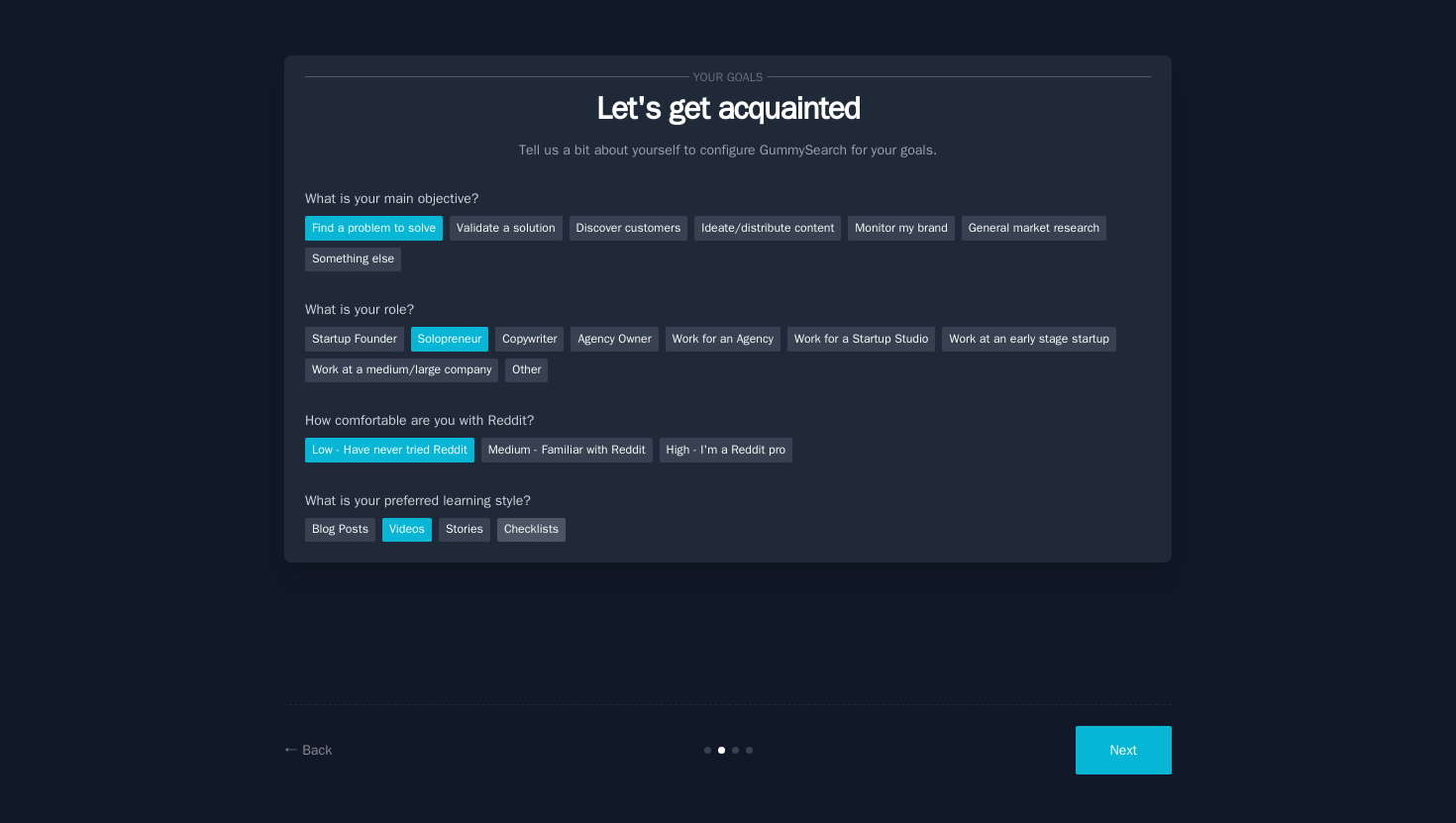 click on "Checklists" at bounding box center [531, 530] 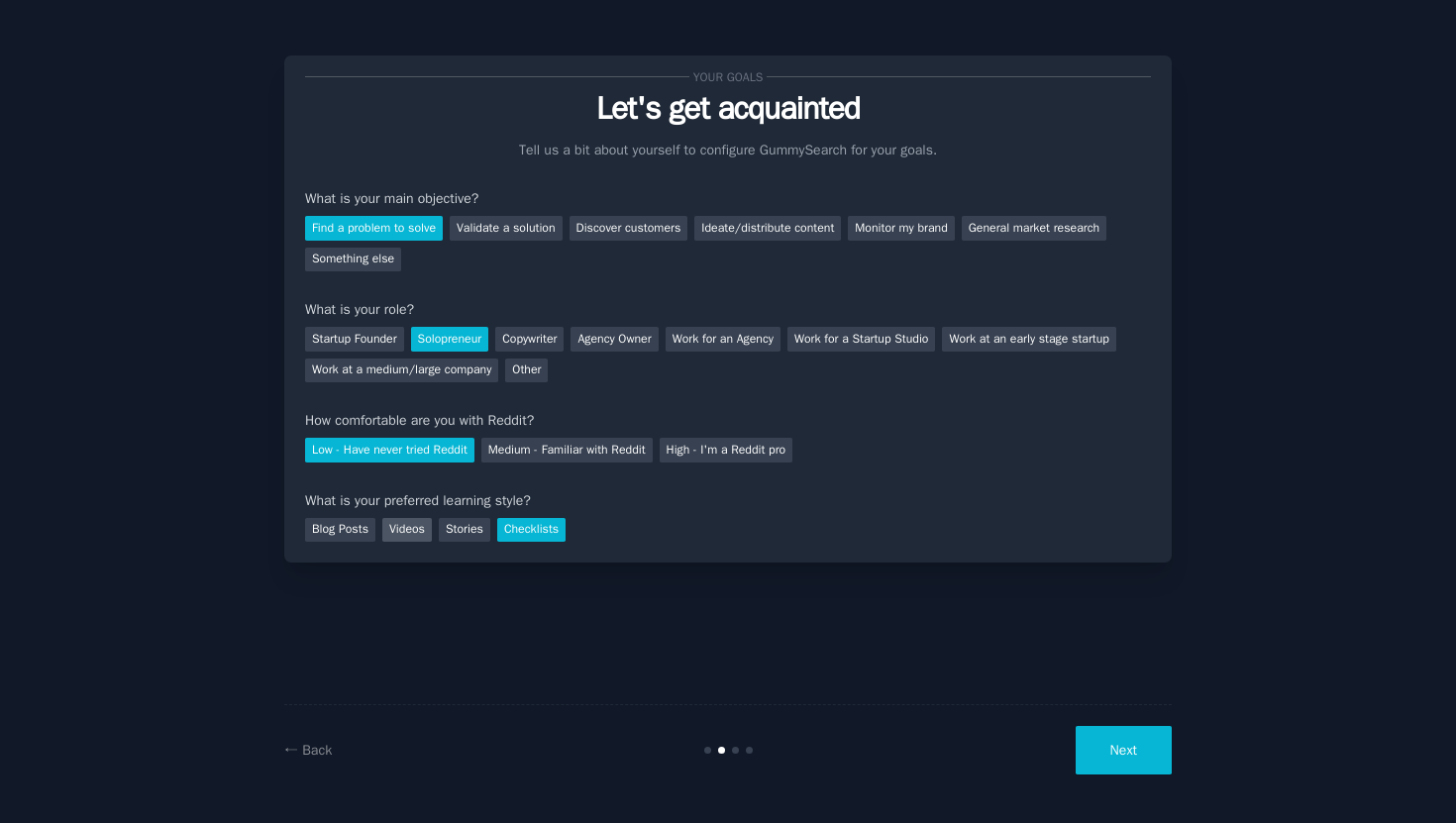 click on "Videos" at bounding box center [407, 530] 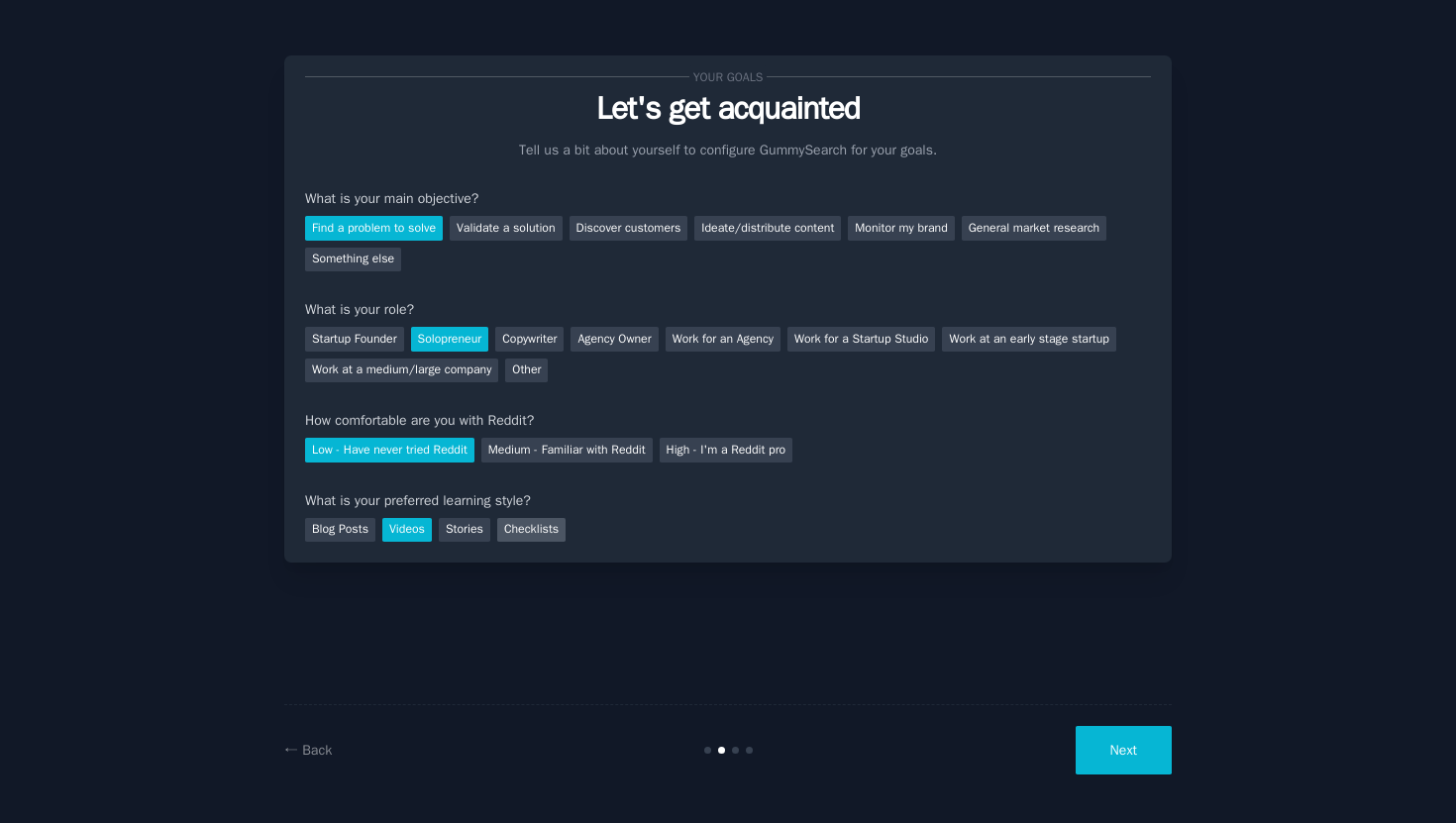 click on "Checklists" at bounding box center [531, 530] 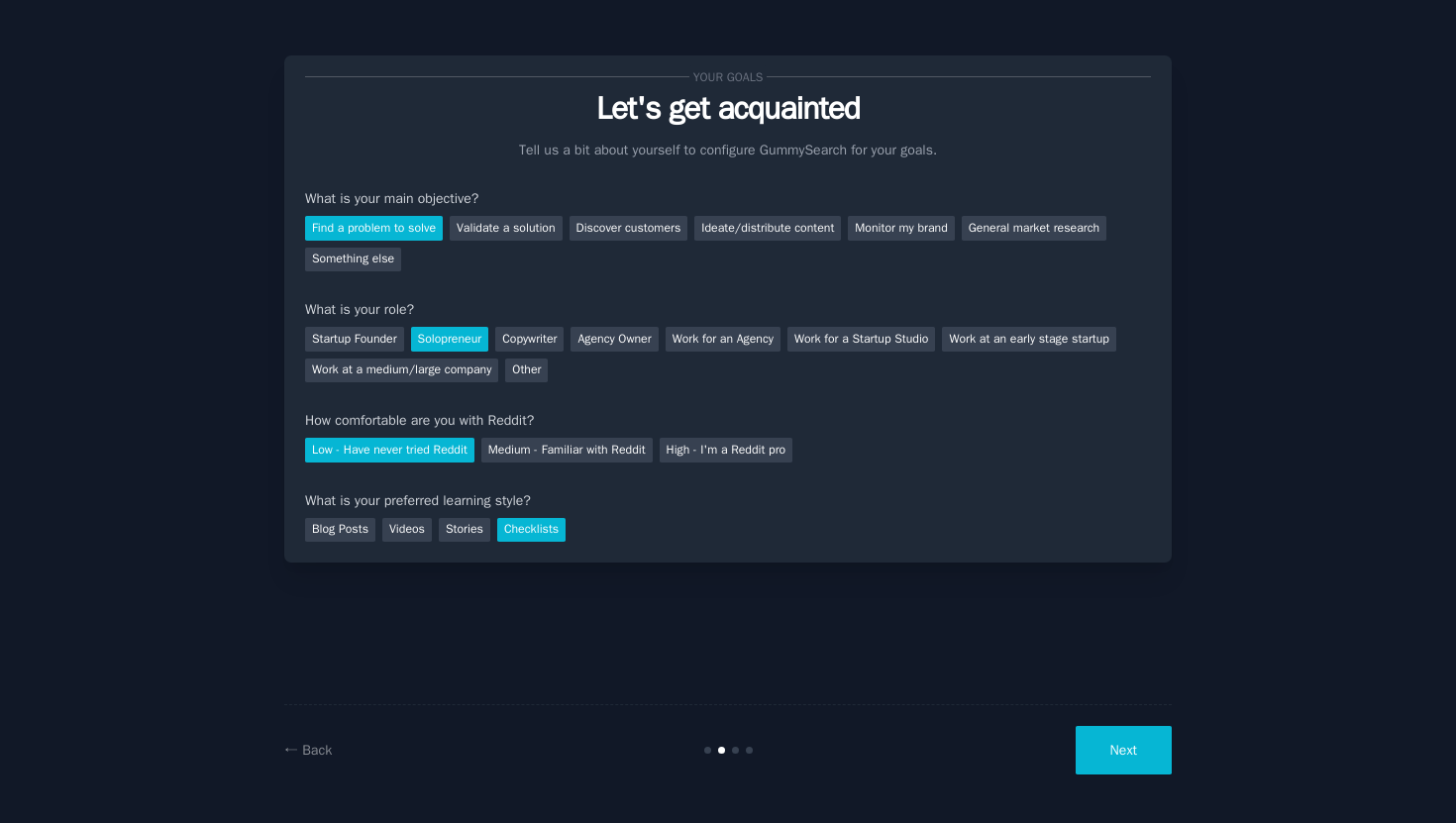 click on "Next" at bounding box center [1123, 750] 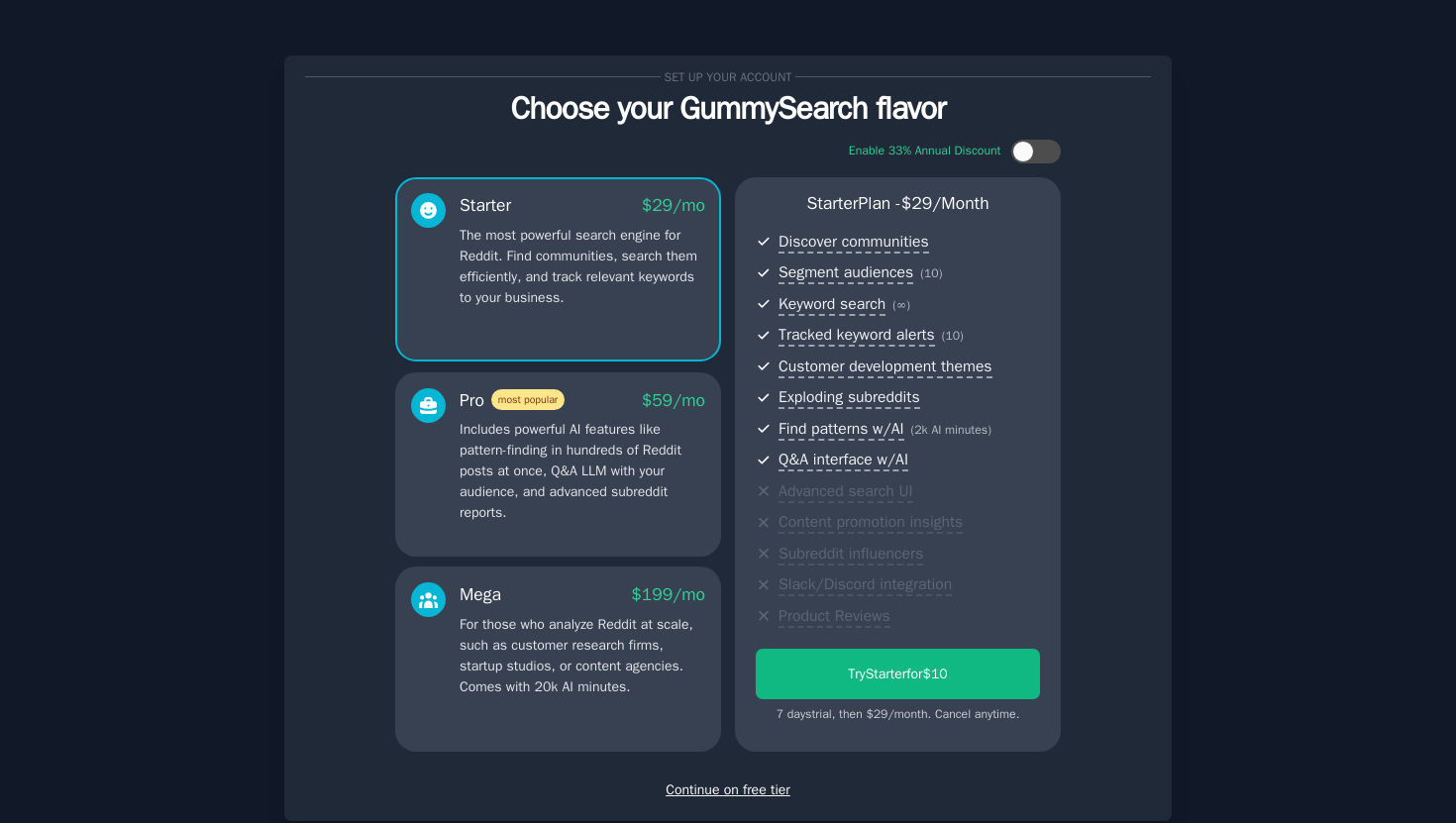 click on "Continue on free tier" at bounding box center [728, 789] 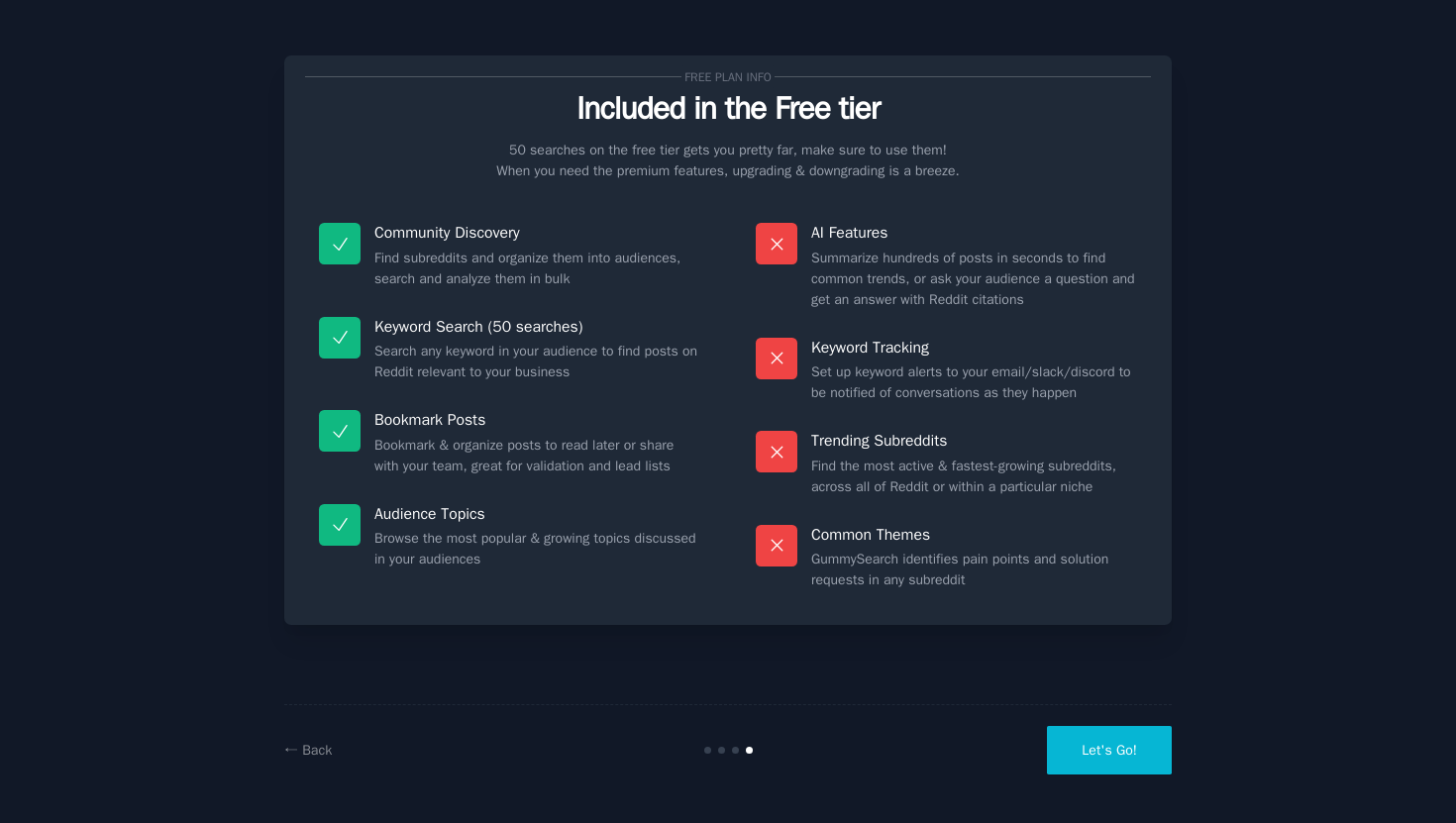click on "Let's Go!" at bounding box center (1109, 750) 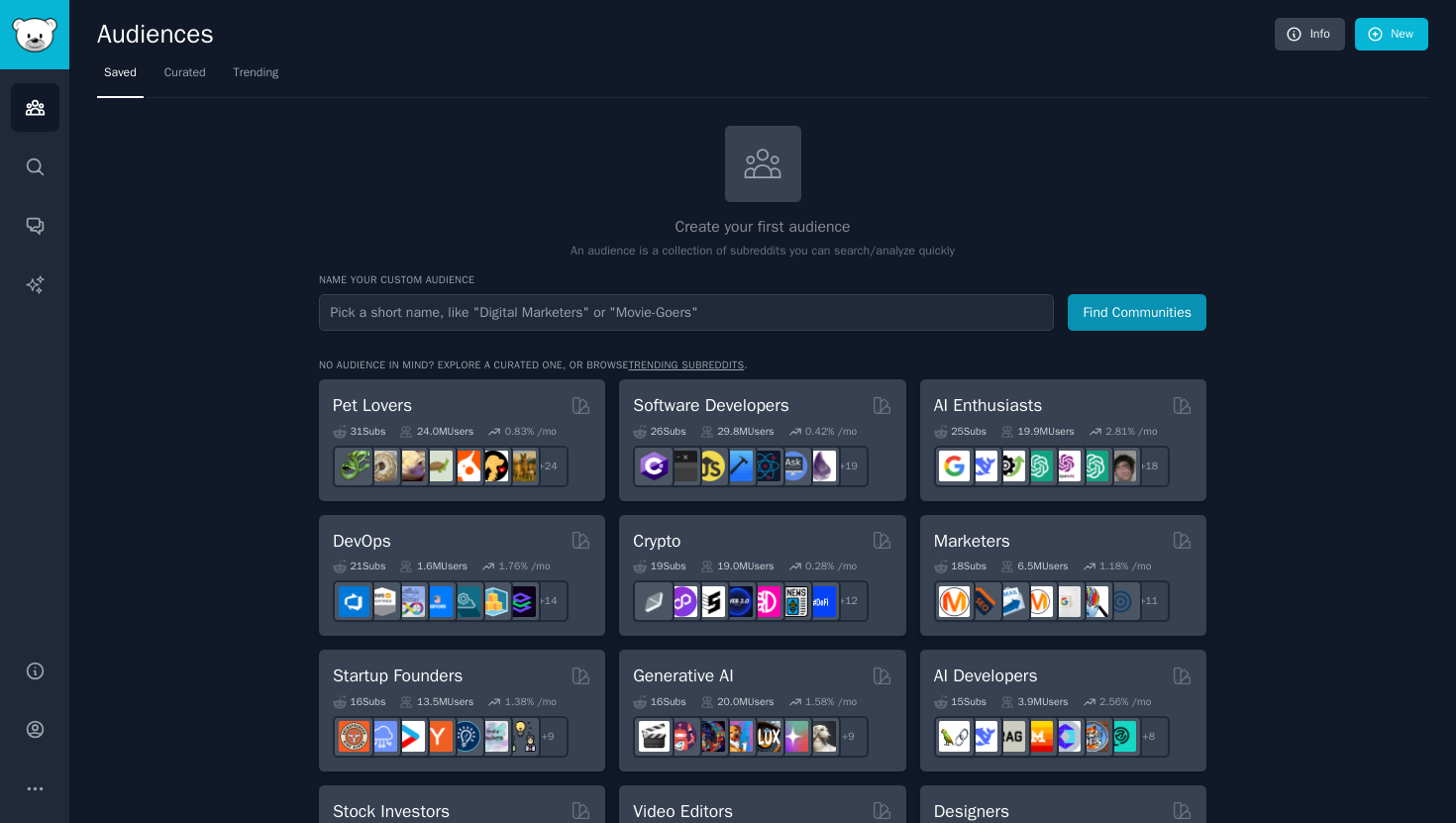 click at bounding box center (686, 312) 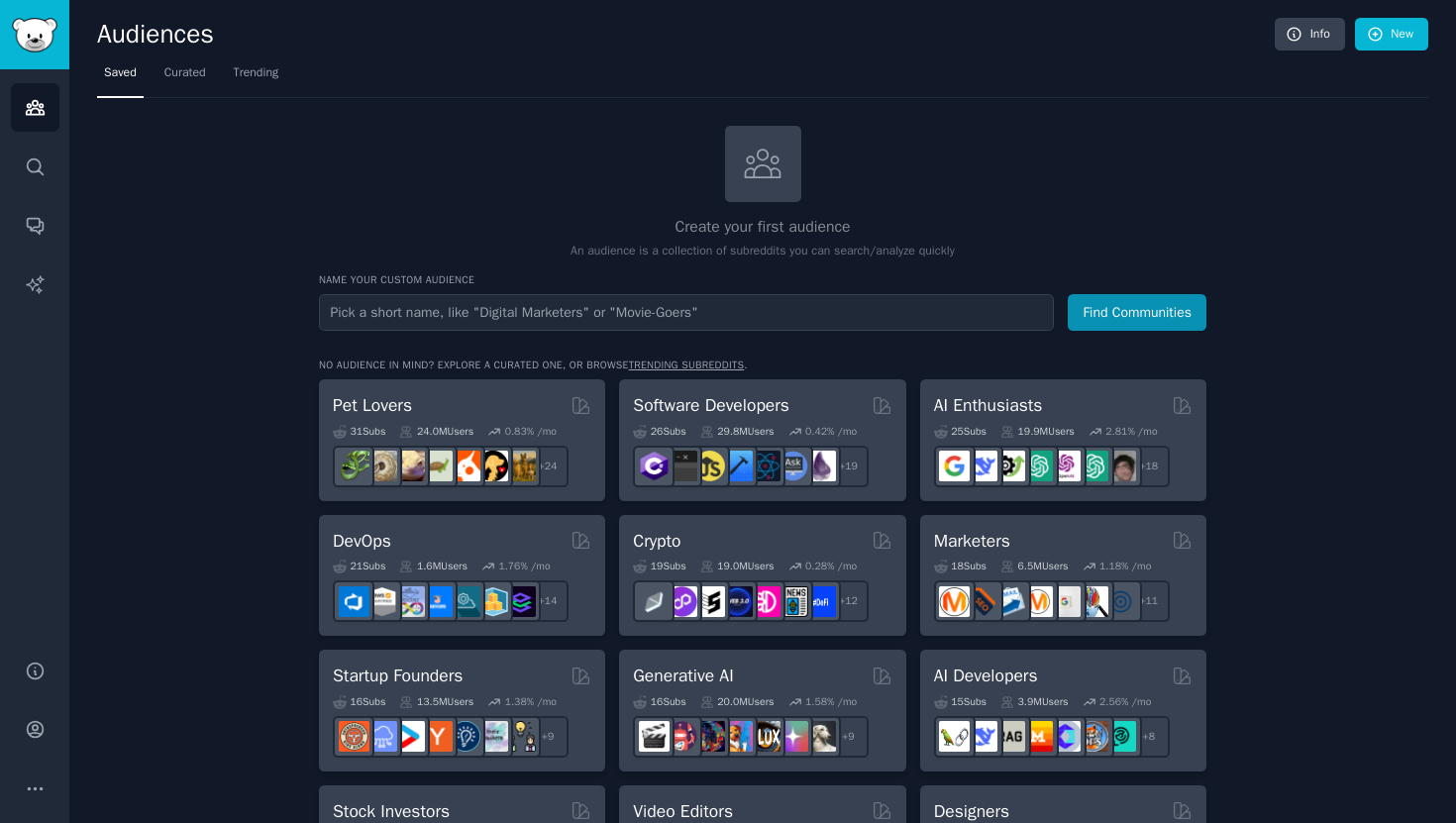type on "S" 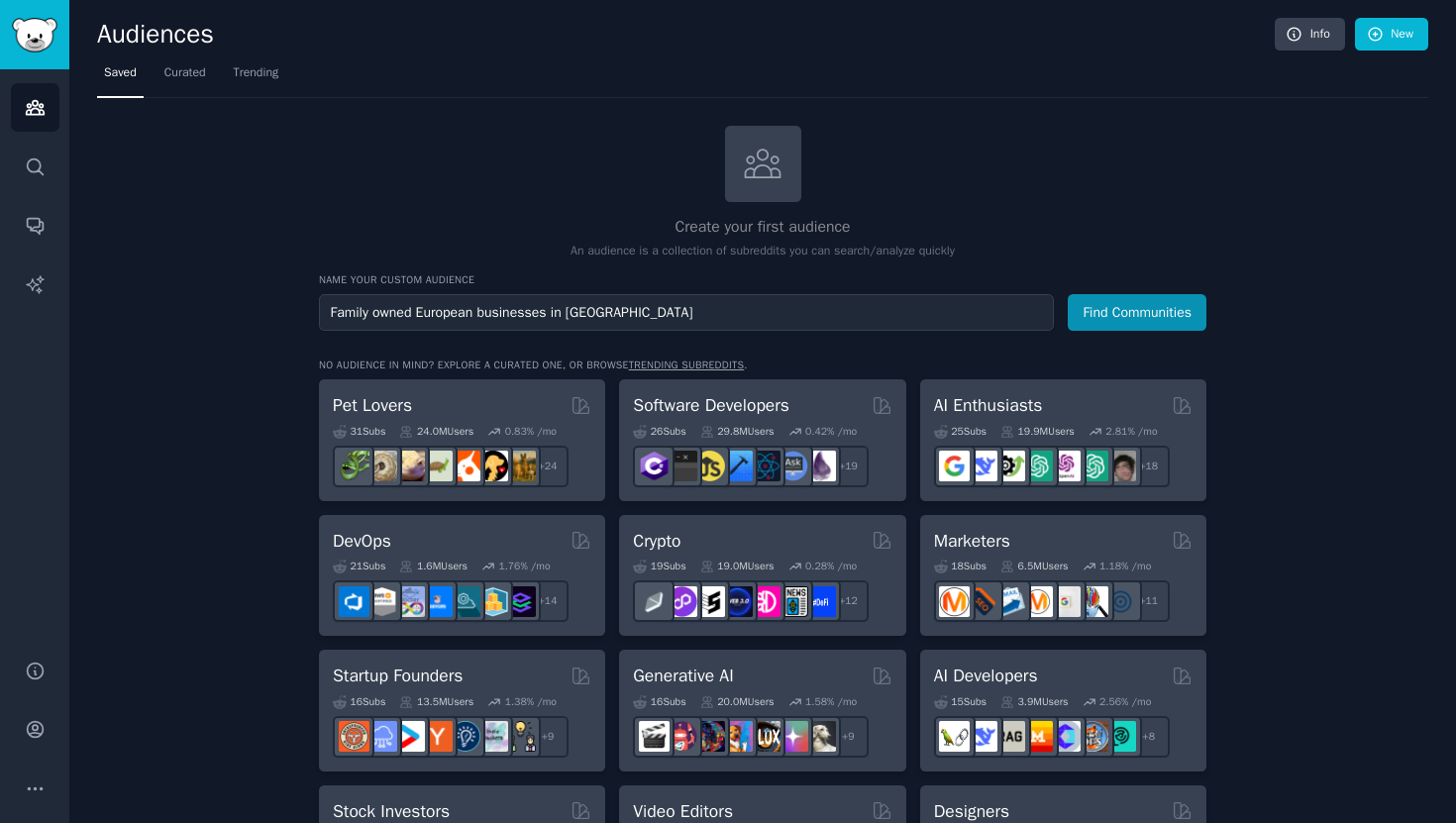 type on "Family owned European businesses in [GEOGRAPHIC_DATA]" 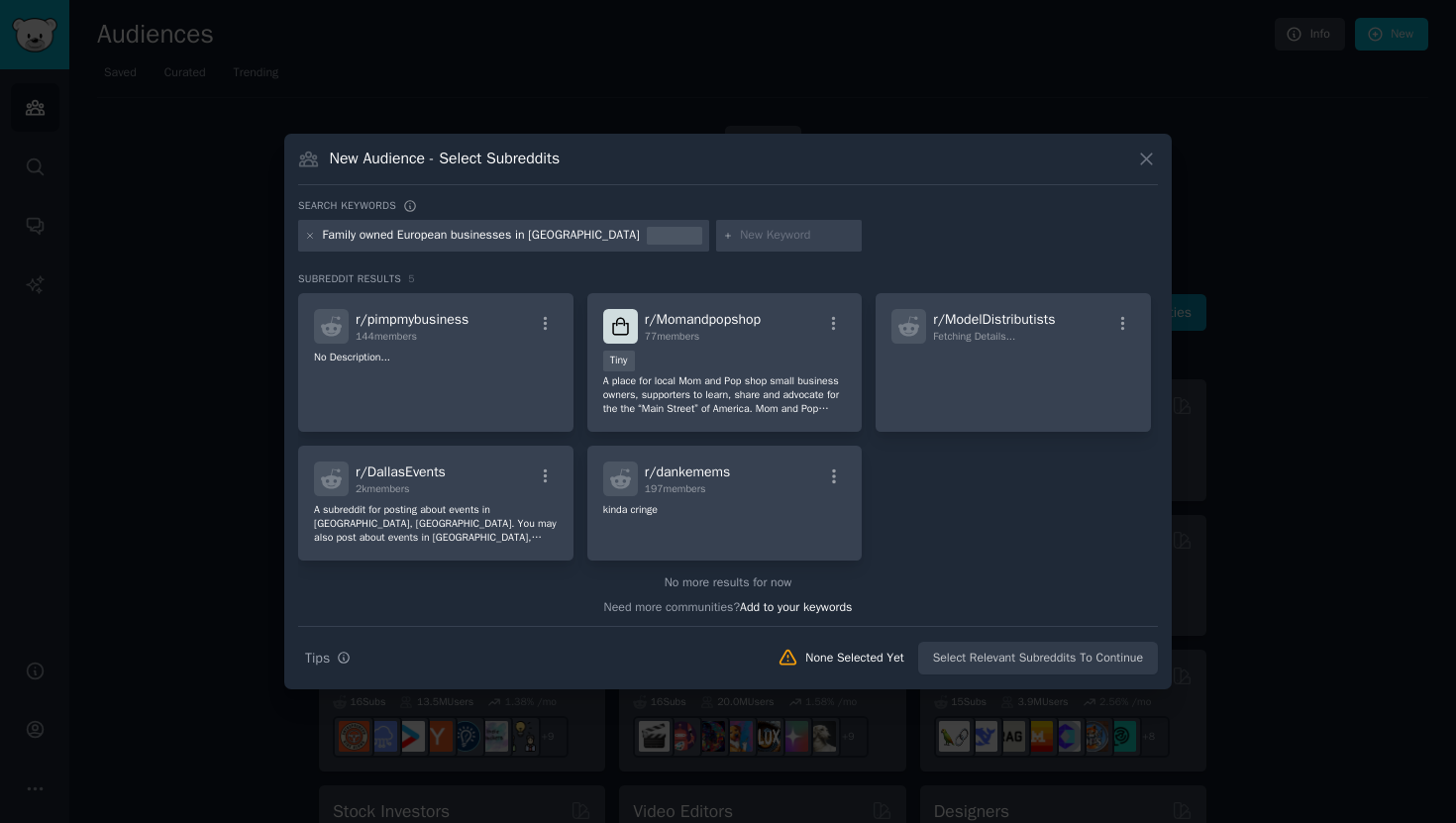 click on "Family owned European businesses in [GEOGRAPHIC_DATA]" at bounding box center (481, 236) 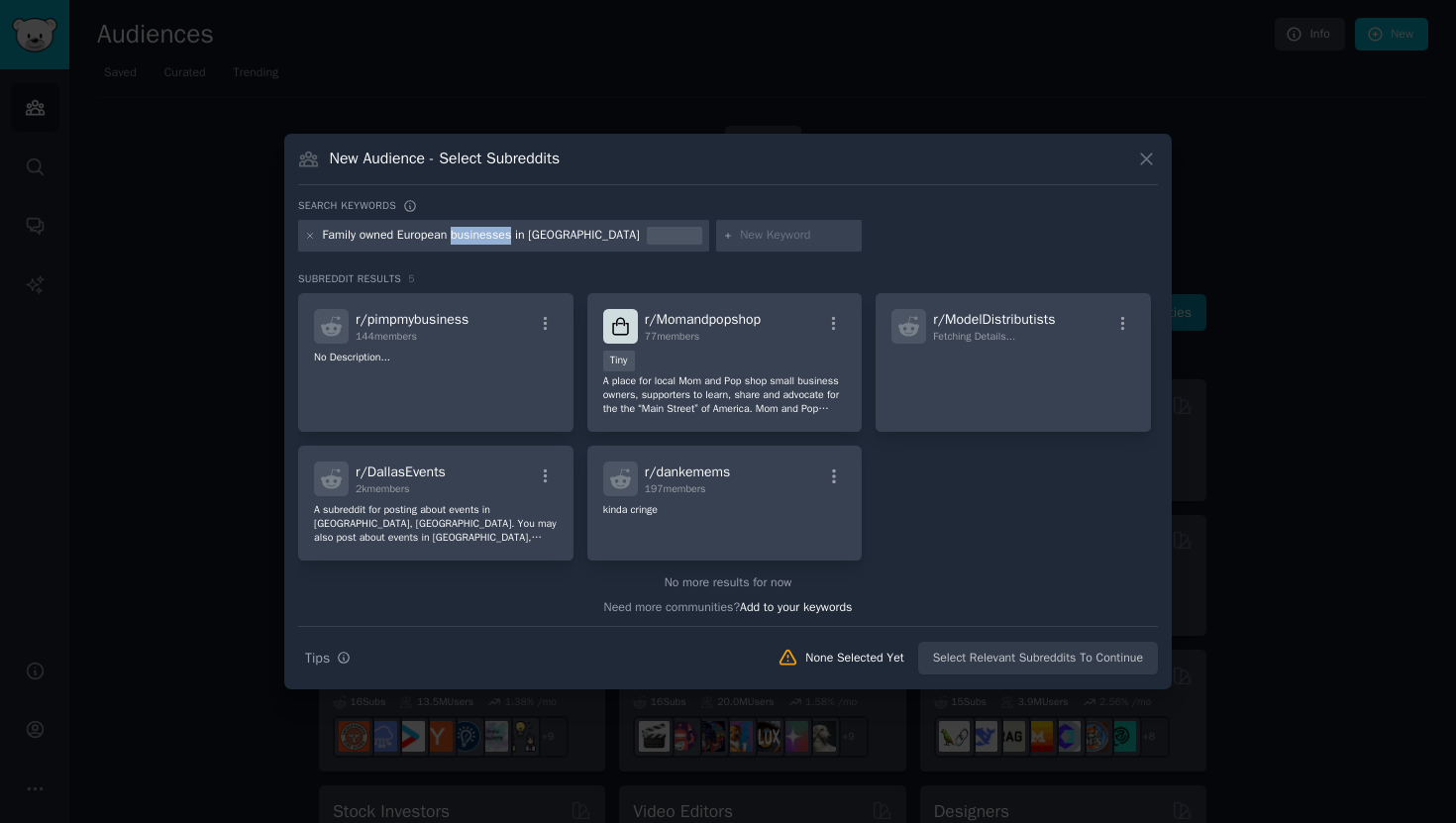 click on "Family owned European businesses in [GEOGRAPHIC_DATA]" at bounding box center [481, 236] 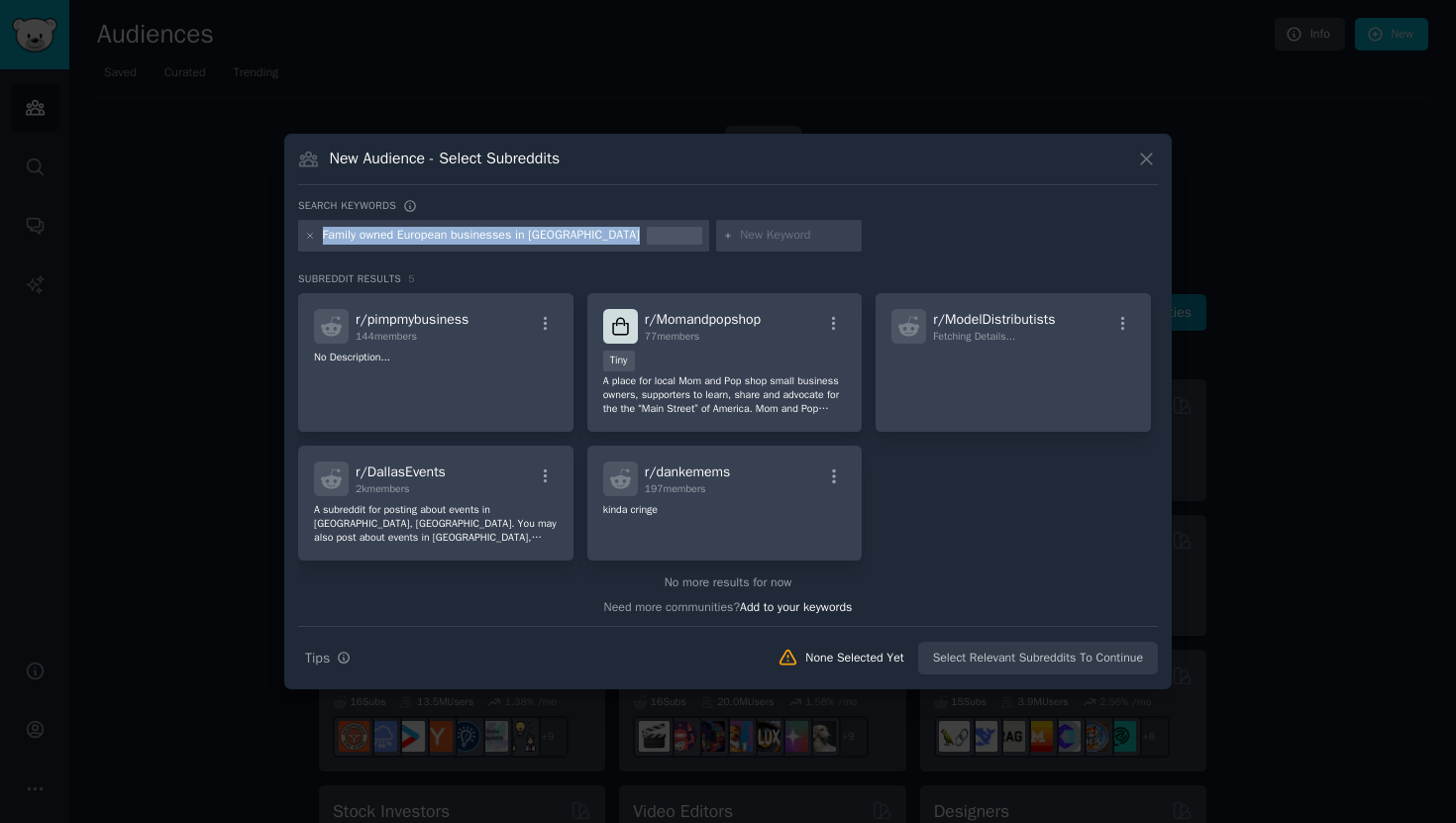 click on "Family owned European businesses in [GEOGRAPHIC_DATA]" at bounding box center [481, 236] 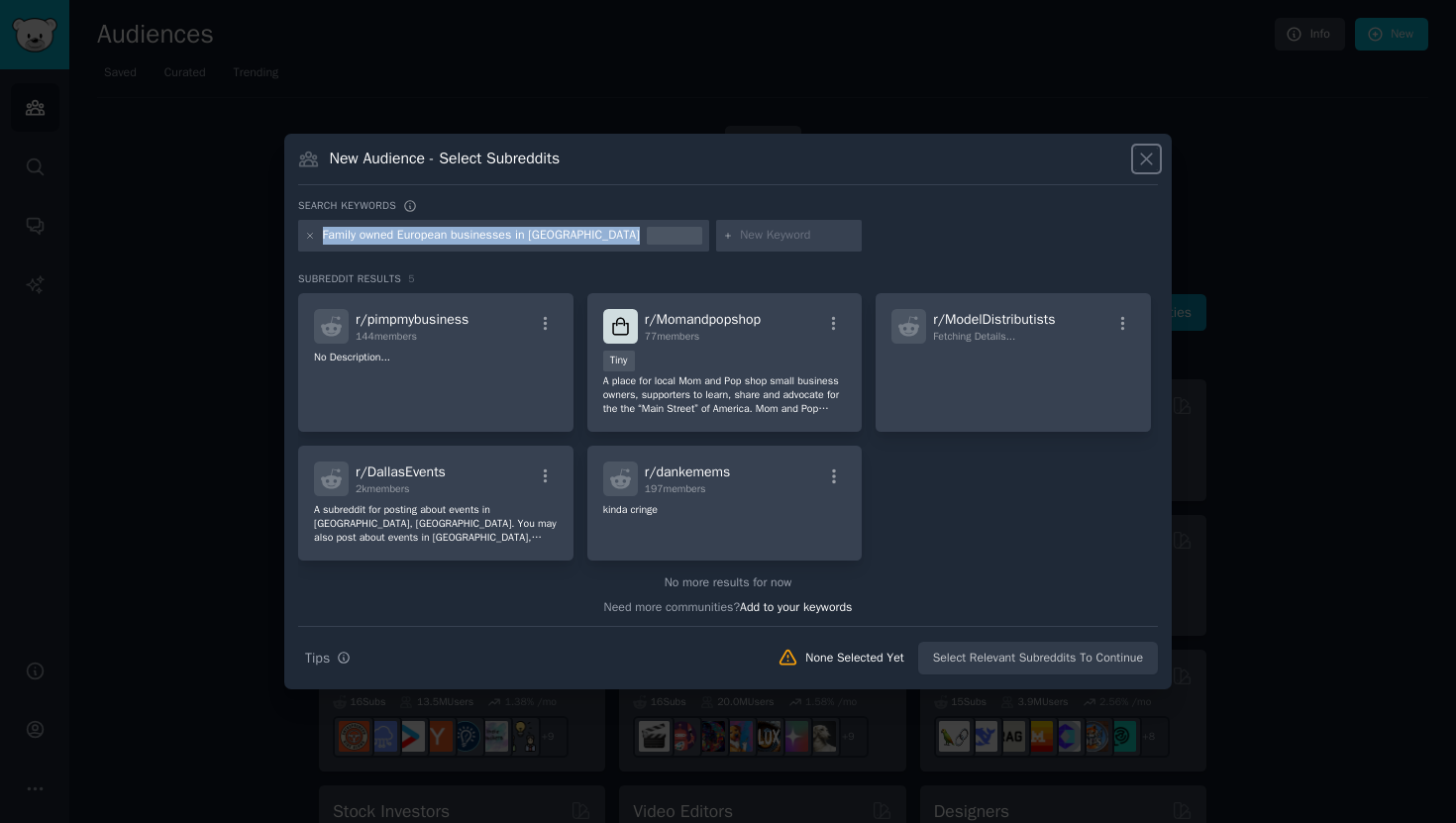 click 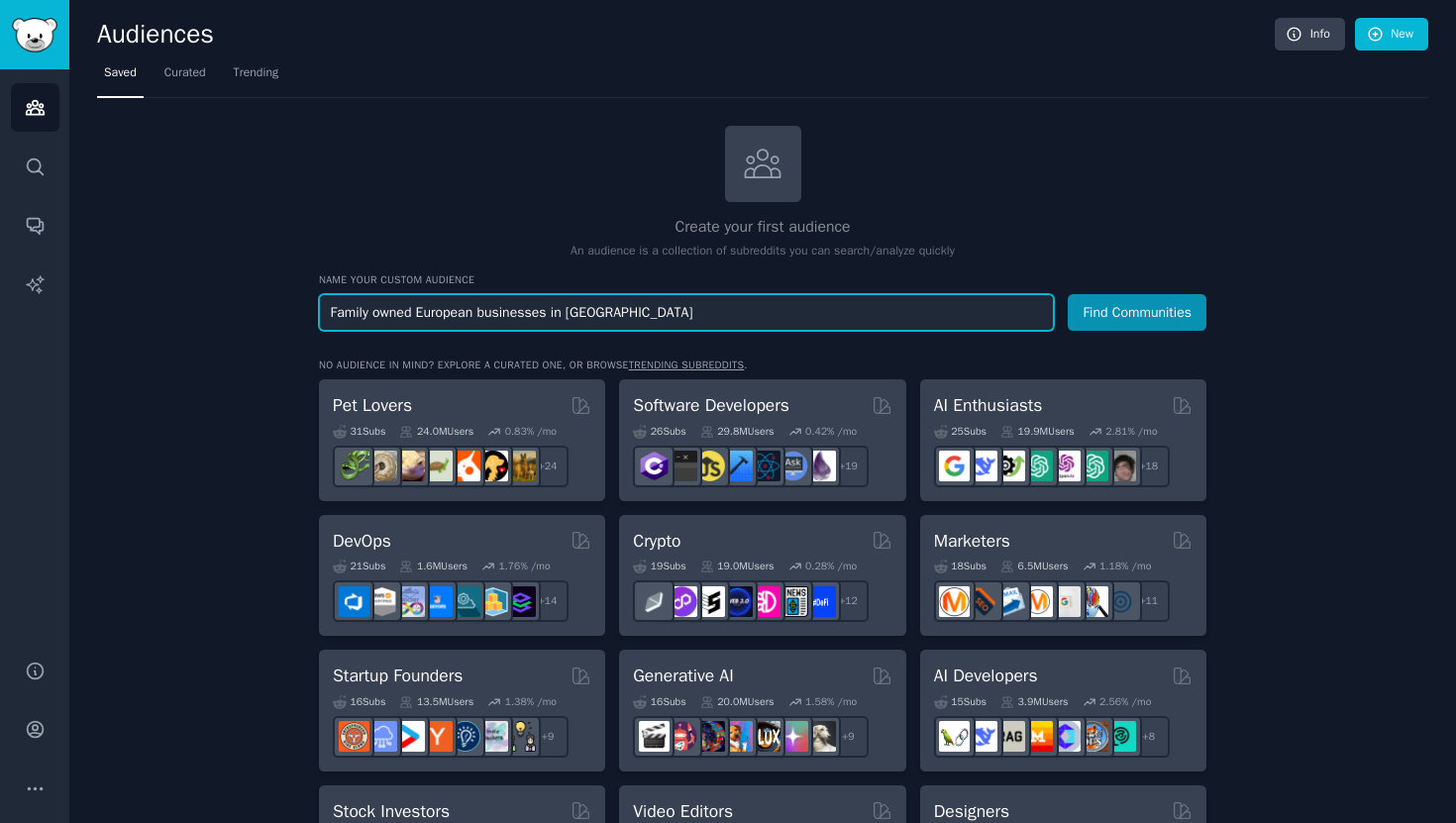 click on "Family owned European businesses in [GEOGRAPHIC_DATA]" at bounding box center [686, 312] 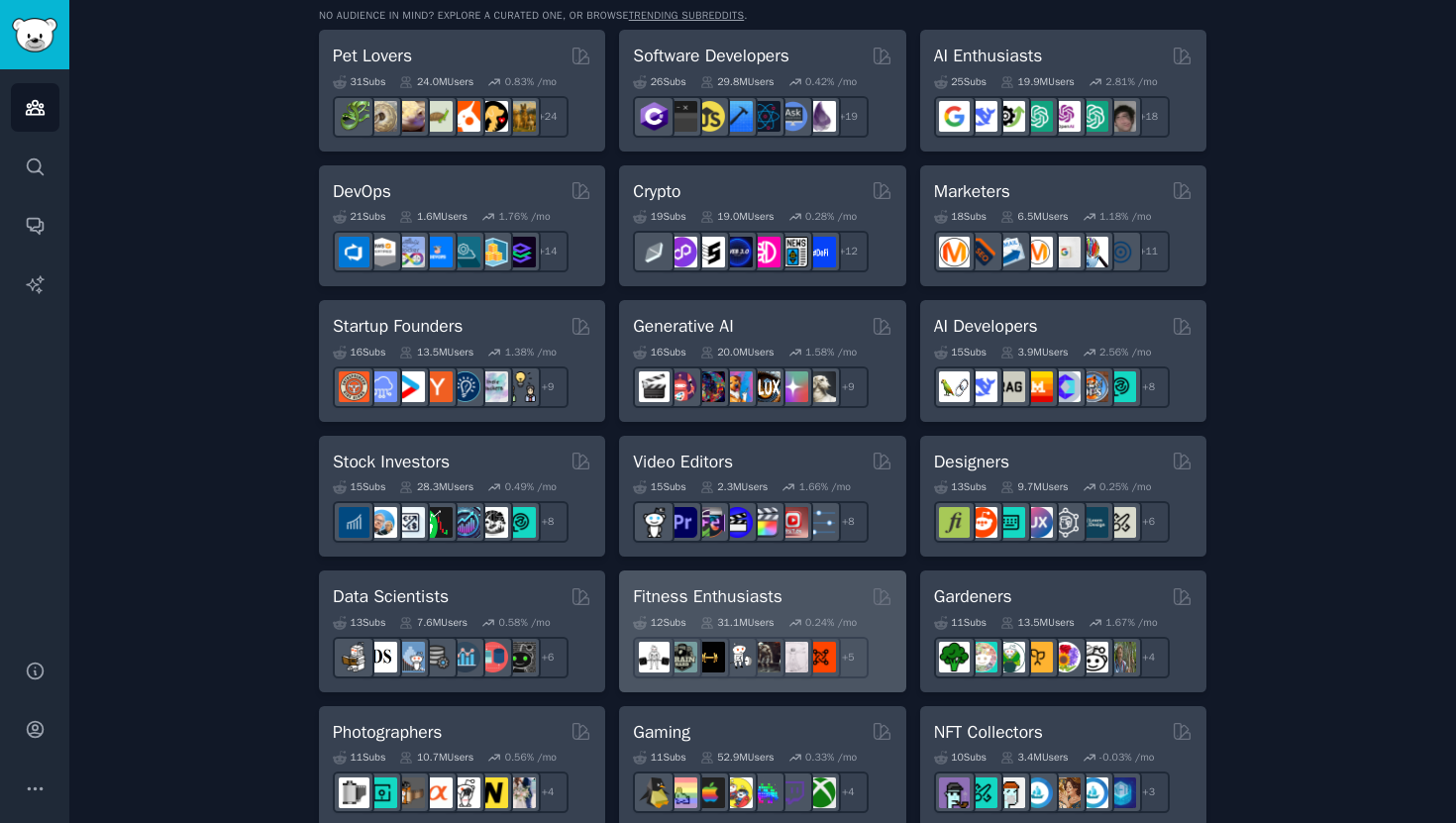 scroll, scrollTop: 0, scrollLeft: 0, axis: both 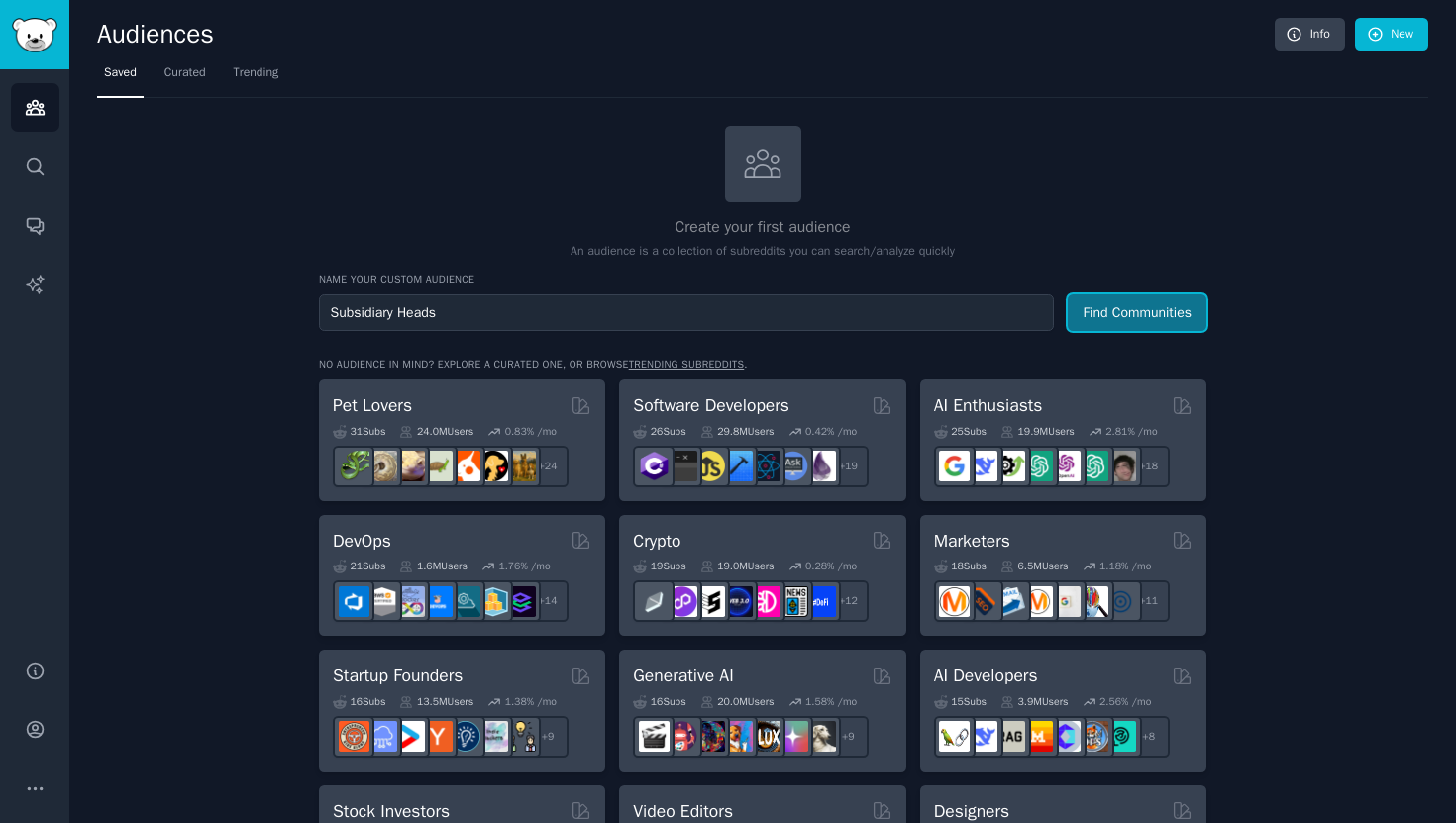 click on "Find Communities" at bounding box center [1137, 312] 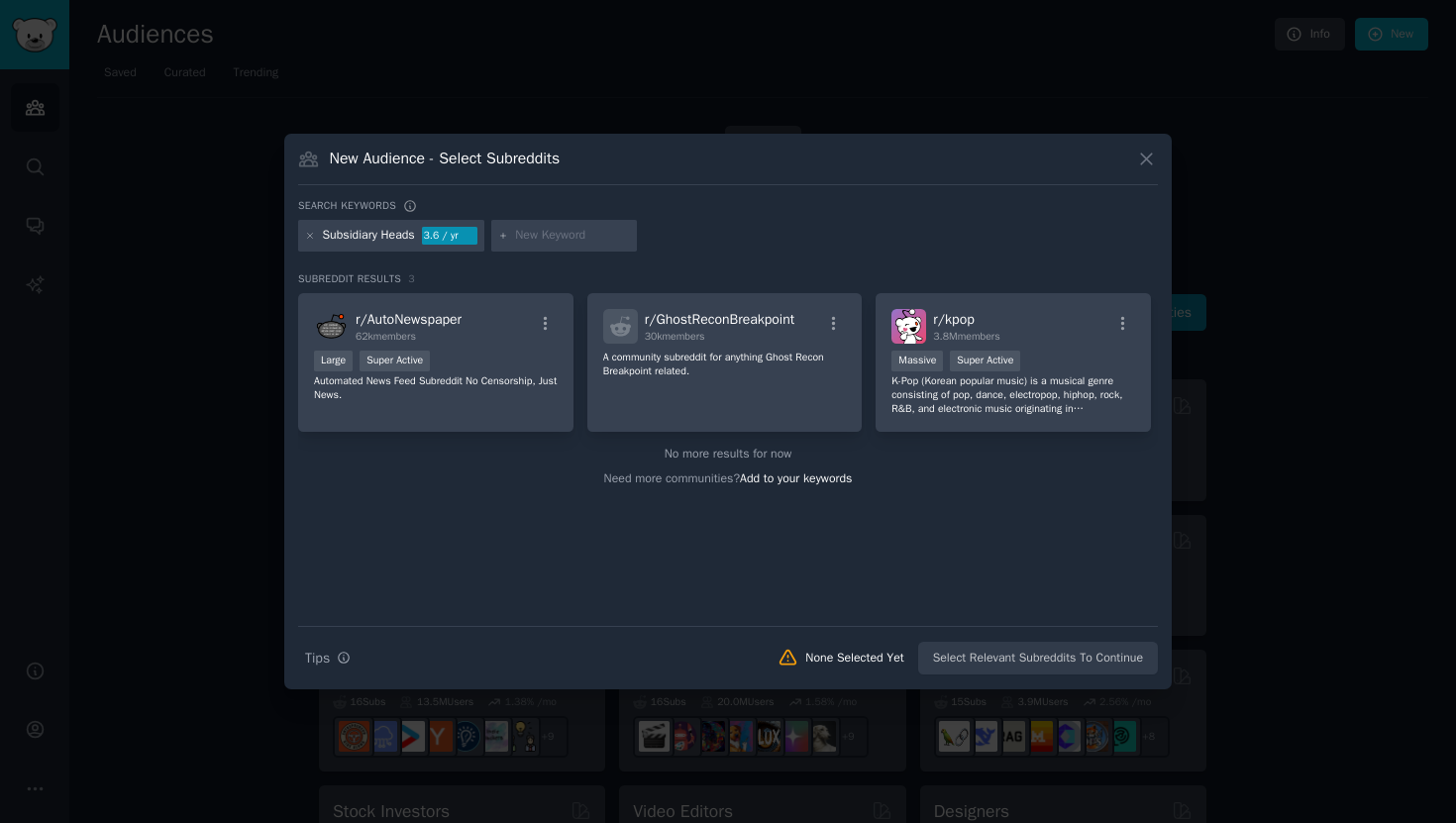 click 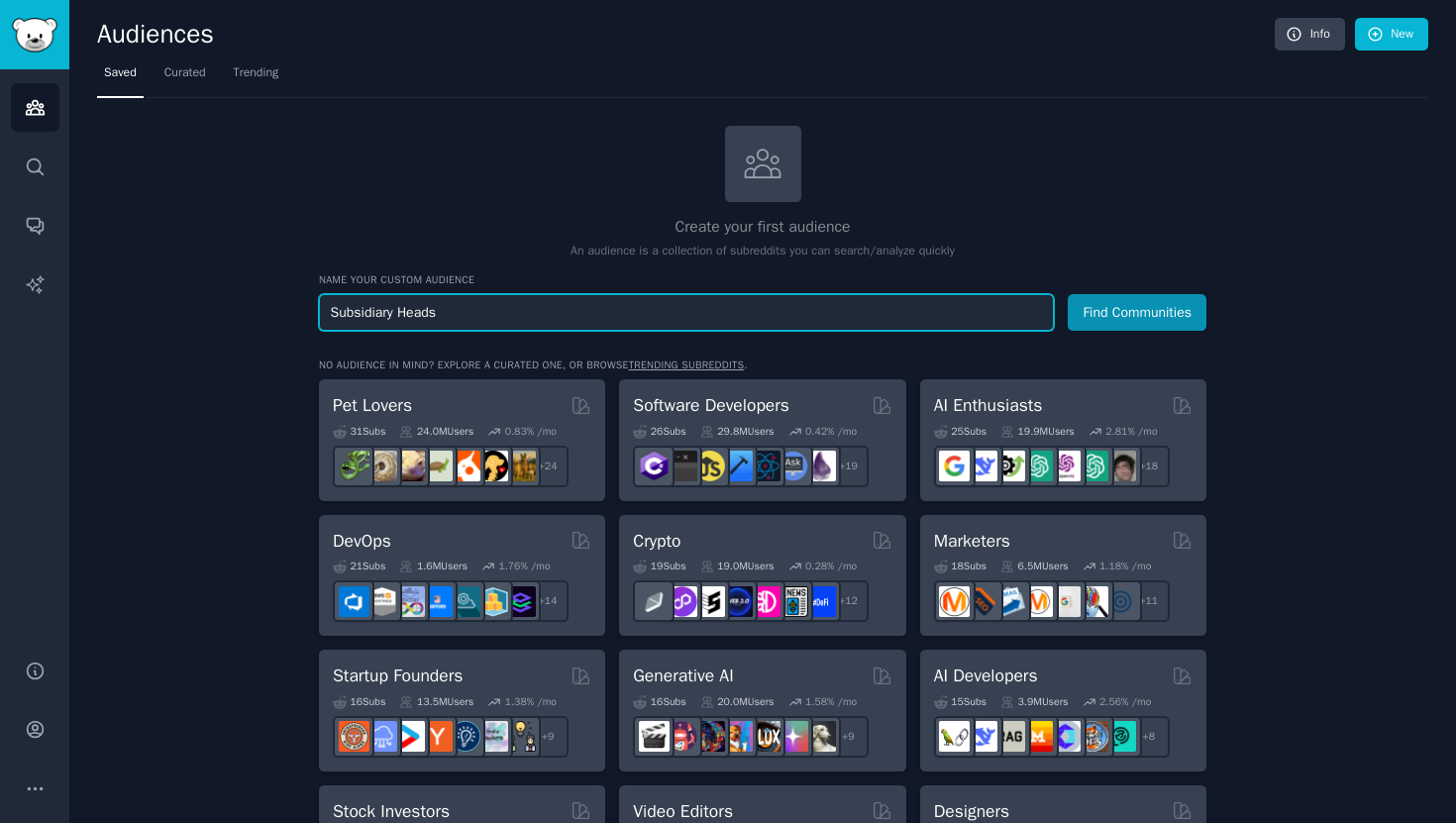 click on "Subsidiary Heads" at bounding box center [686, 312] 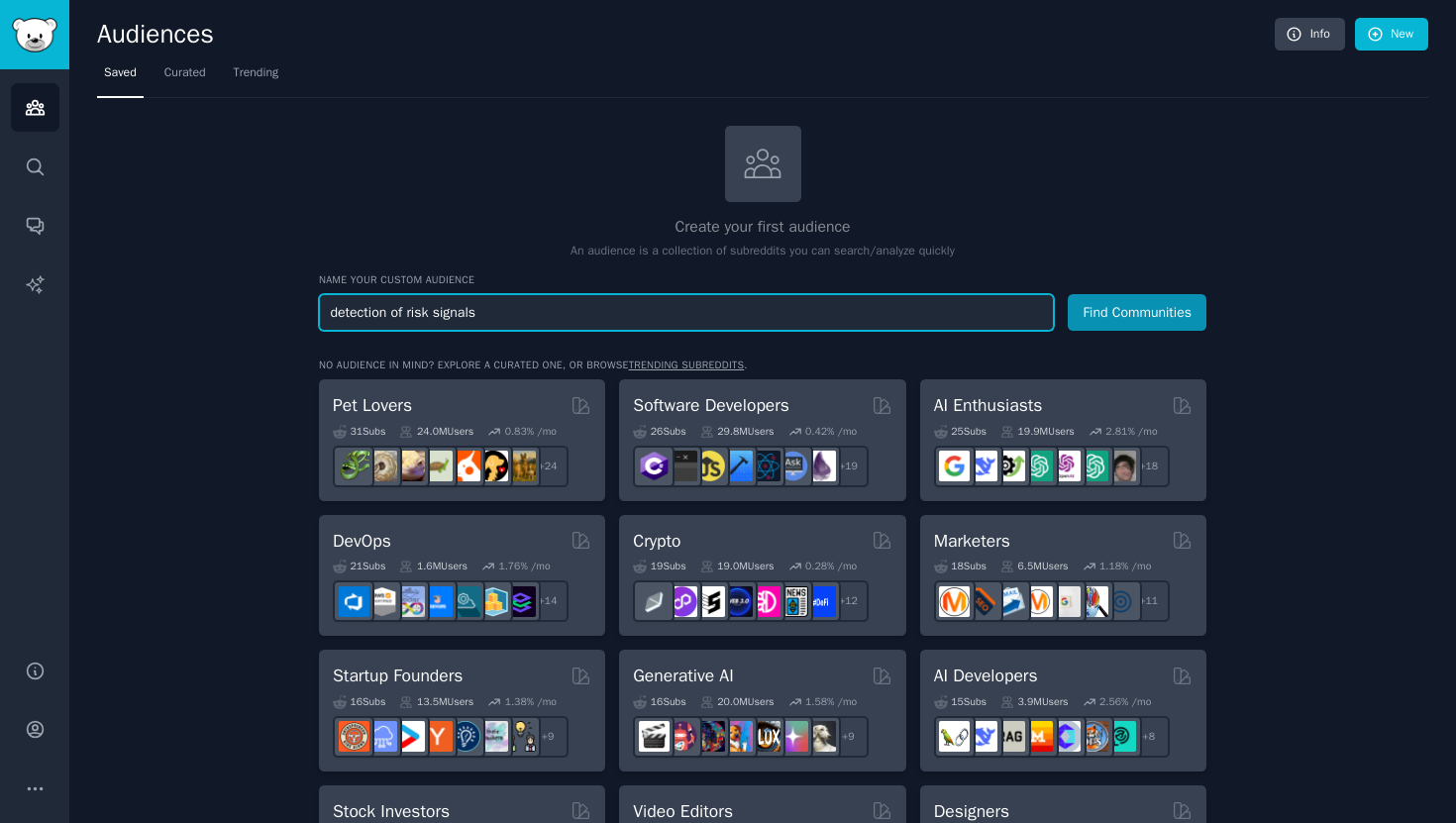 click on "detection of risk signals" at bounding box center [686, 312] 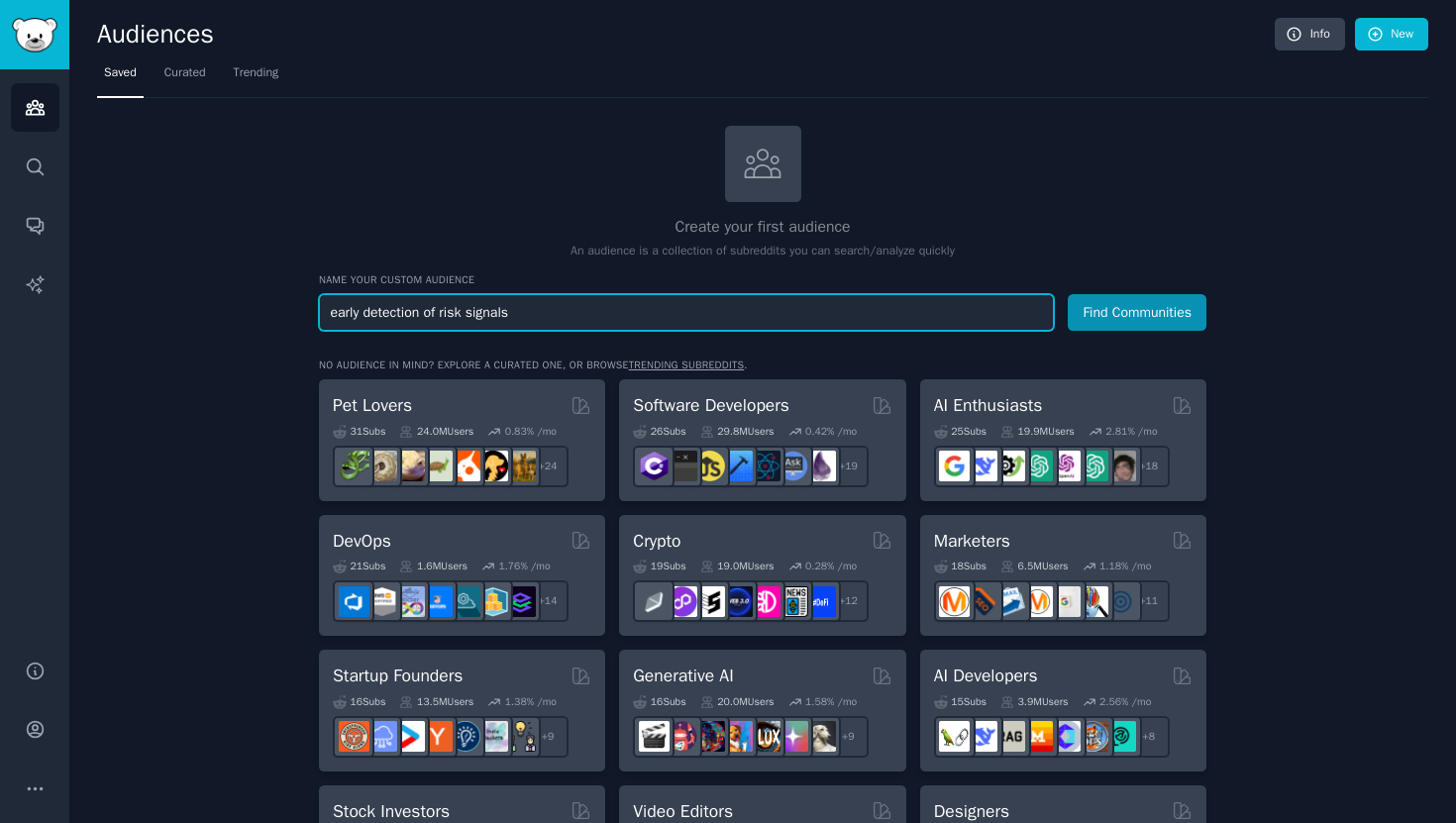 click on "early detection of risk signals" at bounding box center [686, 312] 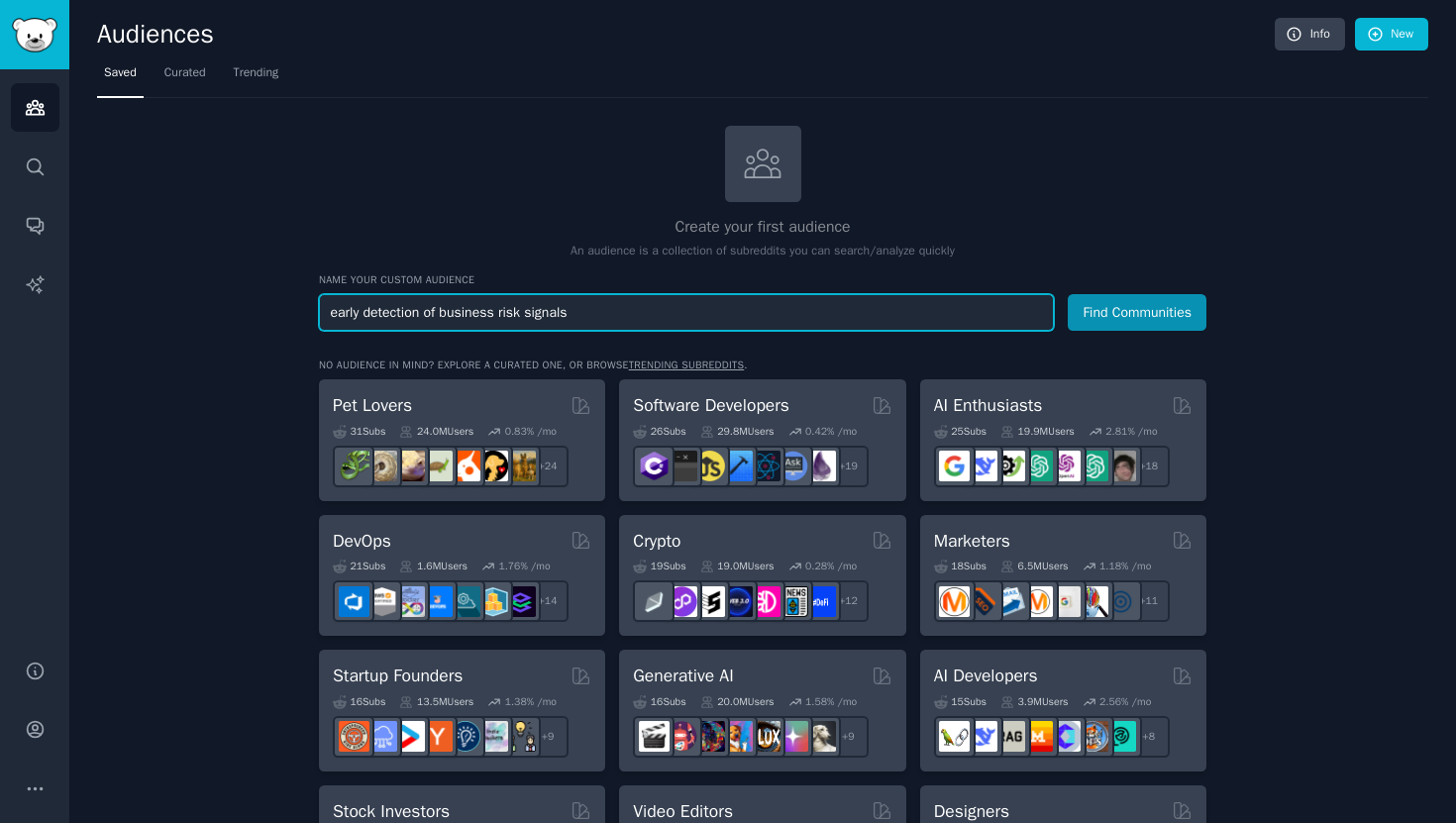 click on "early detection of business risk signals" at bounding box center (686, 312) 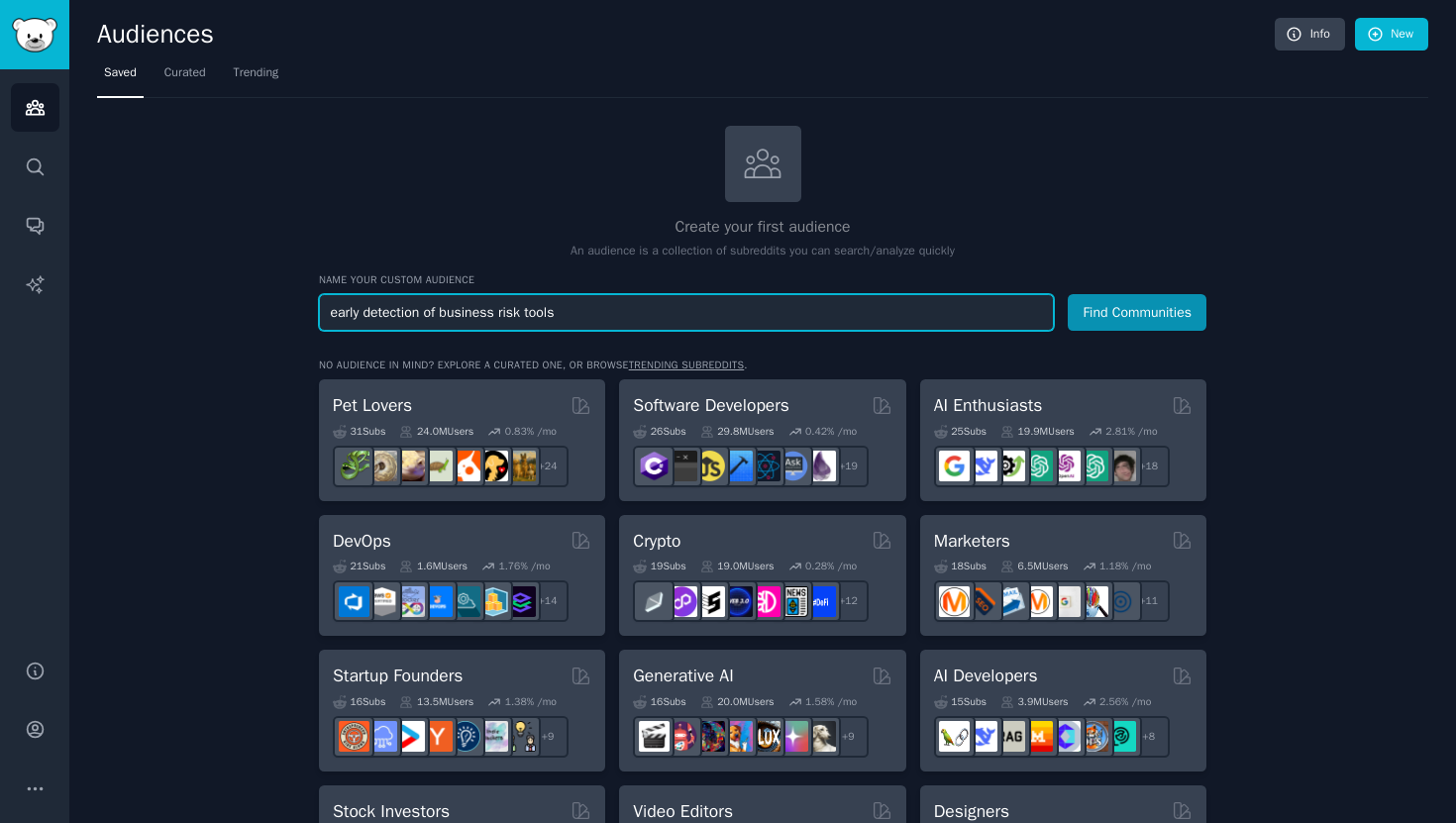 type on "early detection of business risk tools" 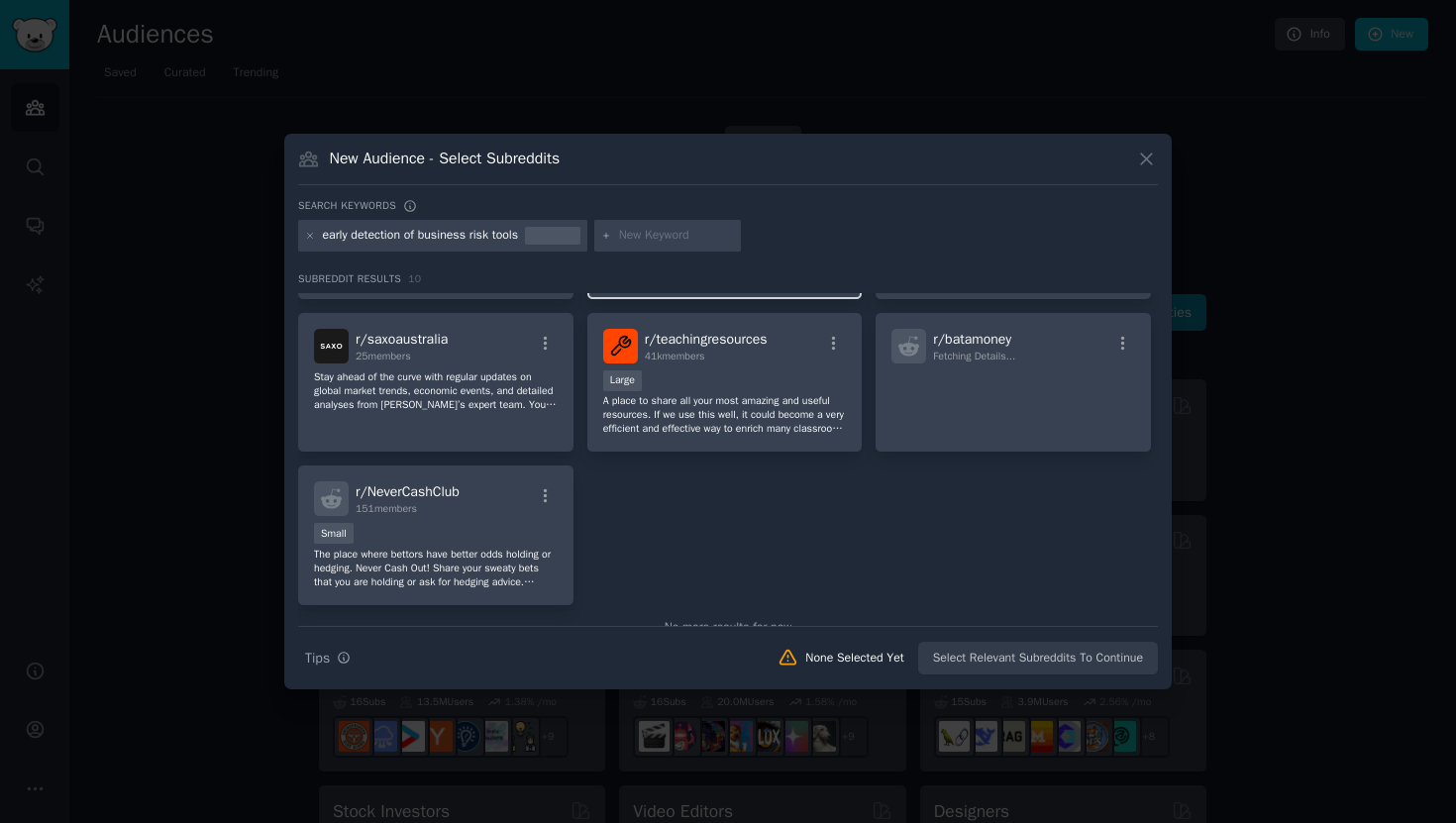scroll, scrollTop: 335, scrollLeft: 0, axis: vertical 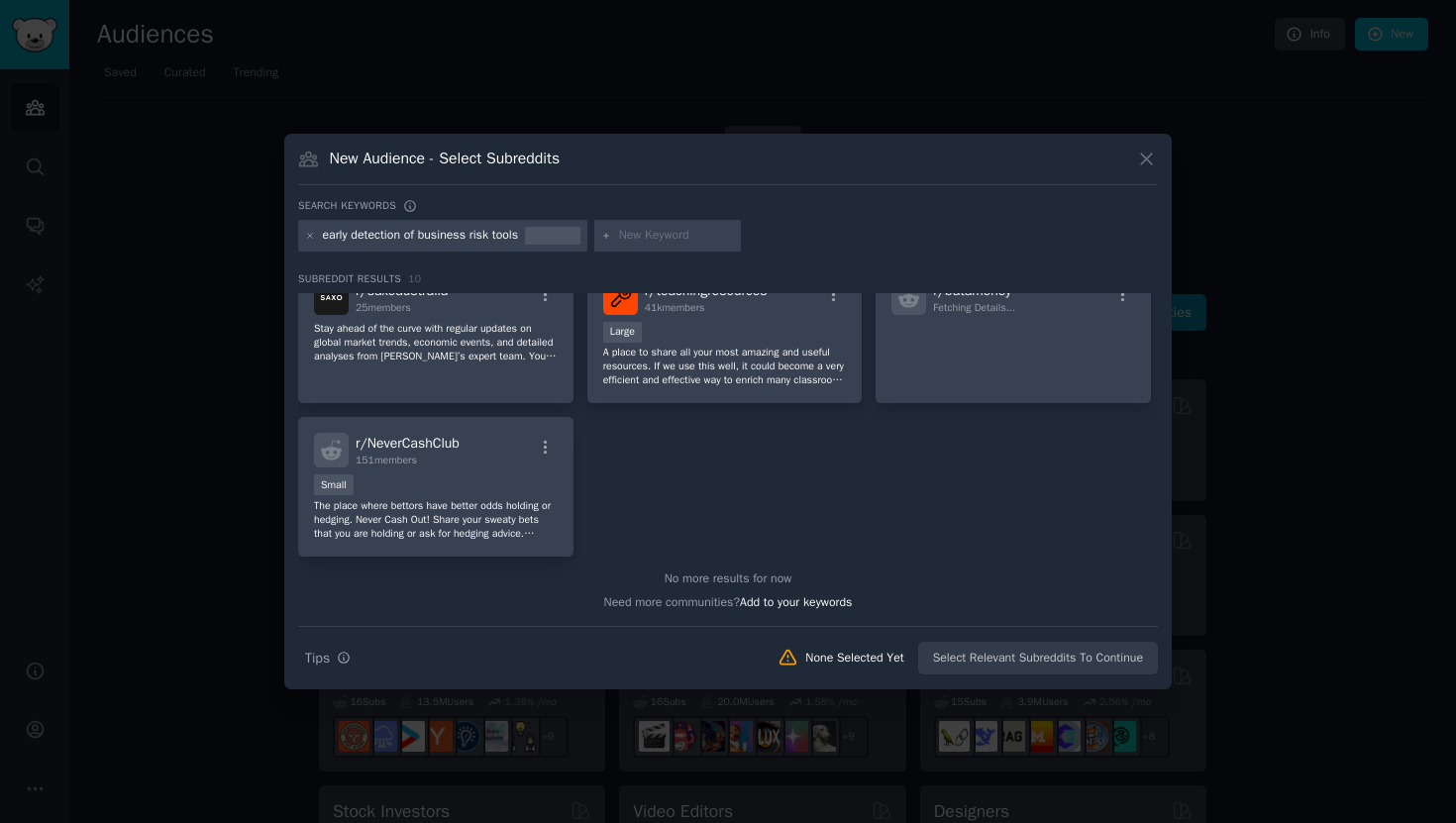 click on "New Audience - Select Subreddits Search keywords early detection of business risk tools Subreddit Results 10 r/ sportsbook 523k  members Huge Super Active Reddit's Sports Betting Discussion Forum Pick of the Day, best nfl picks and bets, best free mlb nba playoffs picks and predictions, pick of the day, free sports betting picks, best free picks [DATE], odds [DATE], best US sportsbook promos bonus bets, free mlb picks, free nfl picks, free nba picks, free college basketball picks, free college football picks, free nhl picks, free soccer picks, free rugby picks, free esports picks, free tennis picks, free golf picks, free ufc picks r/ networking 388k  members Huge High Activity Enterprise Networking Design, Support, and Discussion.
Enterprise Networking --
Routers, switches, wireless, and firewalls. [GEOGRAPHIC_DATA], Juniper, [GEOGRAPHIC_DATA], Fortinet, and more are welcome. r/ breastfeeding 198k  members Huge Super Active r/ CRedit 274k  members Huge Super Active r/ SaaSAlerts 99  members Tiny r/ photography 5.5M  members Massive" at bounding box center (728, 411) 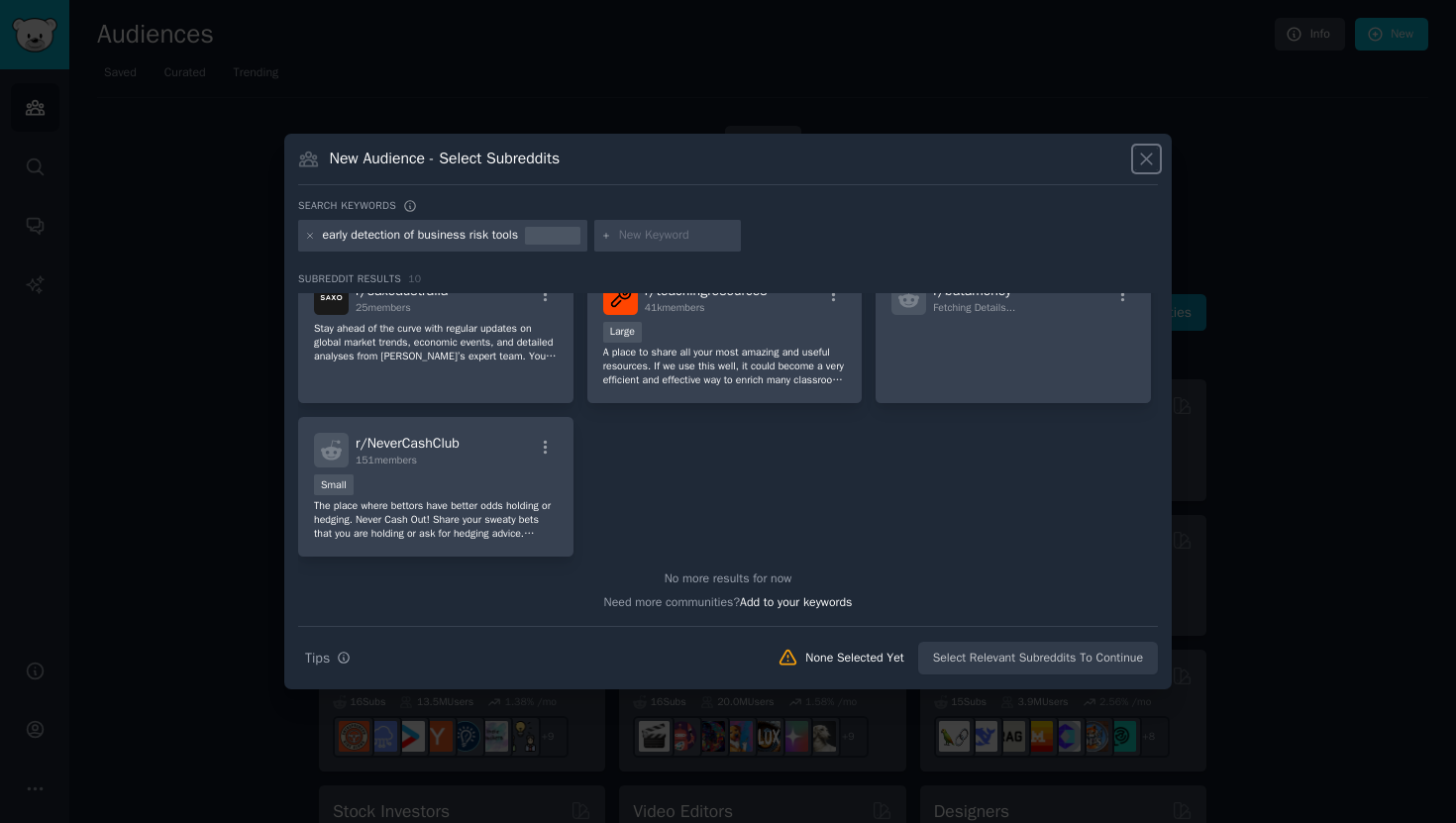 click 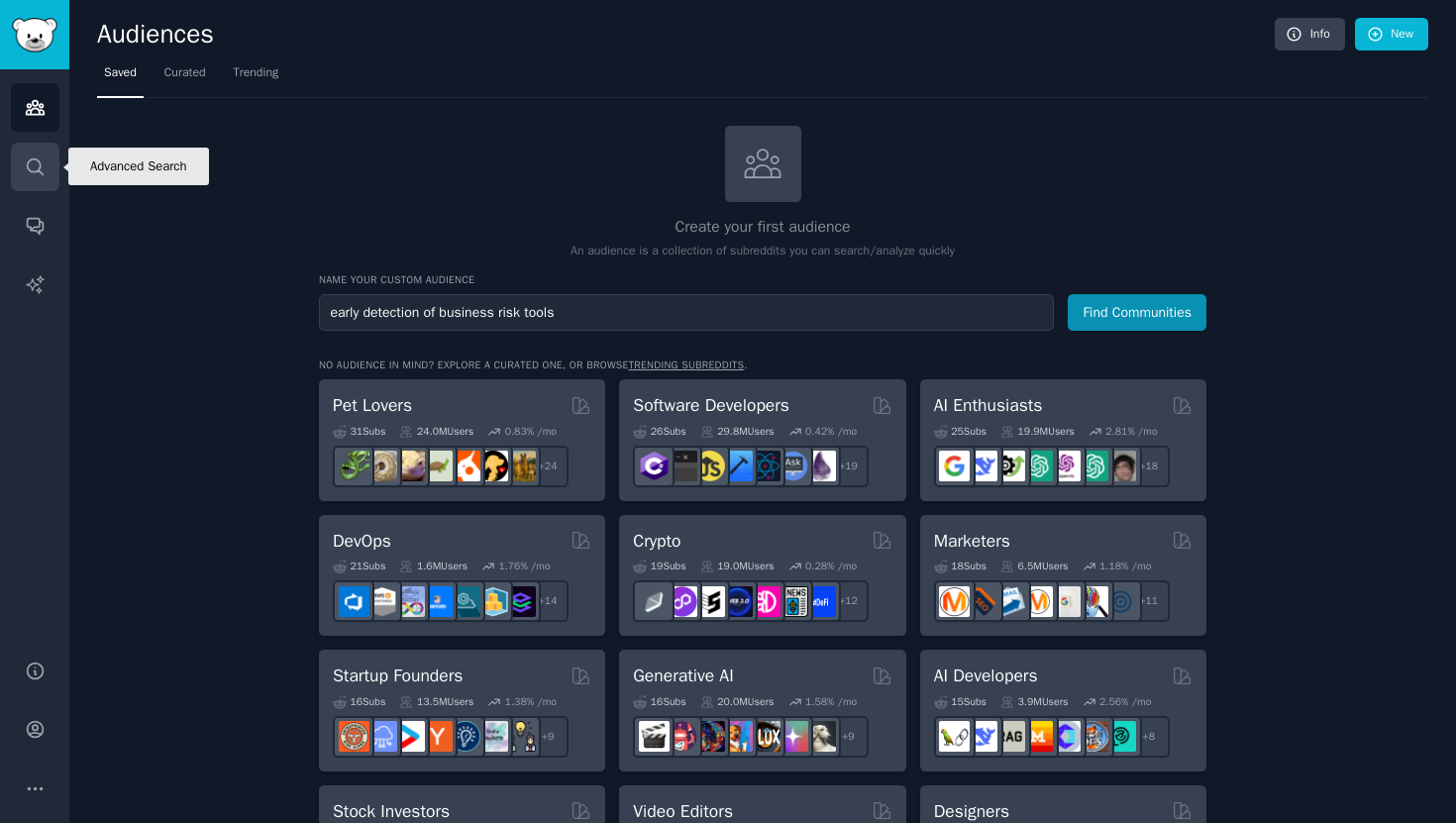click on "Search" at bounding box center (35, 166) 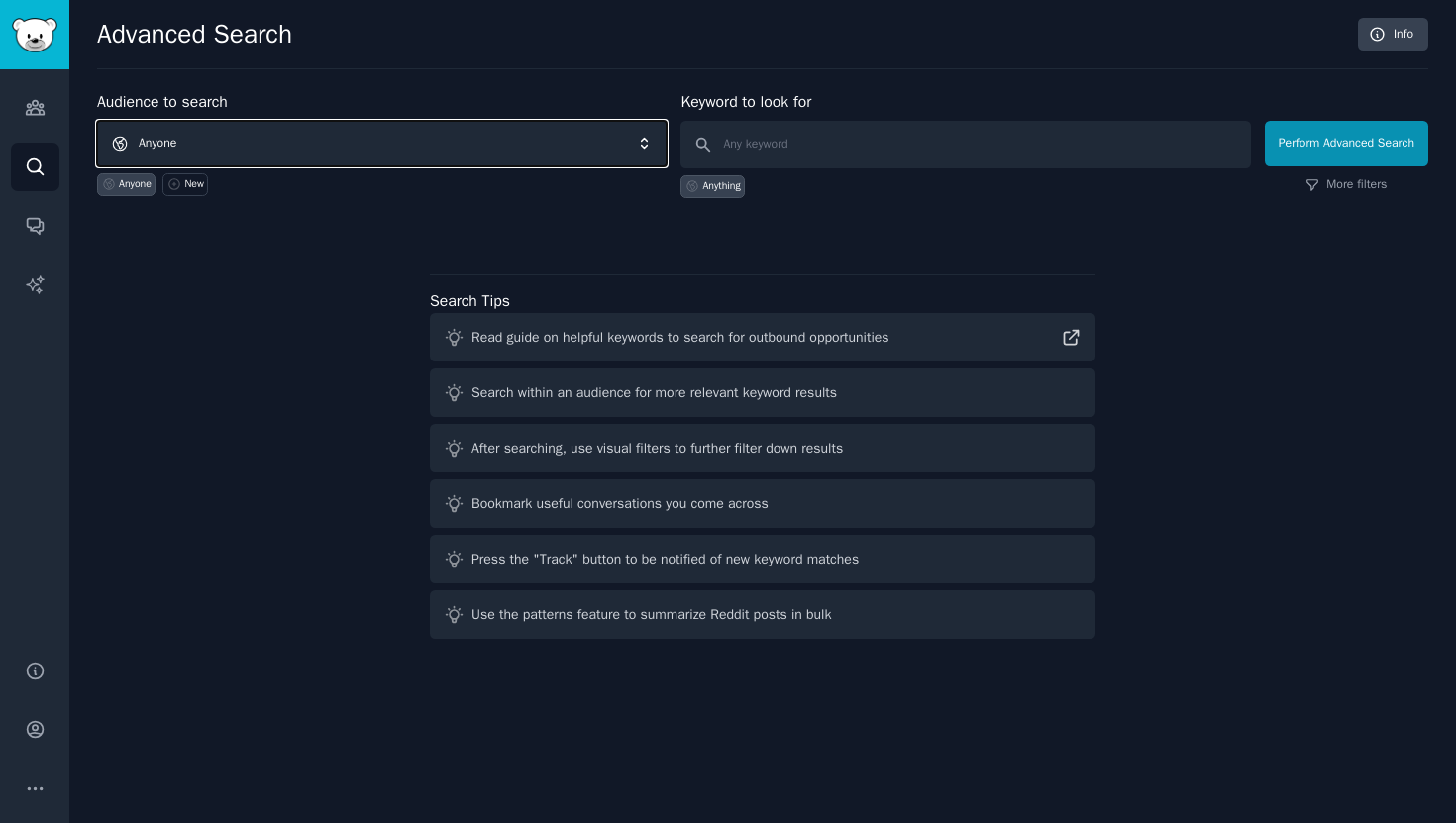 click on "Anyone" at bounding box center (381, 144) 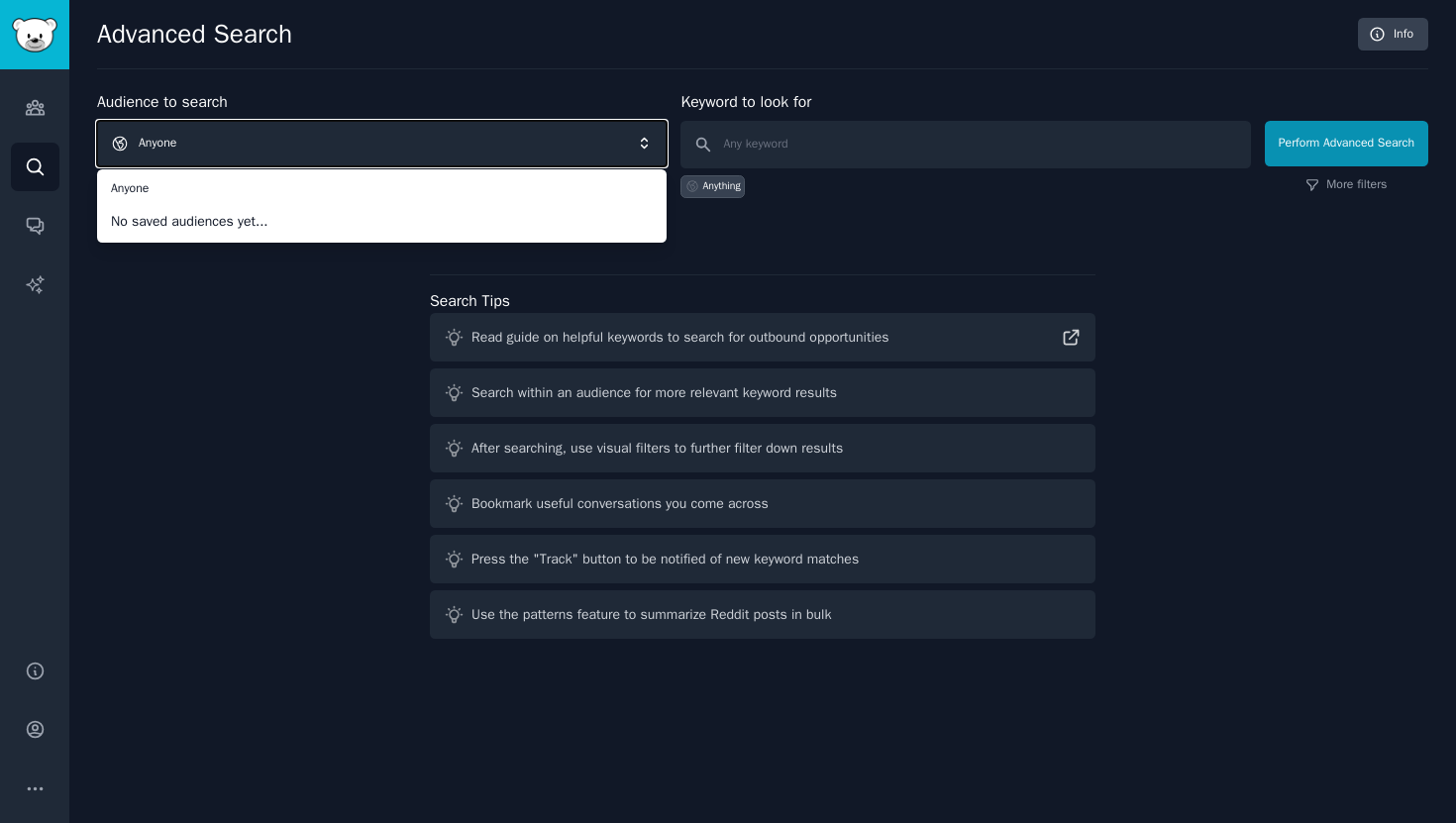 click on "Anyone" at bounding box center [381, 144] 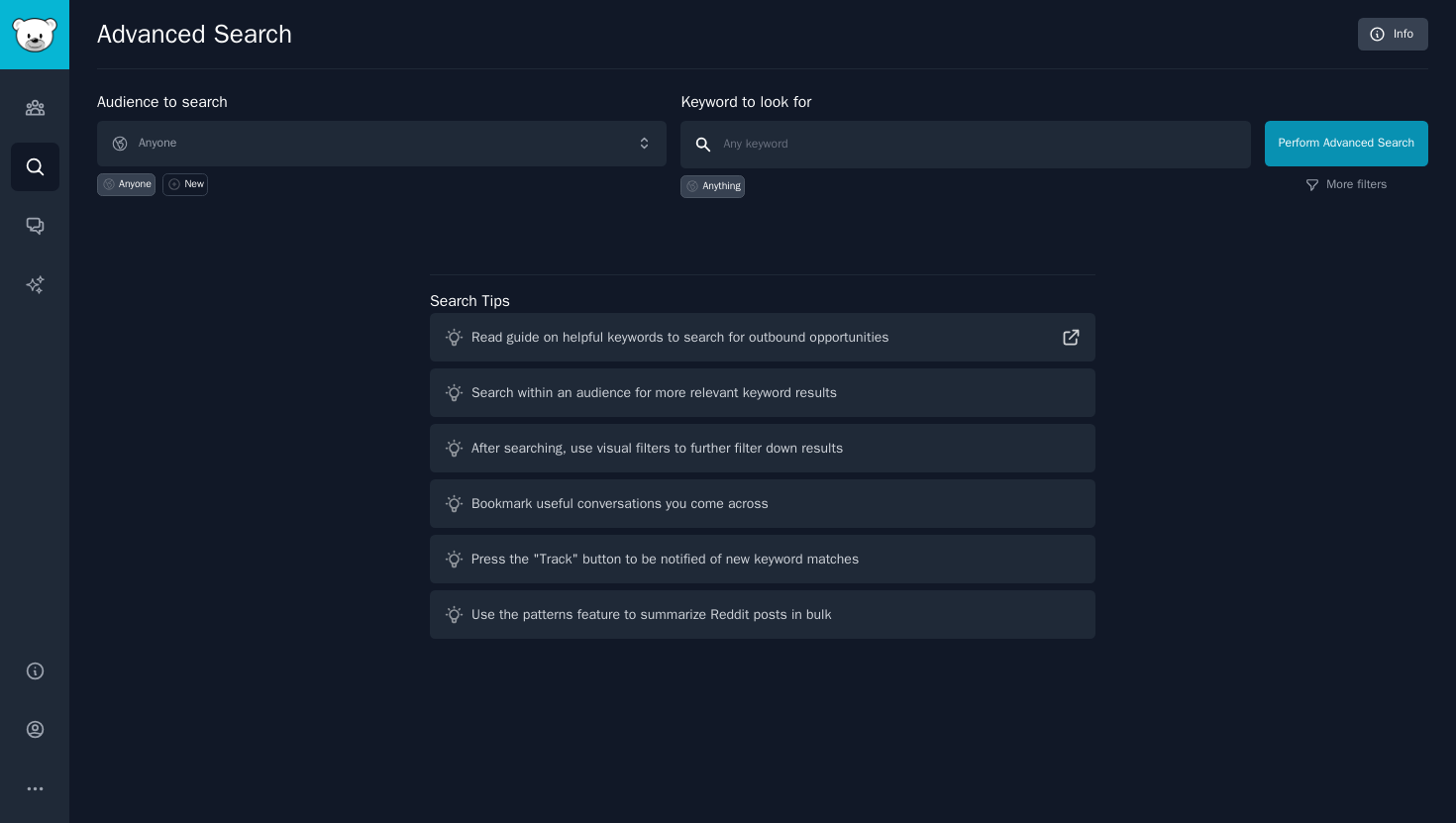 click at bounding box center (965, 145) 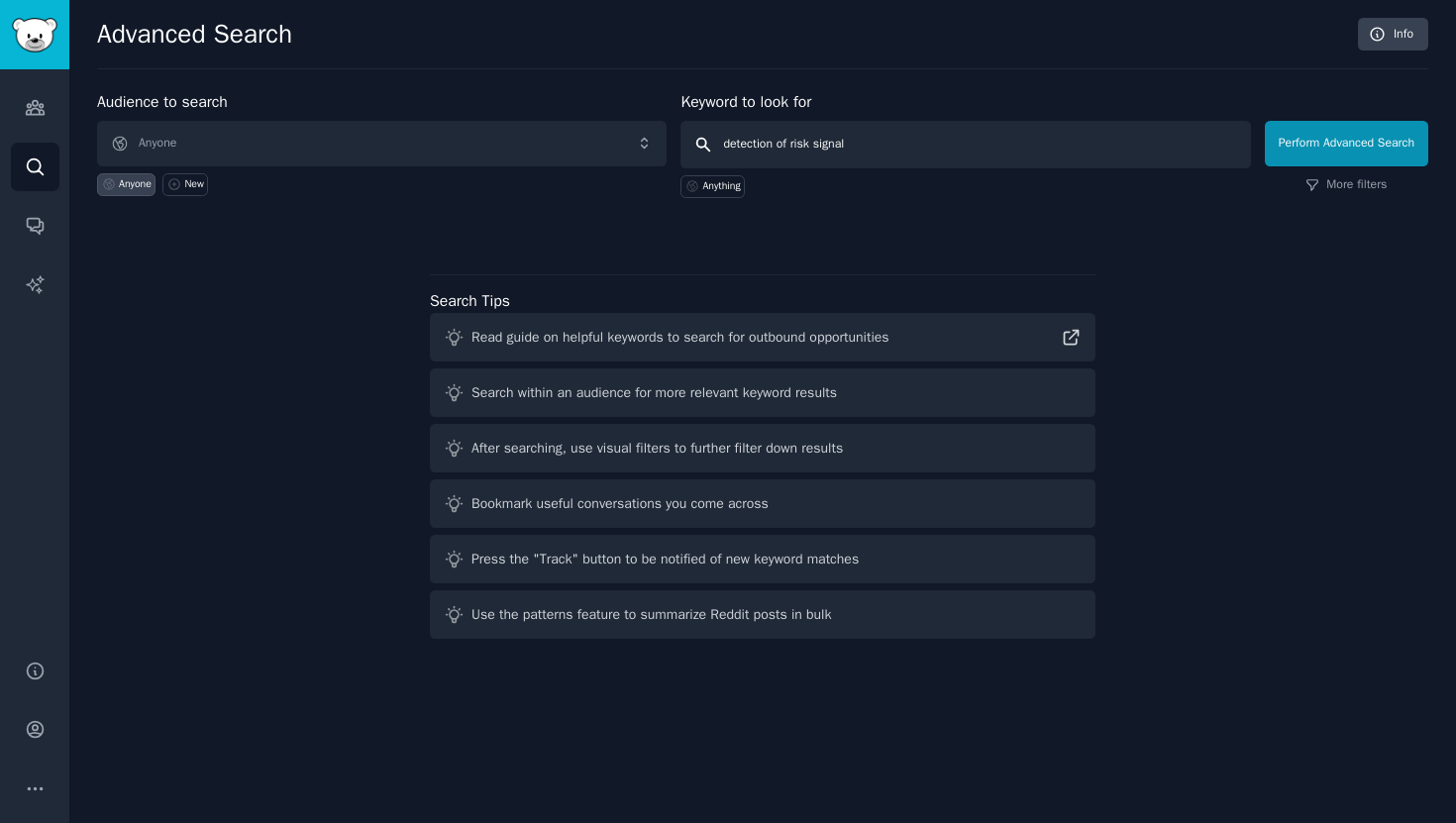 click on "detection of risk signal" at bounding box center [965, 145] 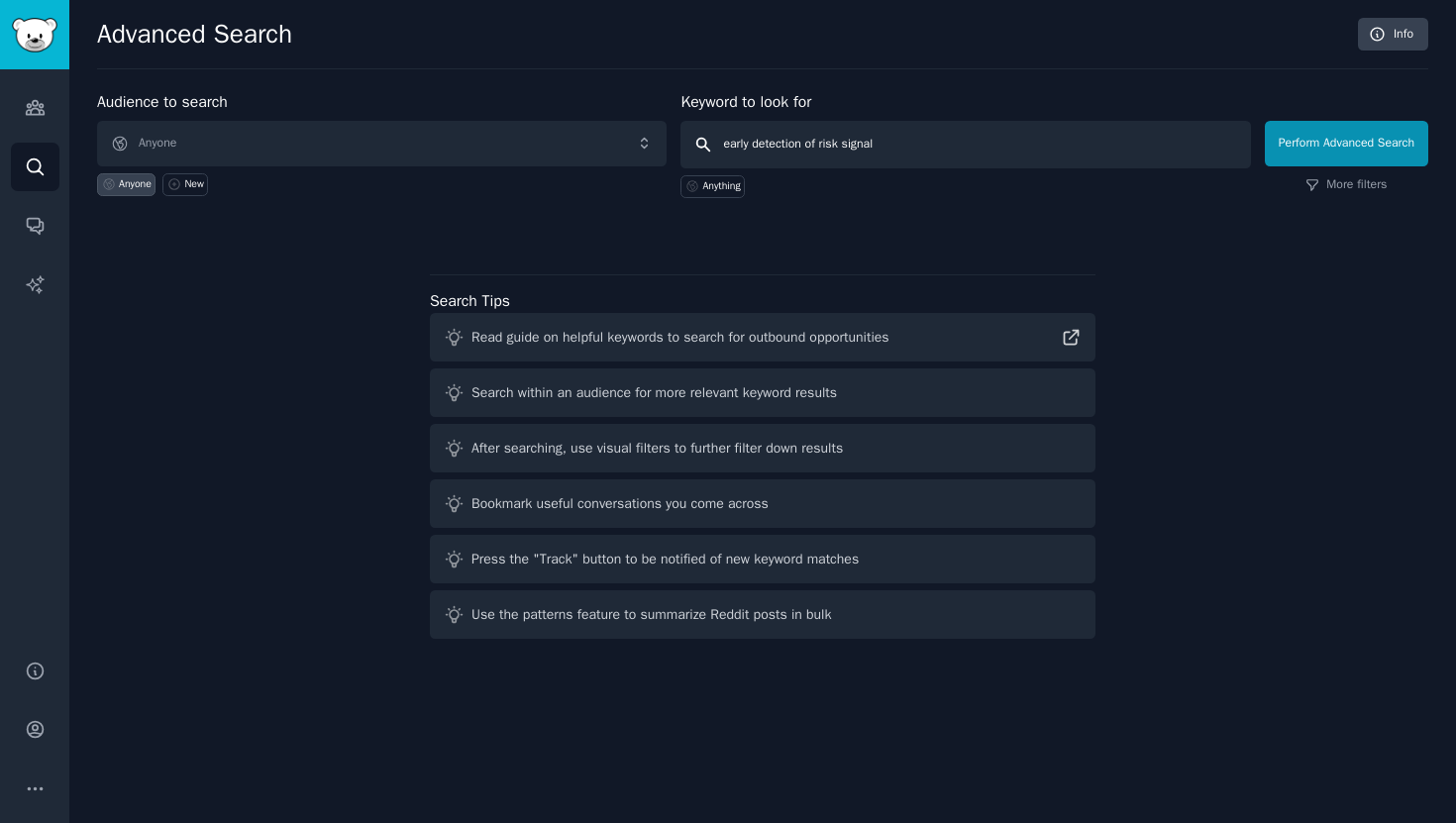 click on "early detection of risk signal" at bounding box center [965, 145] 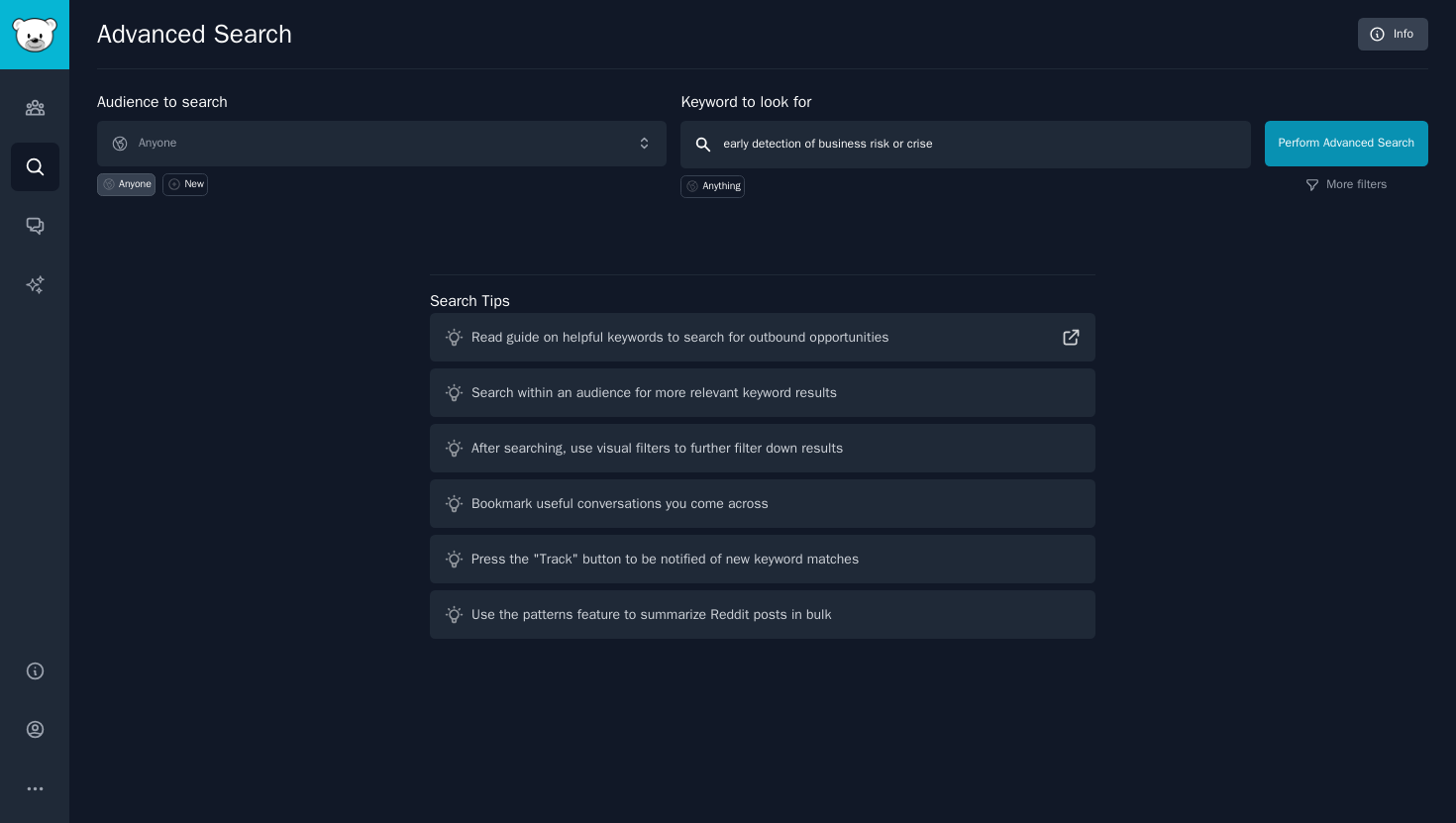 type on "early detection of business risk or crises" 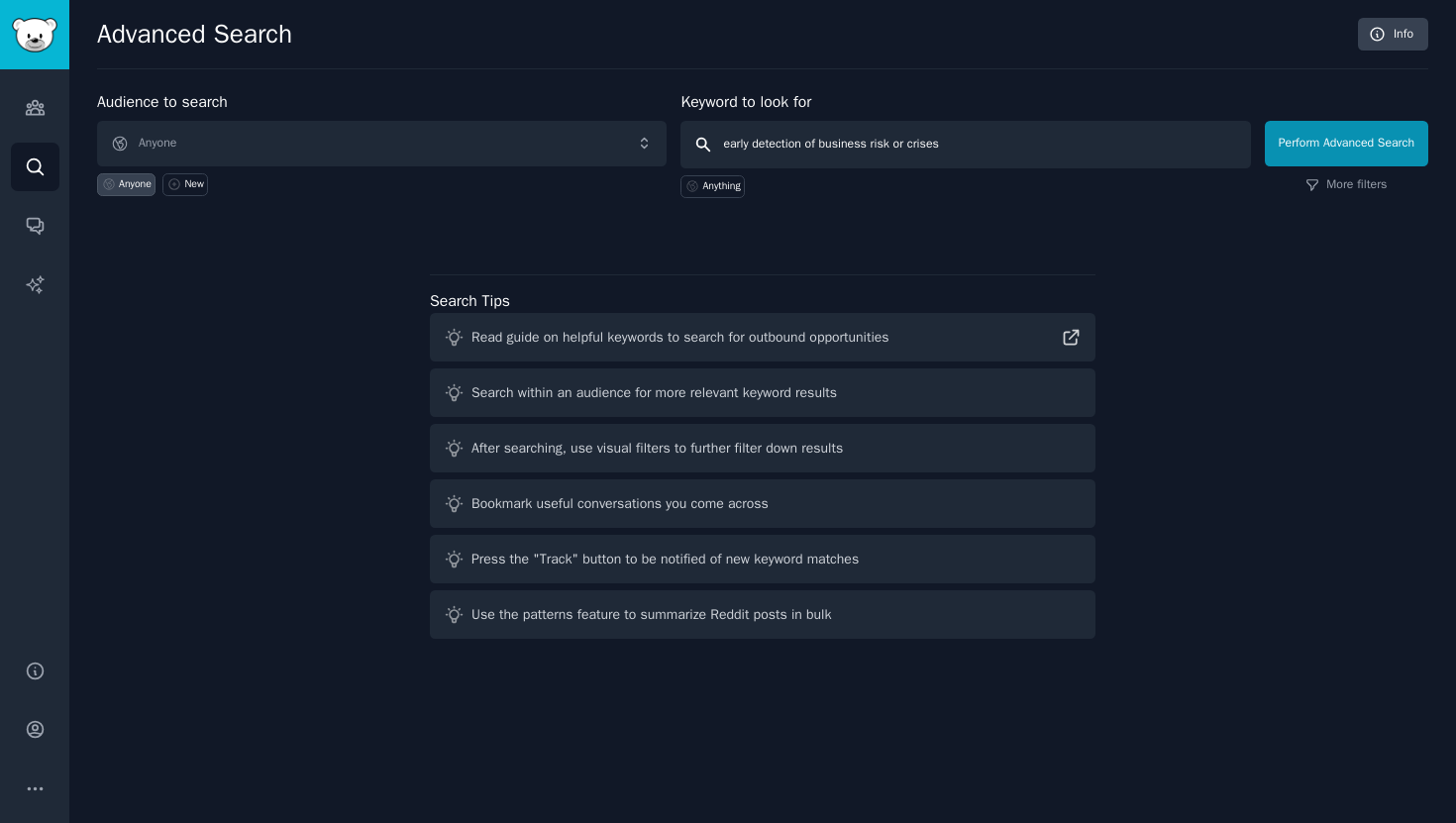 click on "Perform Advanced Search" at bounding box center [1346, 144] 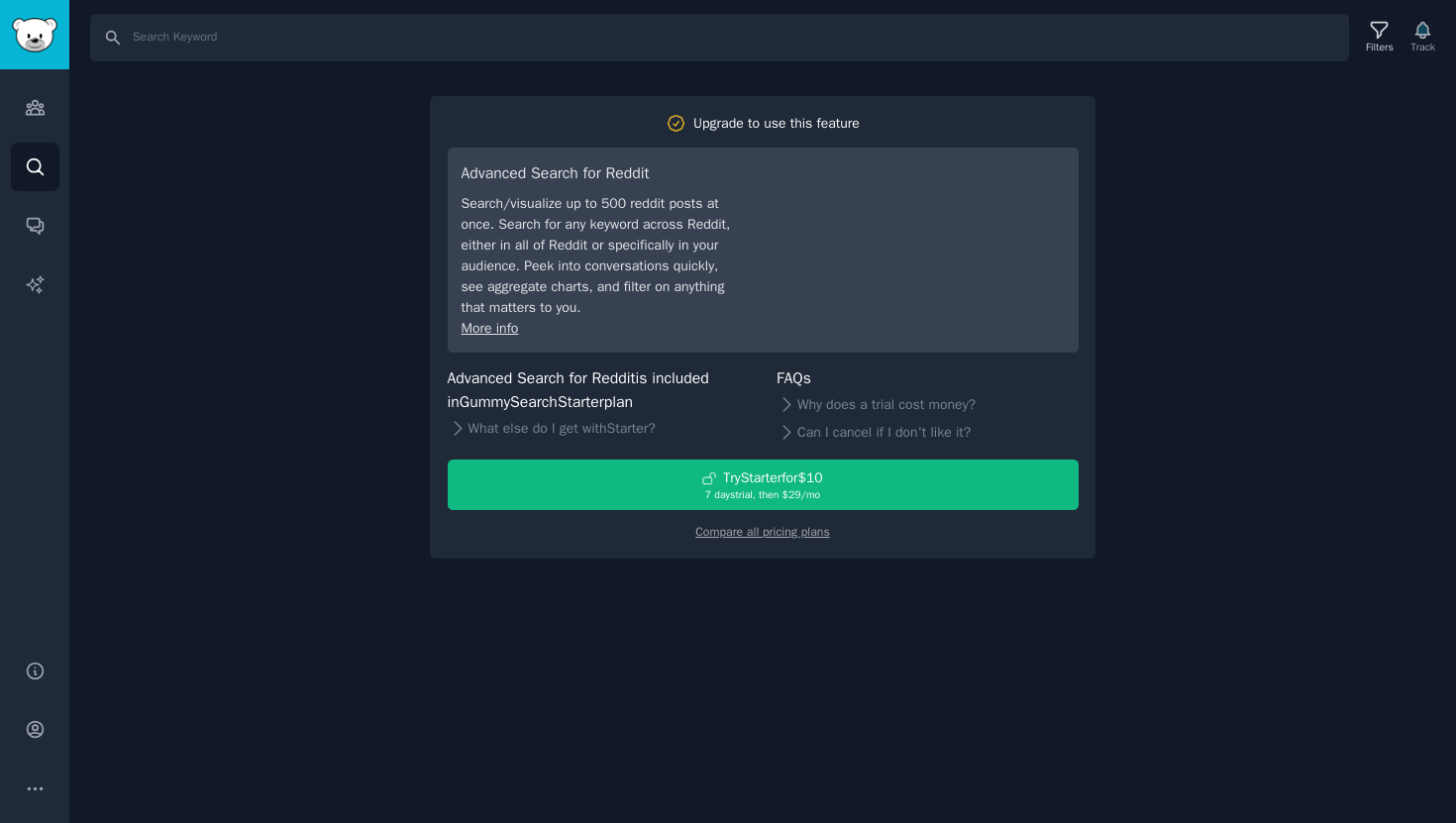 click on "Search Filters Track Upgrade to use this feature Advanced Search for Reddit Search/visualize up to 500 reddit posts at once. Search for any keyword across Reddit, either in all of Reddit or specifically in your audience. Peek into conversations quickly, see aggregate charts, and filter on anything that matters to you. More info Advanced Search for Reddit  is included in  GummySearch  Starter  plan What else do I get with  Starter ? FAQs Why does a trial cost money? Can I cancel if I don't like it? Try  Starter  for  $10 7 days  trial, then $ 29 /mo Compare all pricing plans" at bounding box center [763, 411] 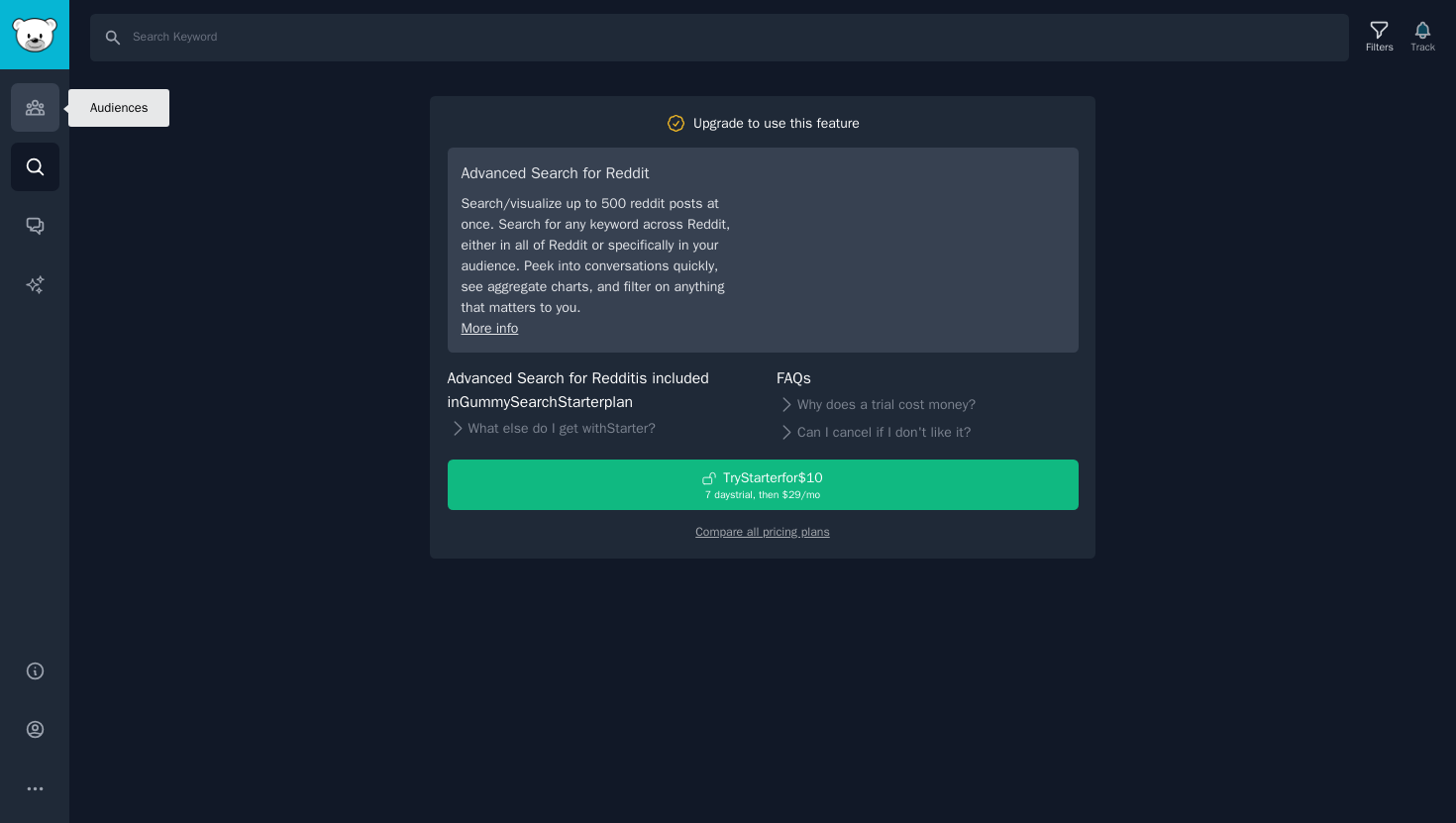 click on "Audiences" at bounding box center [35, 107] 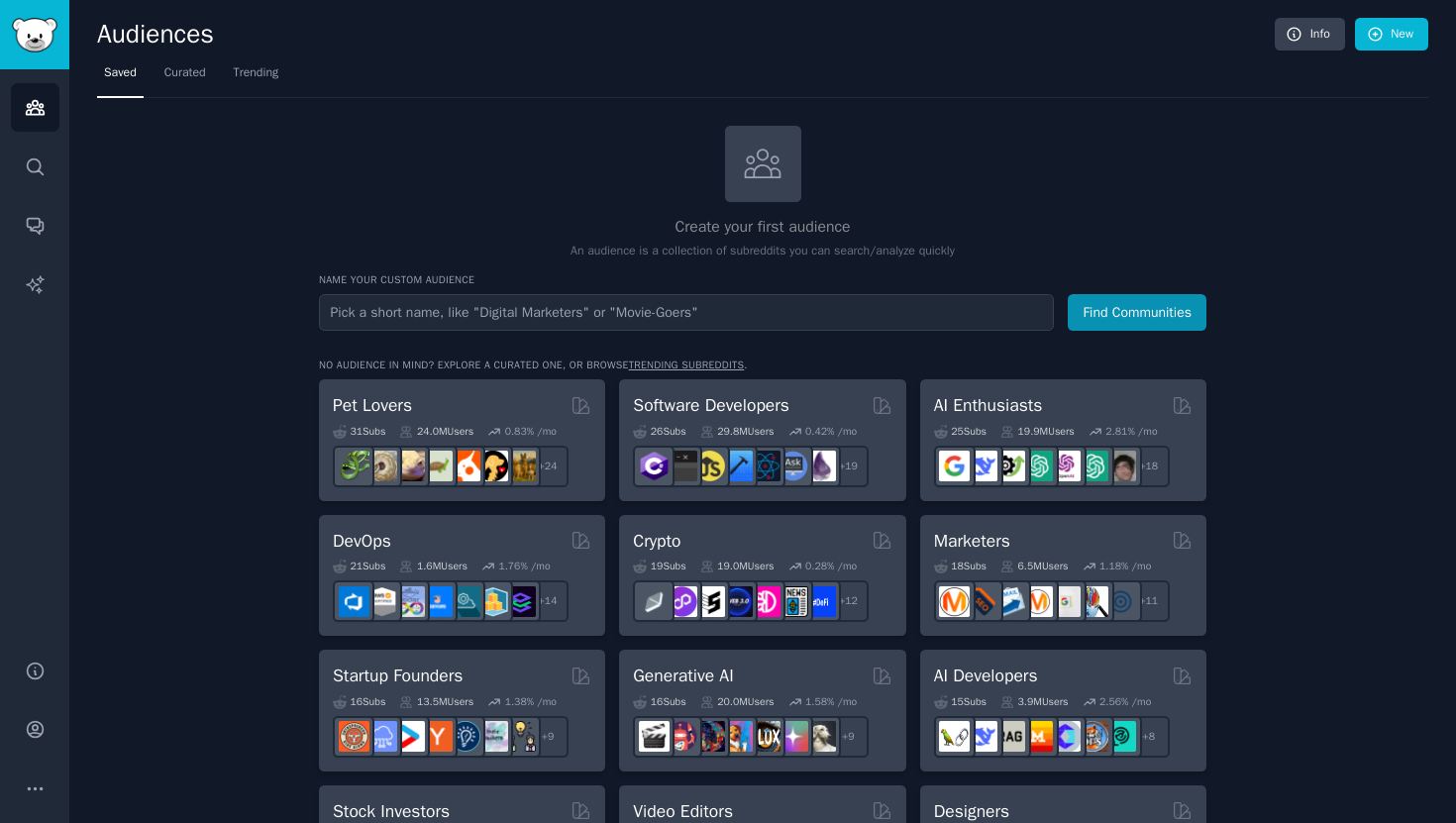 click at bounding box center [686, 312] 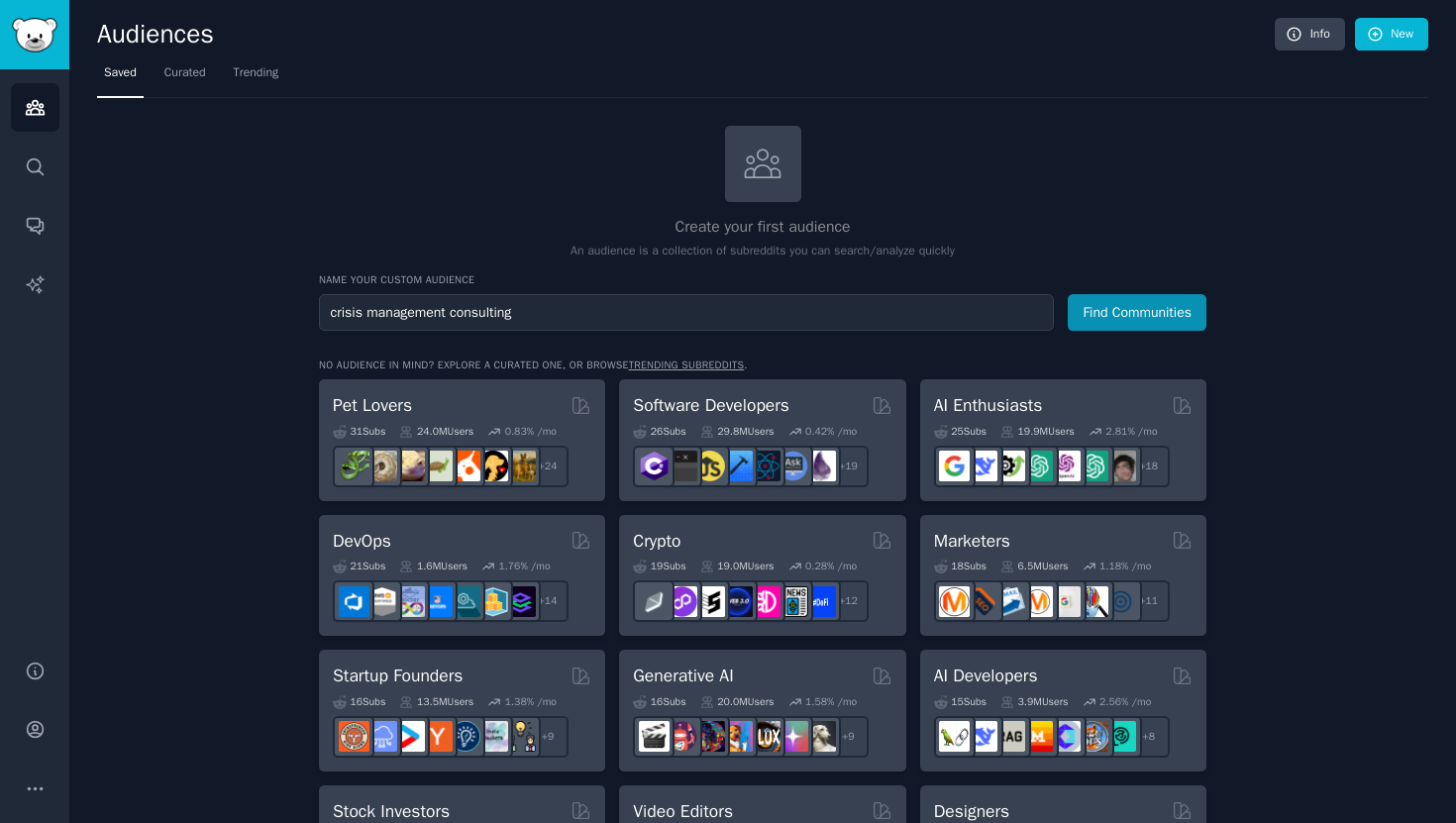 type on "crisis management consulting" 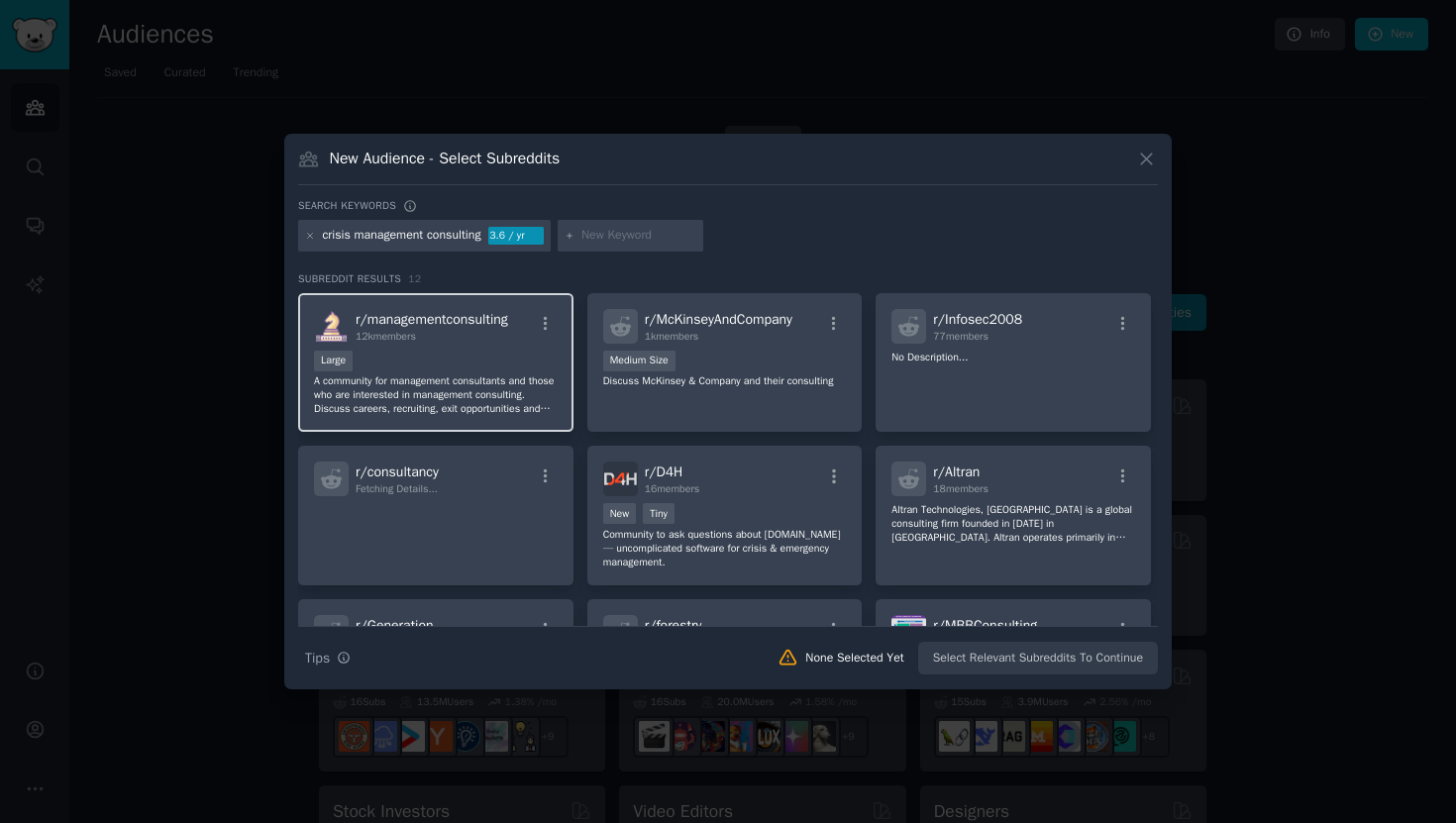 click on "A community for management consultants and those who are interested in management consulting. Discuss careers, recruiting, exit opportunities and personal/professional development. Be kind." at bounding box center (436, 395) 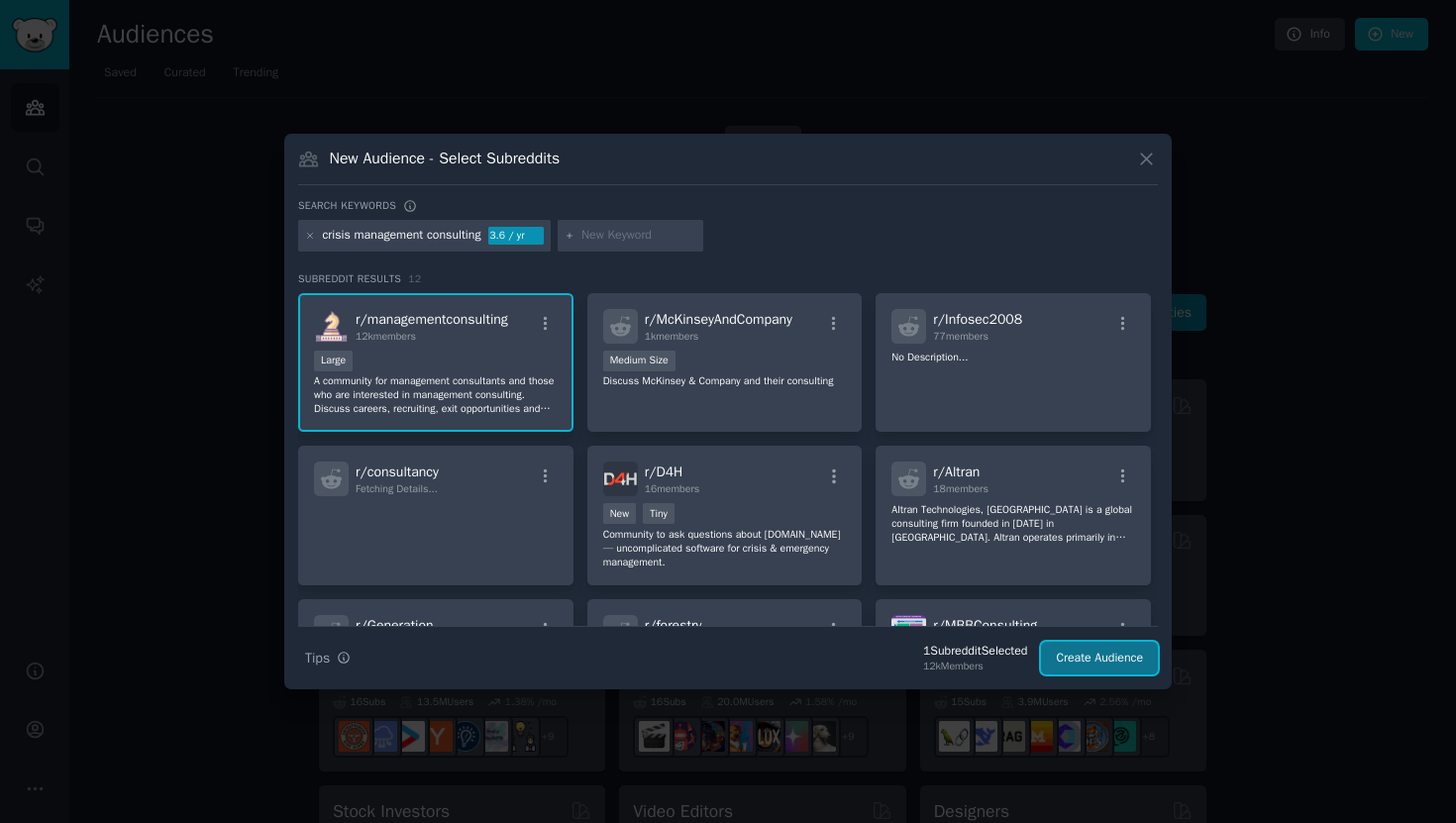 click on "Create Audience" at bounding box center (1099, 659) 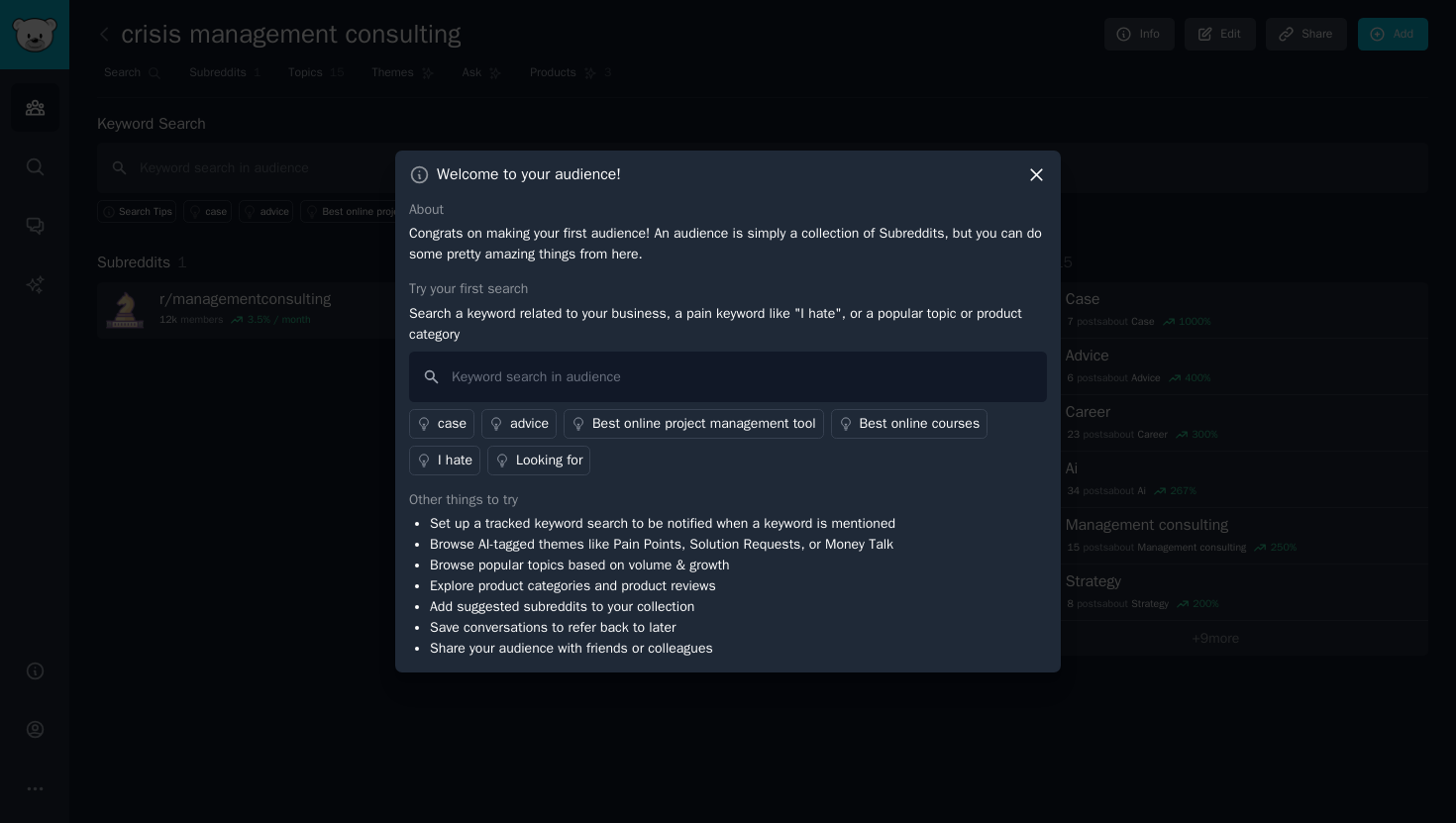 click 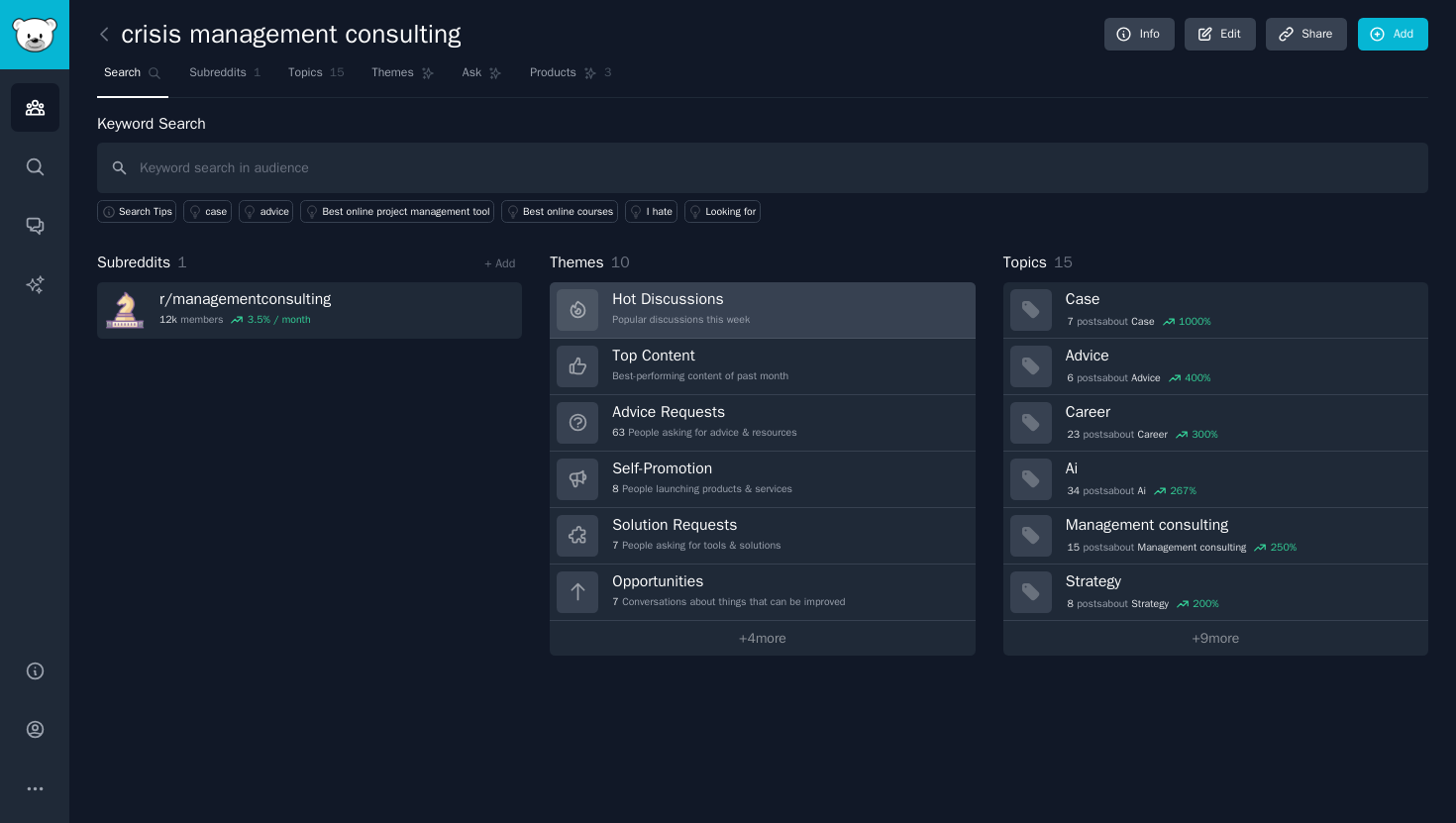 click on "Hot Discussions" at bounding box center [680, 299] 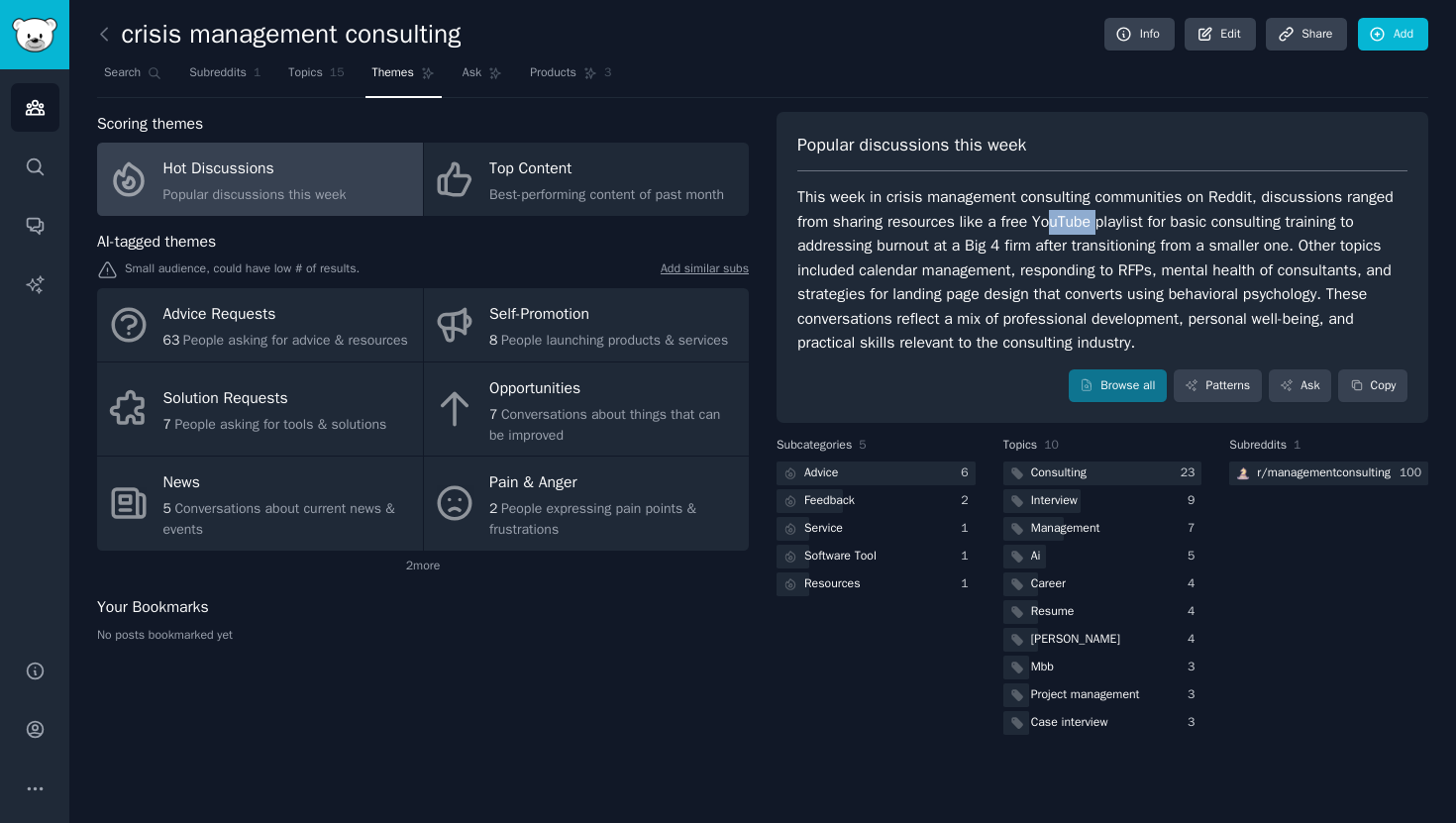 drag, startPoint x: 1104, startPoint y: 231, endPoint x: 1154, endPoint y: 224, distance: 50.48762 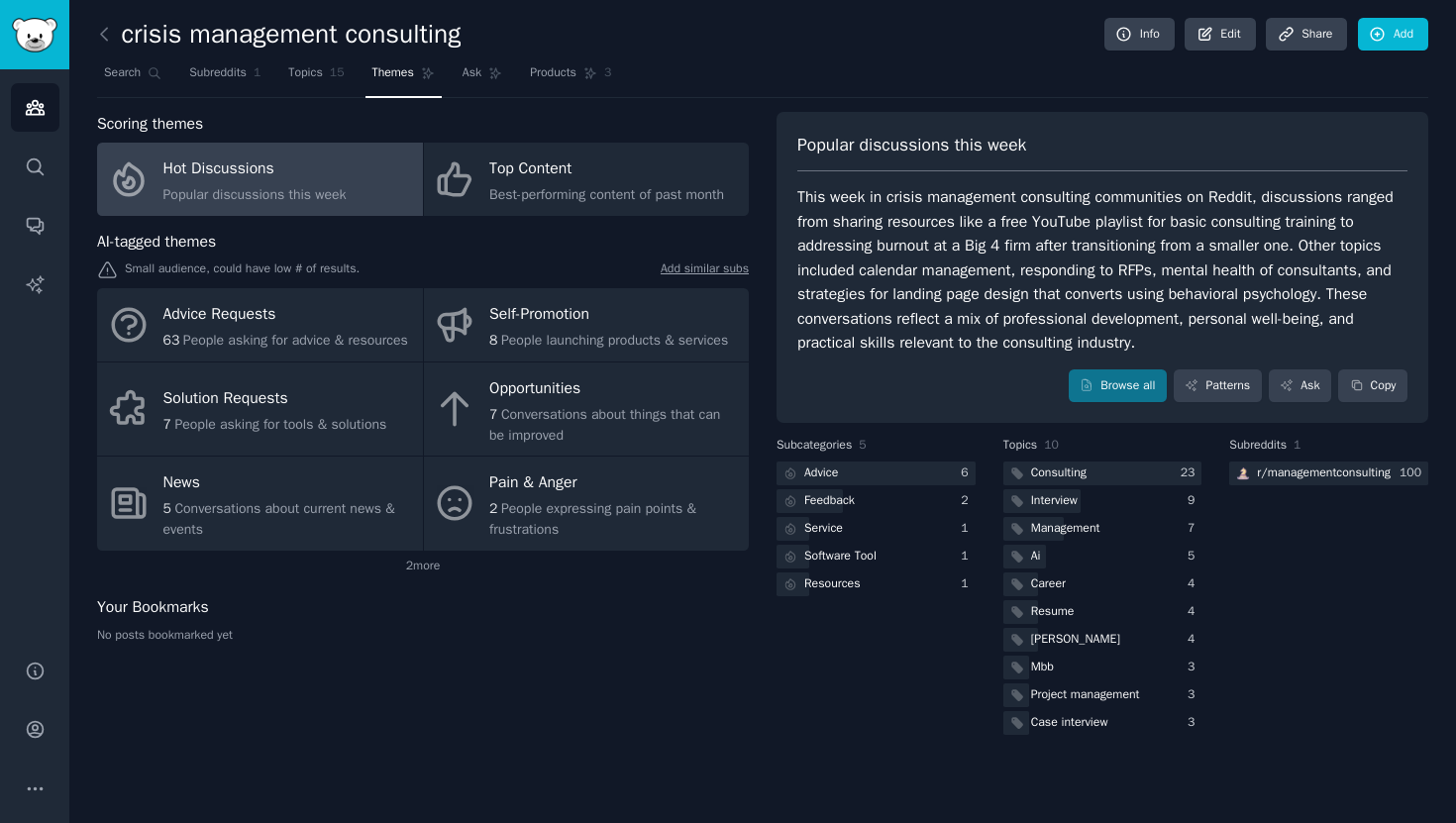 click on "This week in crisis management consulting communities on Reddit, discussions ranged from sharing resources like a free YouTube playlist for basic consulting training to addressing burnout at a Big 4 firm after transitioning from a smaller one. Other topics included calendar management, responding to RFPs, mental health of consultants, and strategies for landing page design that converts using behavioral psychology. These conversations reflect a mix of professional development, personal well-being, and practical skills relevant to the consulting industry." at bounding box center (1102, 270) 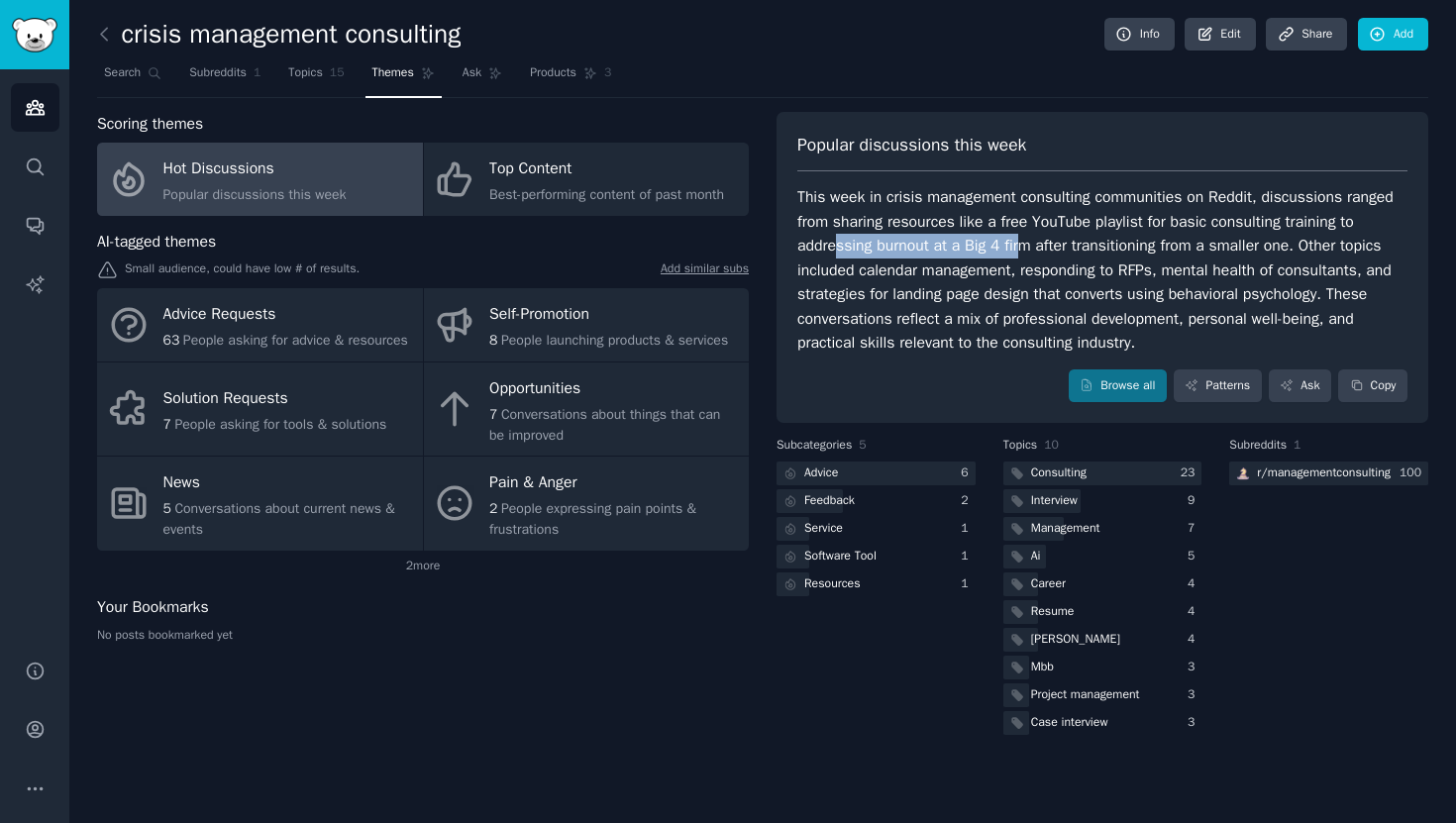drag, startPoint x: 855, startPoint y: 243, endPoint x: 1047, endPoint y: 243, distance: 192 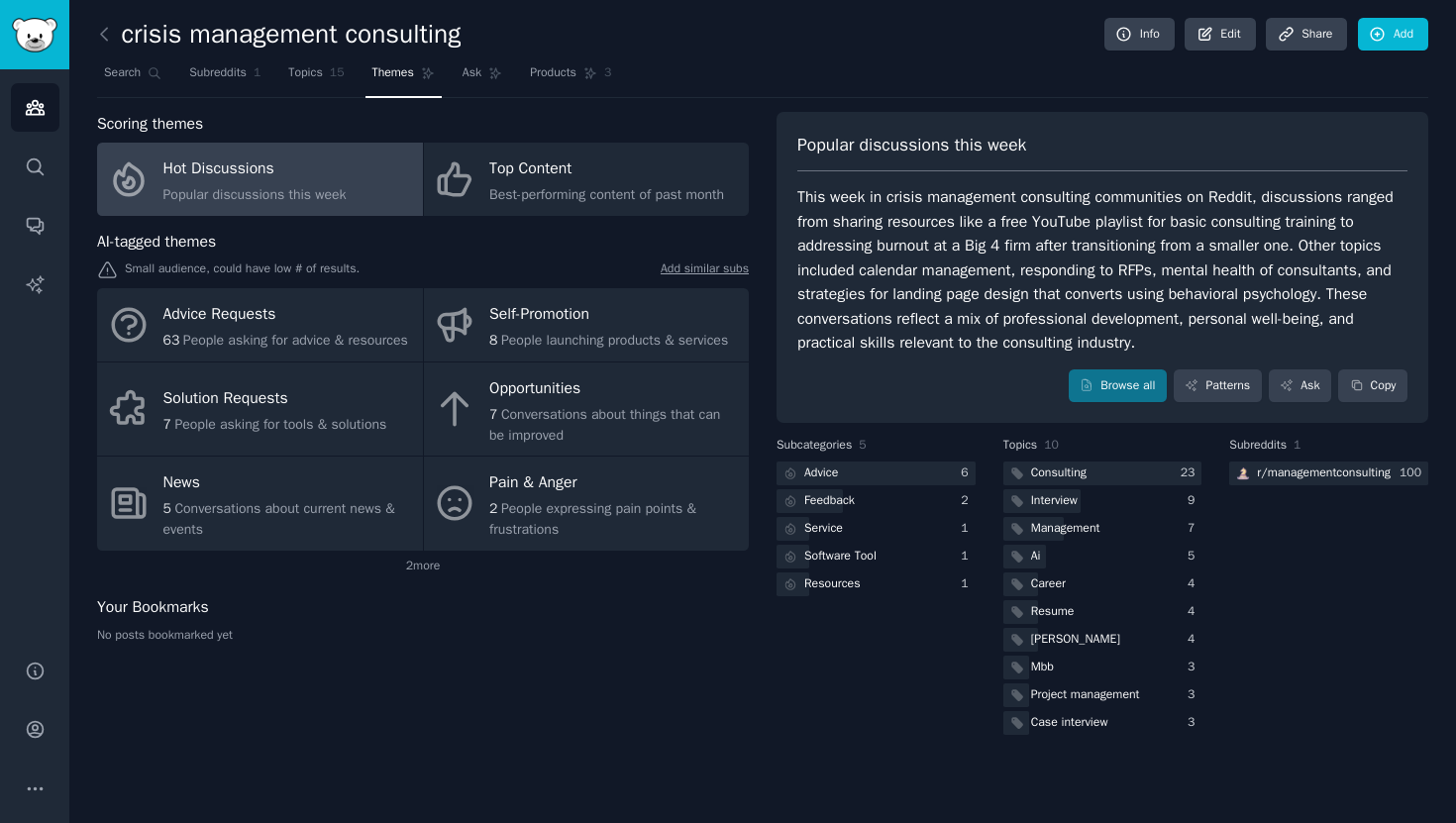 click on "This week in crisis management consulting communities on Reddit, discussions ranged from sharing resources like a free YouTube playlist for basic consulting training to addressing burnout at a Big 4 firm after transitioning from a smaller one. Other topics included calendar management, responding to RFPs, mental health of consultants, and strategies for landing page design that converts using behavioral psychology. These conversations reflect a mix of professional development, personal well-being, and practical skills relevant to the consulting industry." at bounding box center (1102, 270) 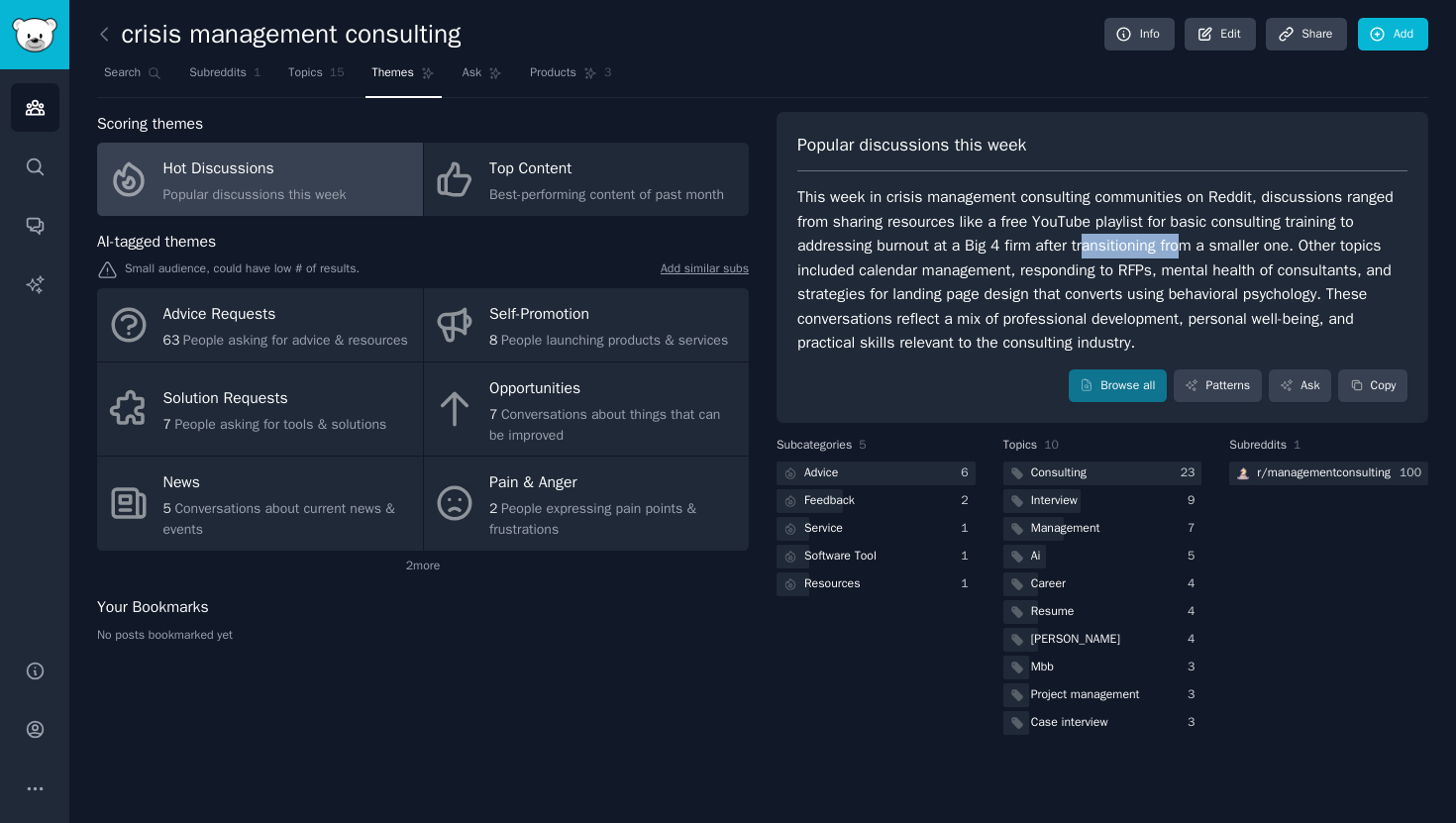 drag, startPoint x: 1108, startPoint y: 246, endPoint x: 1205, endPoint y: 245, distance: 97.005155 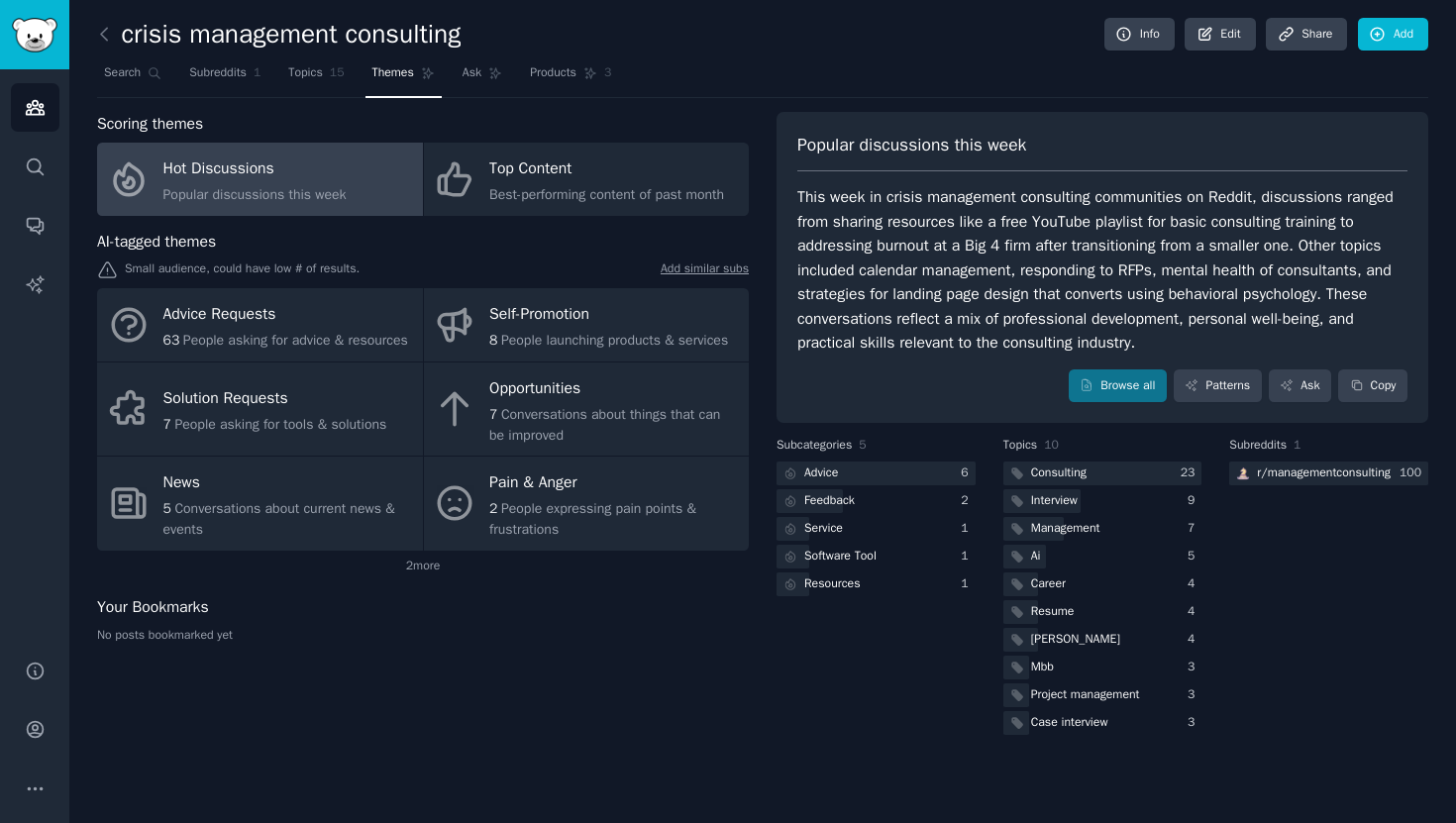 click on "This week in crisis management consulting communities on Reddit, discussions ranged from sharing resources like a free YouTube playlist for basic consulting training to addressing burnout at a Big 4 firm after transitioning from a smaller one. Other topics included calendar management, responding to RFPs, mental health of consultants, and strategies for landing page design that converts using behavioral psychology. These conversations reflect a mix of professional development, personal well-being, and practical skills relevant to the consulting industry." at bounding box center (1102, 270) 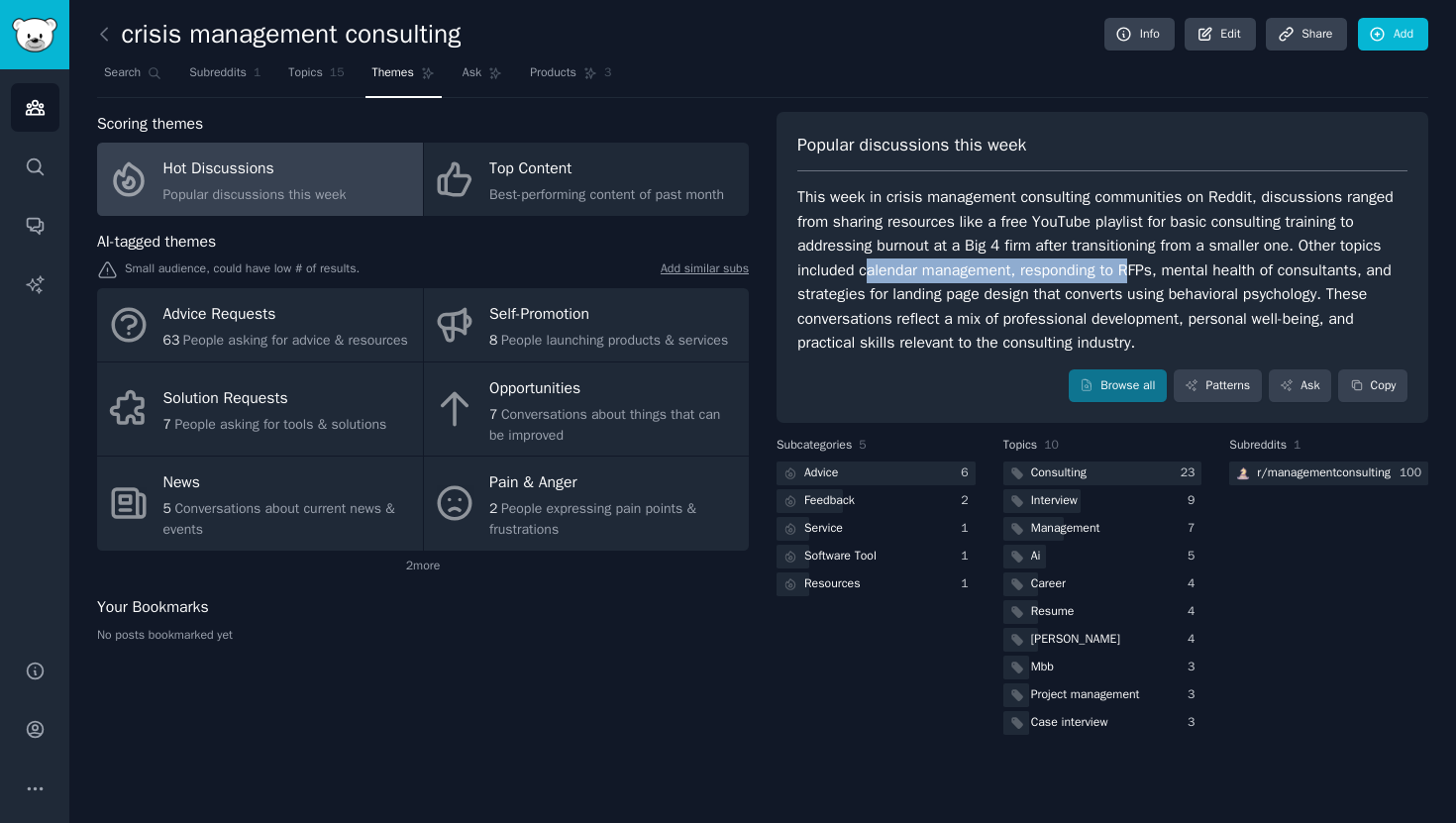 drag, startPoint x: 917, startPoint y: 266, endPoint x: 1189, endPoint y: 263, distance: 272.01654 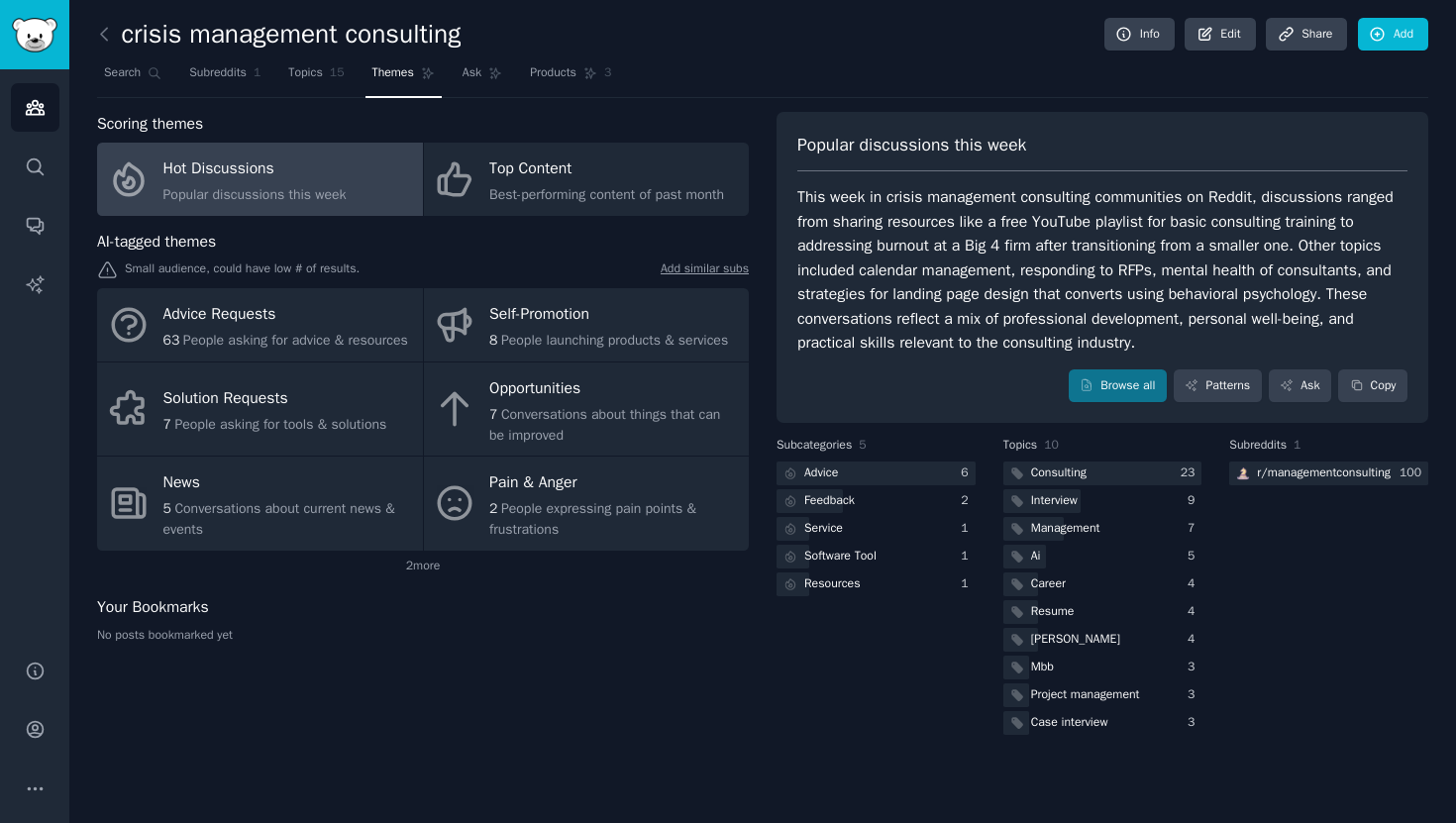 click on "This week in crisis management consulting communities on Reddit, discussions ranged from sharing resources like a free YouTube playlist for basic consulting training to addressing burnout at a Big 4 firm after transitioning from a smaller one. Other topics included calendar management, responding to RFPs, mental health of consultants, and strategies for landing page design that converts using behavioral psychology. These conversations reflect a mix of professional development, personal well-being, and practical skills relevant to the consulting industry." at bounding box center (1102, 270) 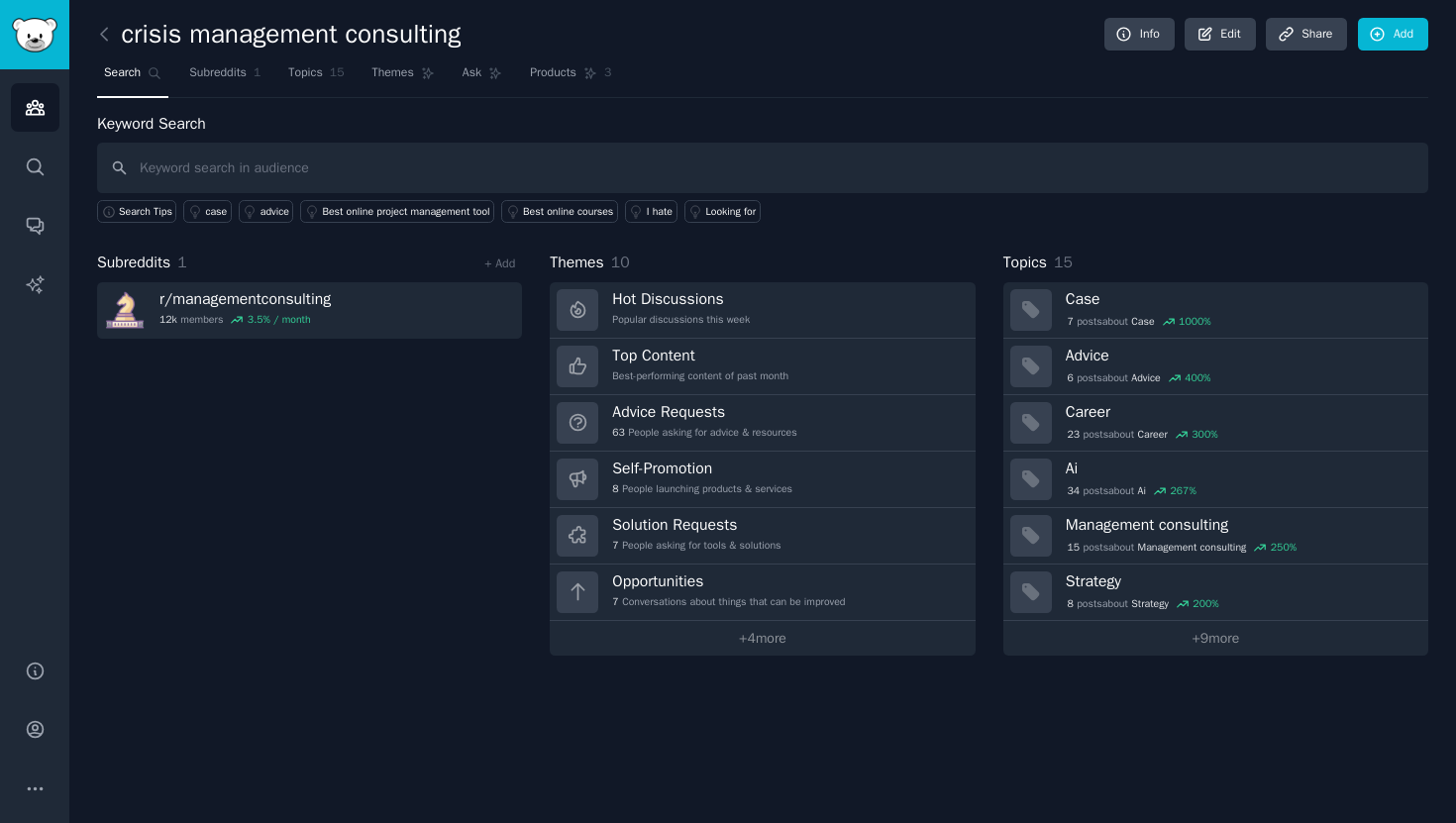 click at bounding box center [763, 167] 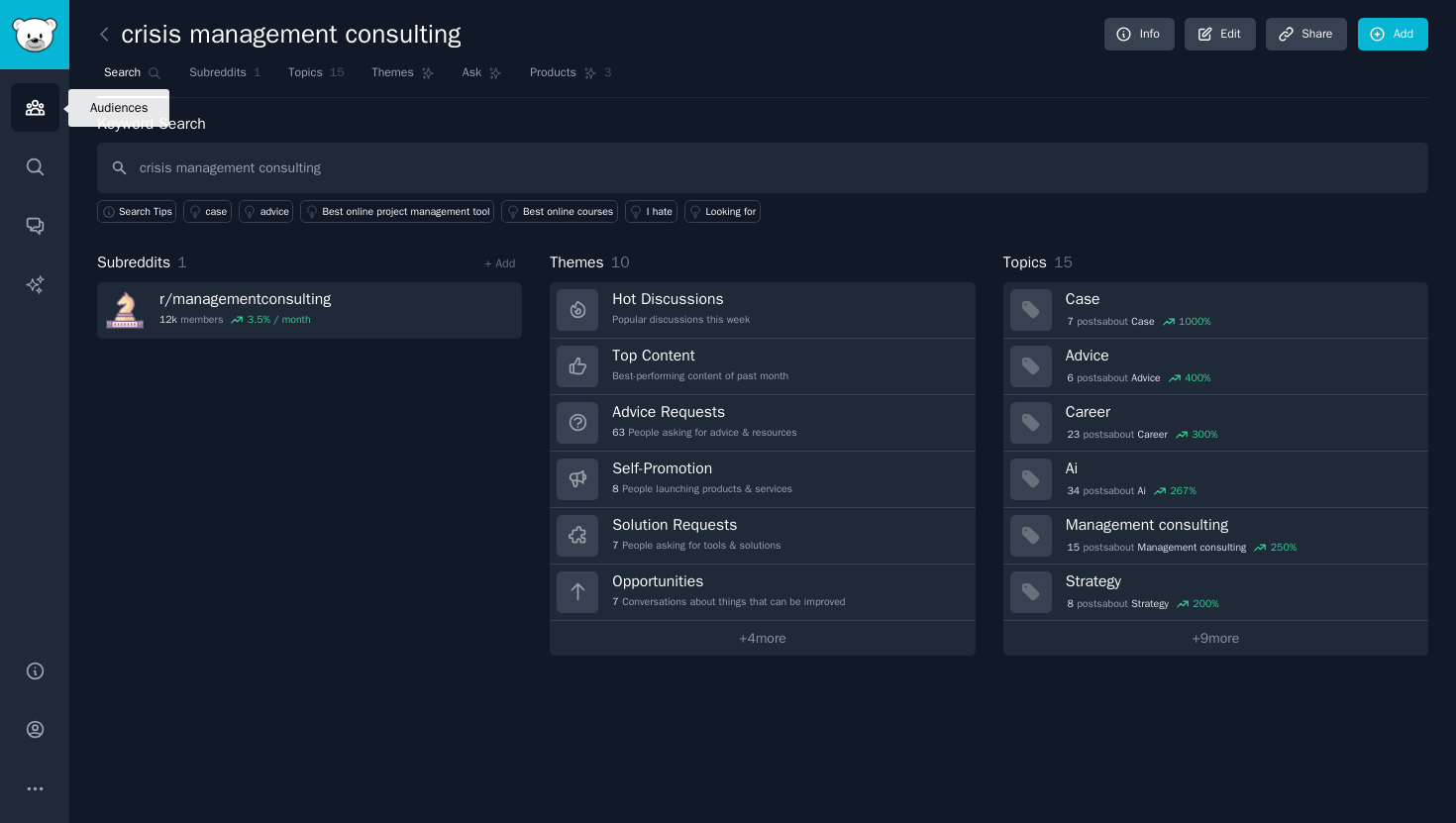 type on "crisis management consulting" 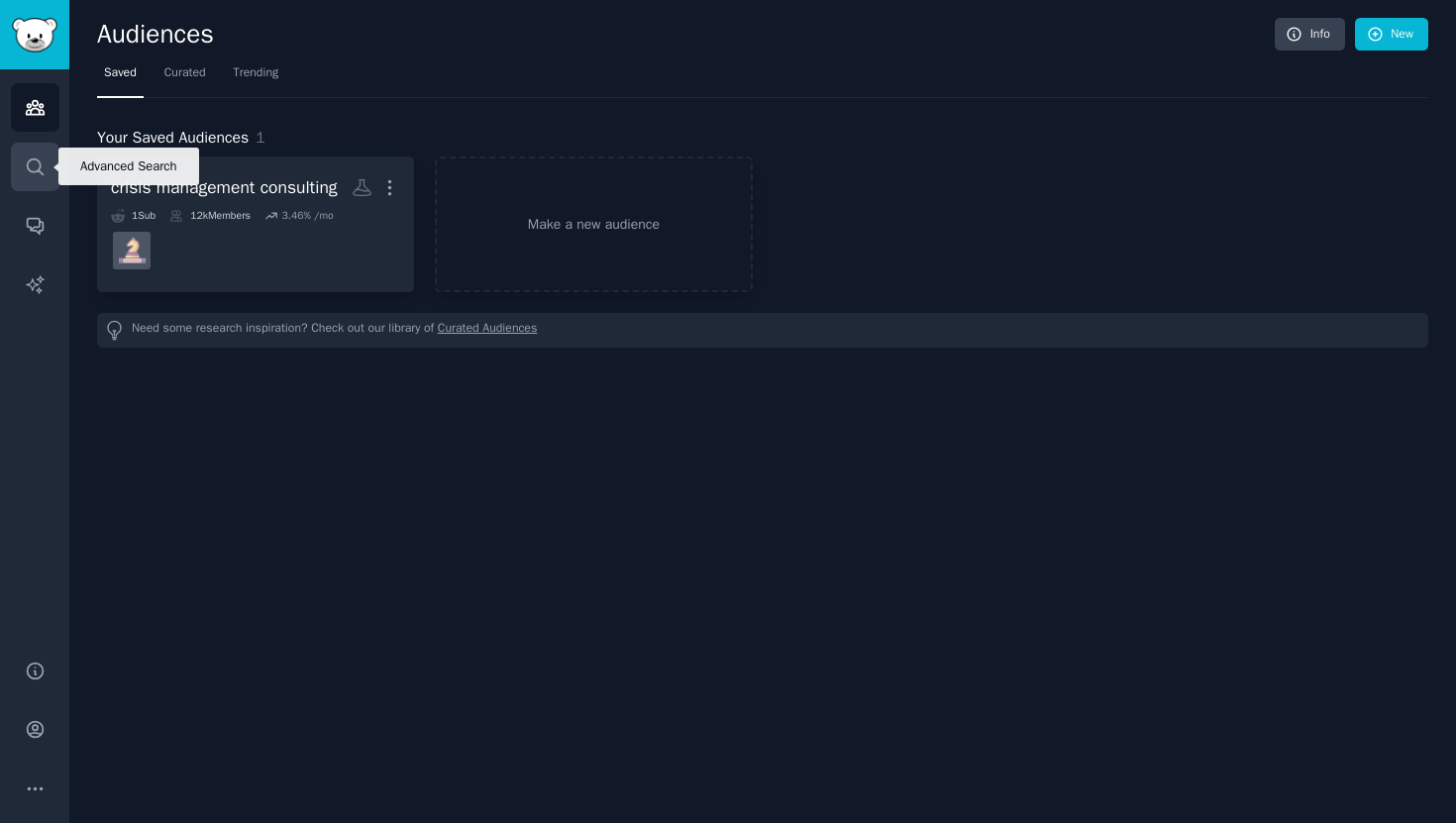 click on "Search" at bounding box center [35, 166] 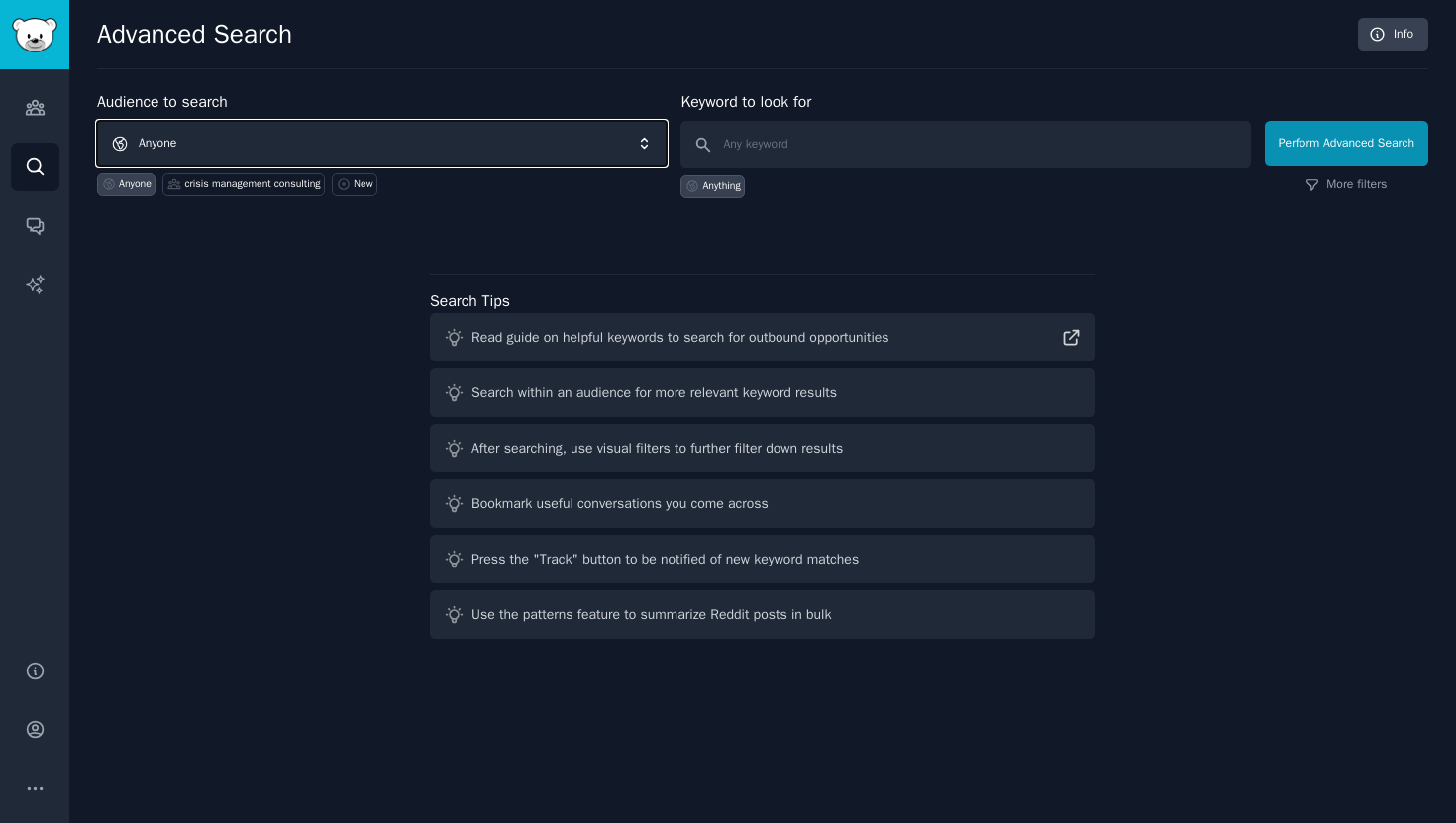 click on "Anyone" at bounding box center (381, 144) 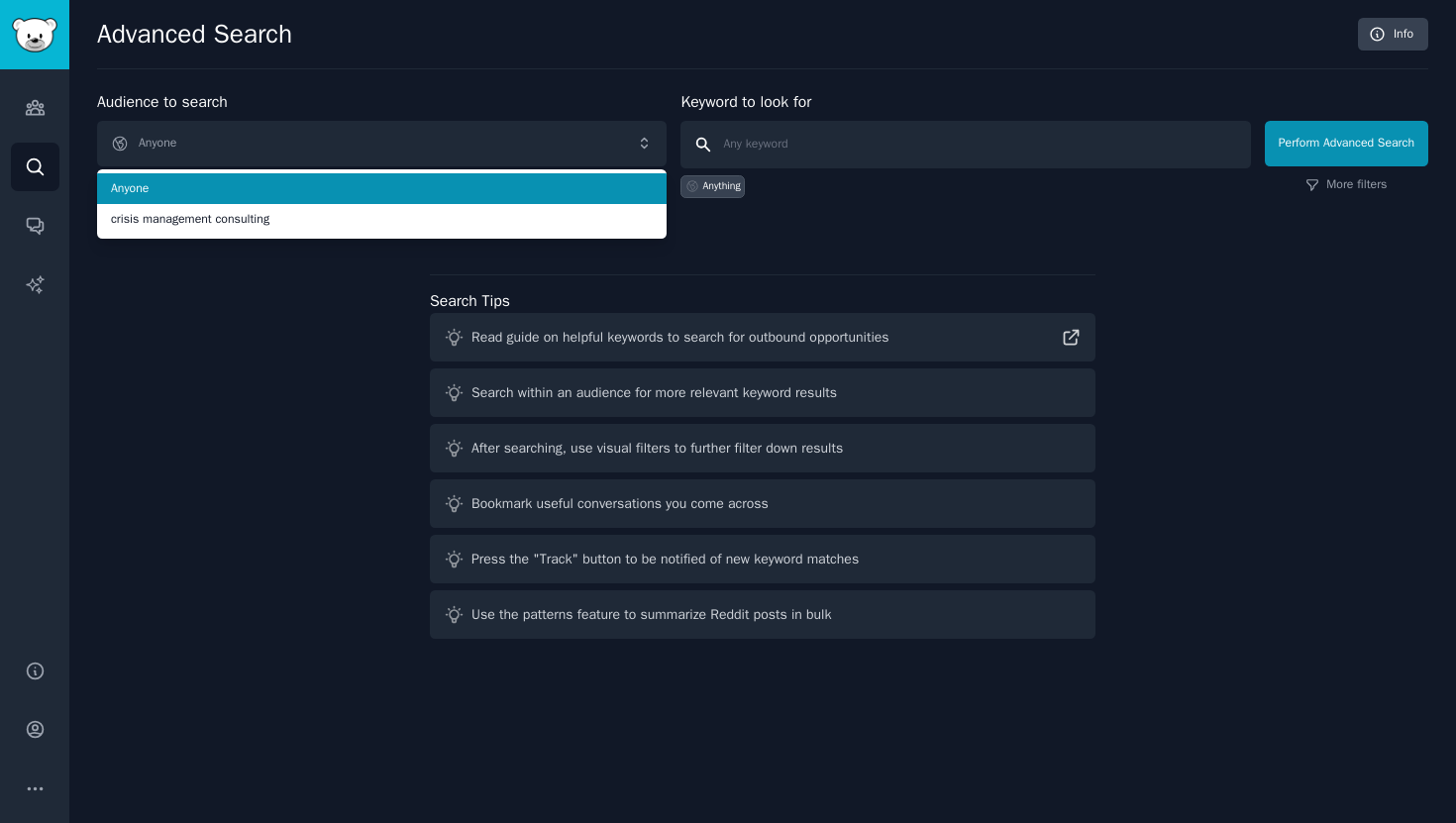 click at bounding box center [965, 145] 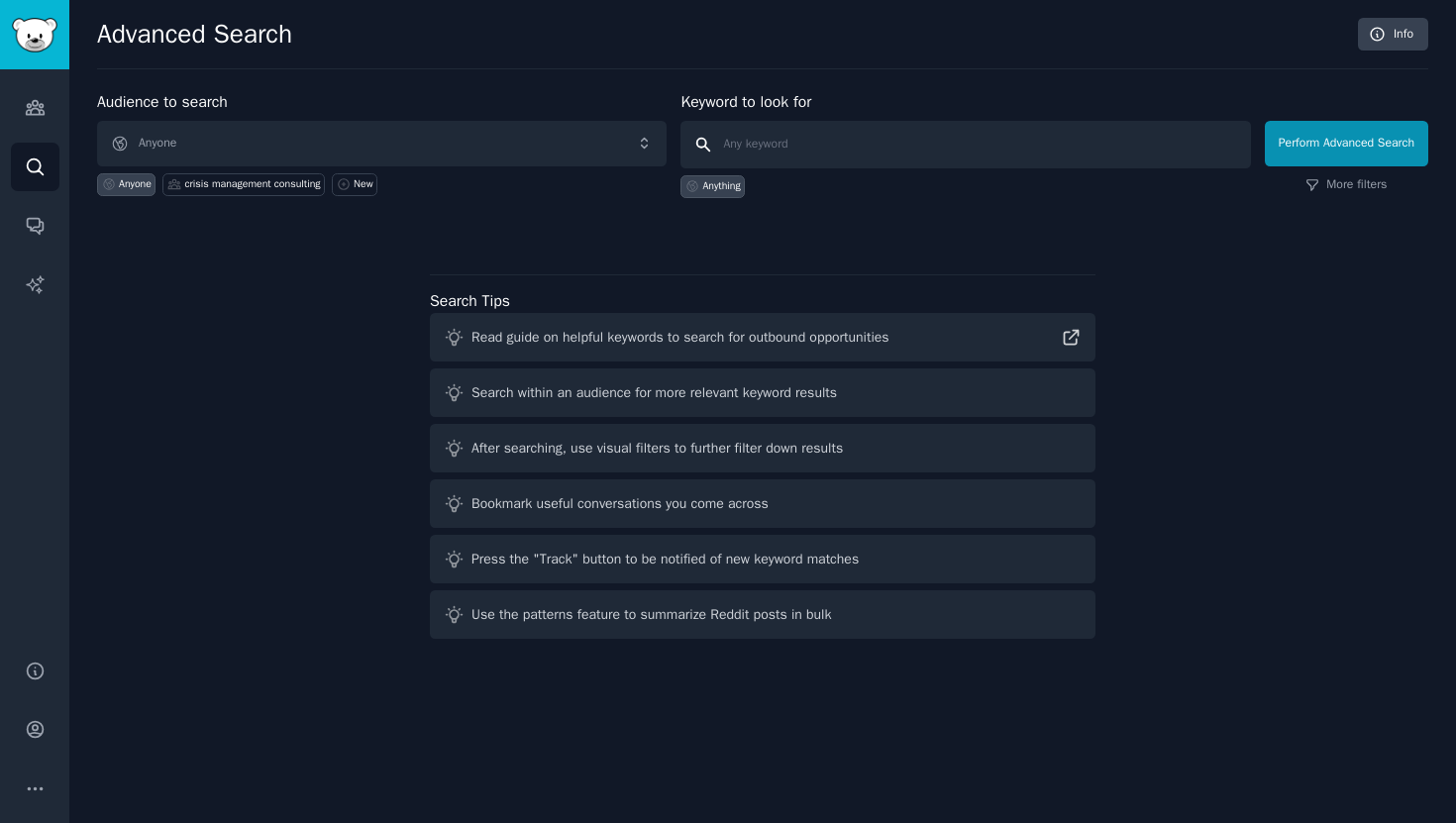paste on "crisis management consulting" 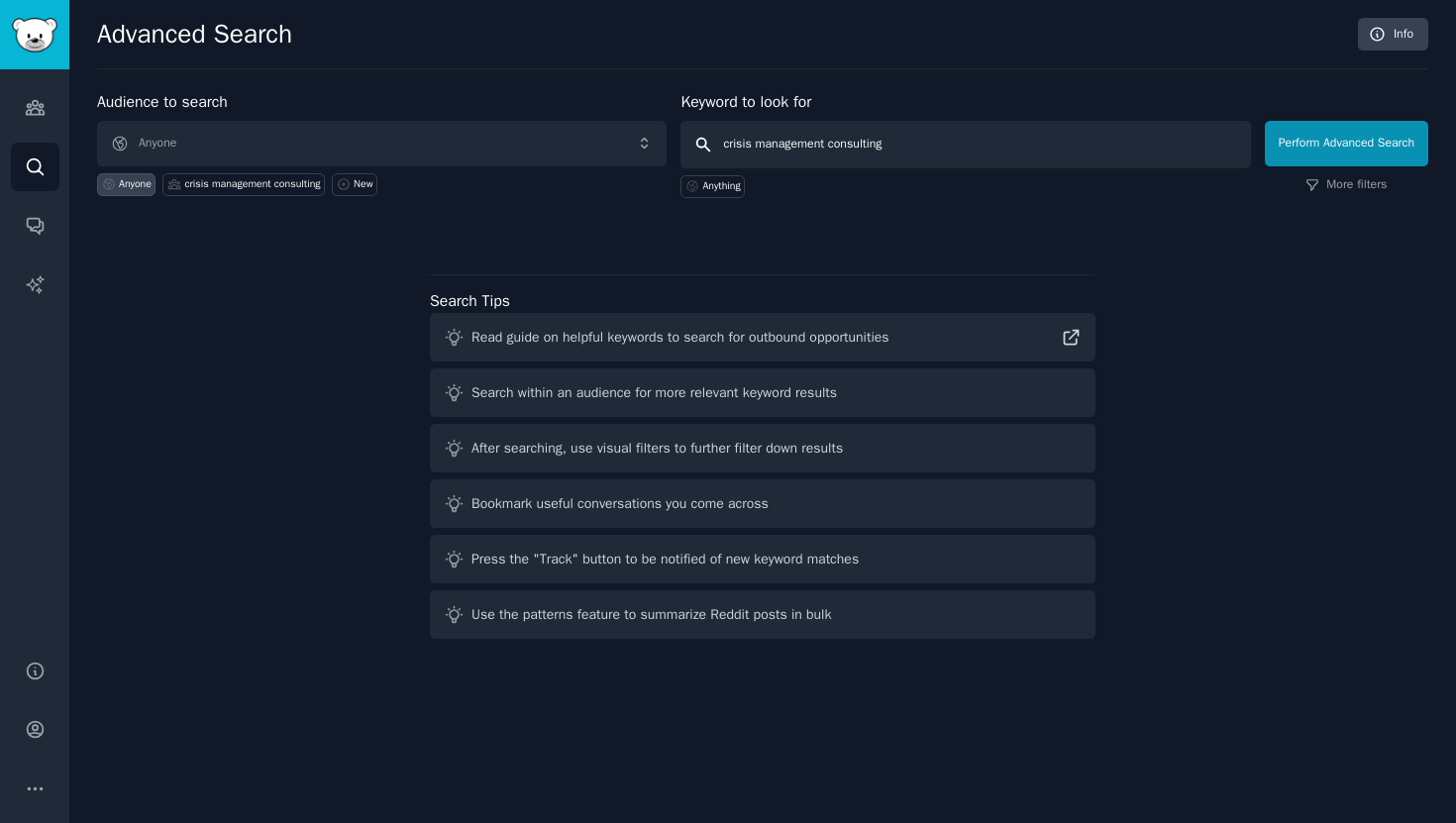 click on "crisis management consulting" at bounding box center (965, 145) 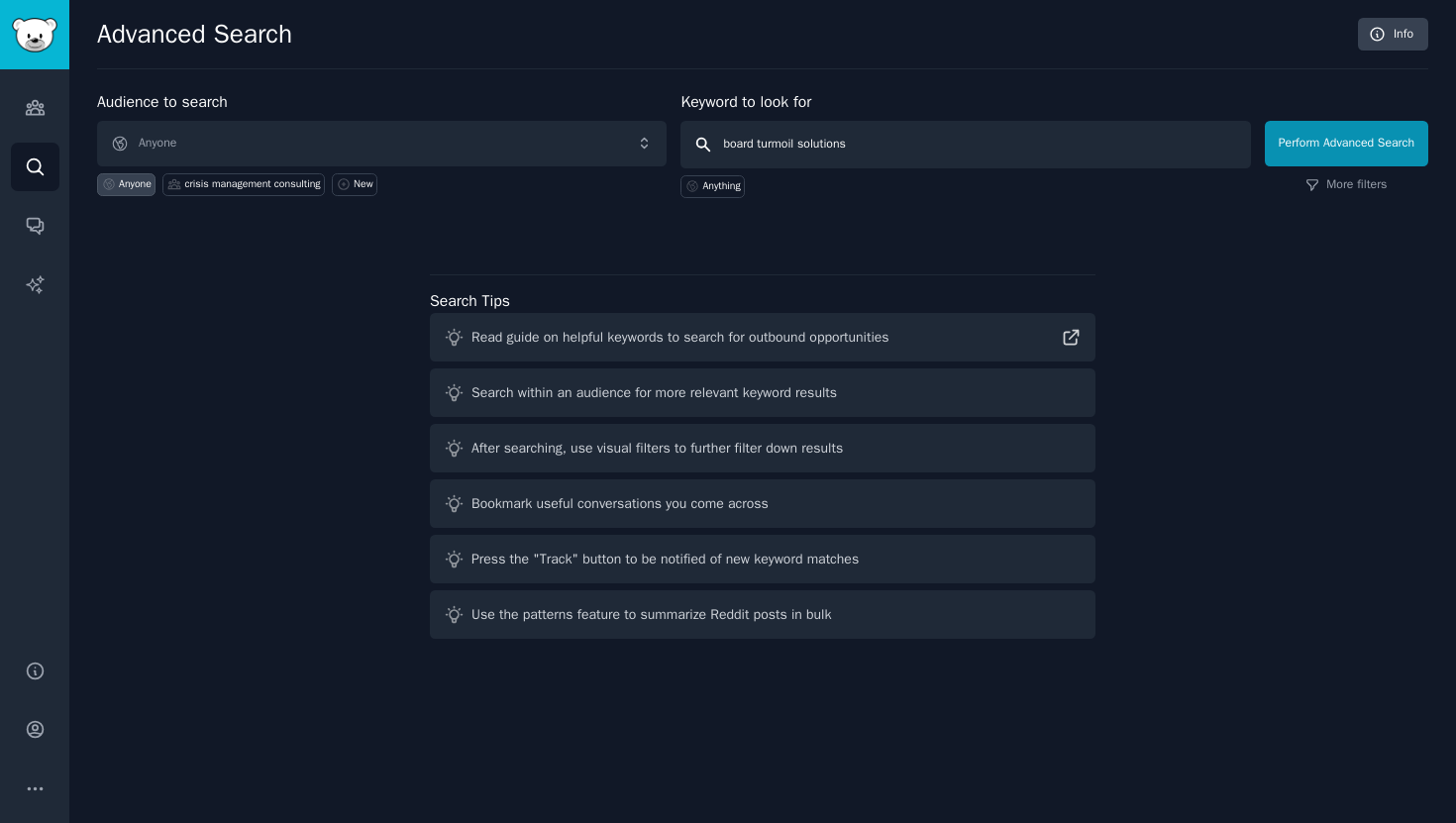click on "Perform Advanced Search" at bounding box center (1346, 144) 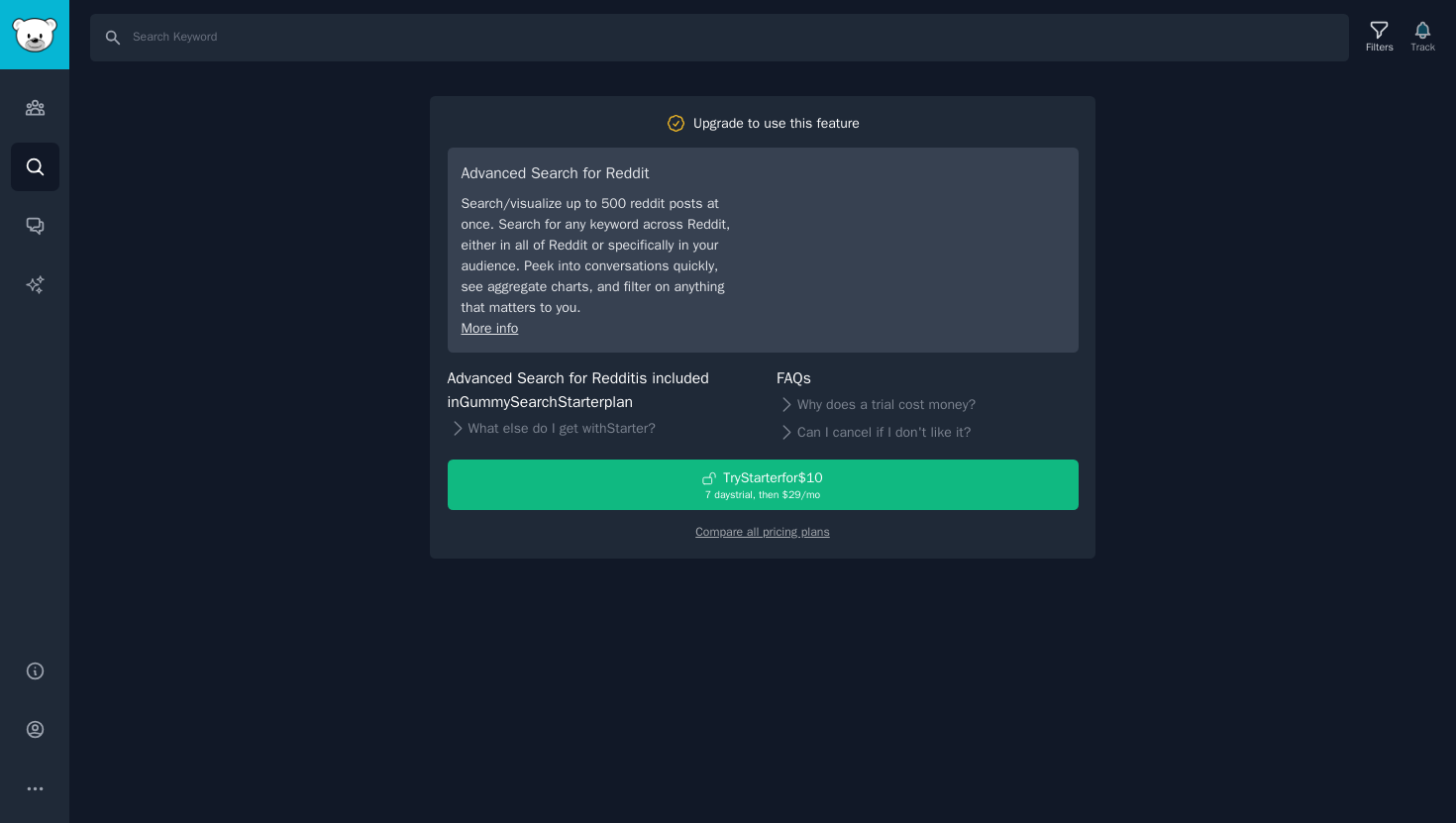 click on "Search Filters Track Upgrade to use this feature Advanced Search for Reddit Search/visualize up to 500 reddit posts at once. Search for any keyword across Reddit, either in all of Reddit or specifically in your audience. Peek into conversations quickly, see aggregate charts, and filter on anything that matters to you. More info Advanced Search for Reddit  is included in  GummySearch  Starter  plan What else do I get with  Starter ? FAQs Why does a trial cost money? Can I cancel if I don't like it? Try  Starter  for  $10 7 days  trial, then $ 29 /mo Compare all pricing plans" at bounding box center [763, 411] 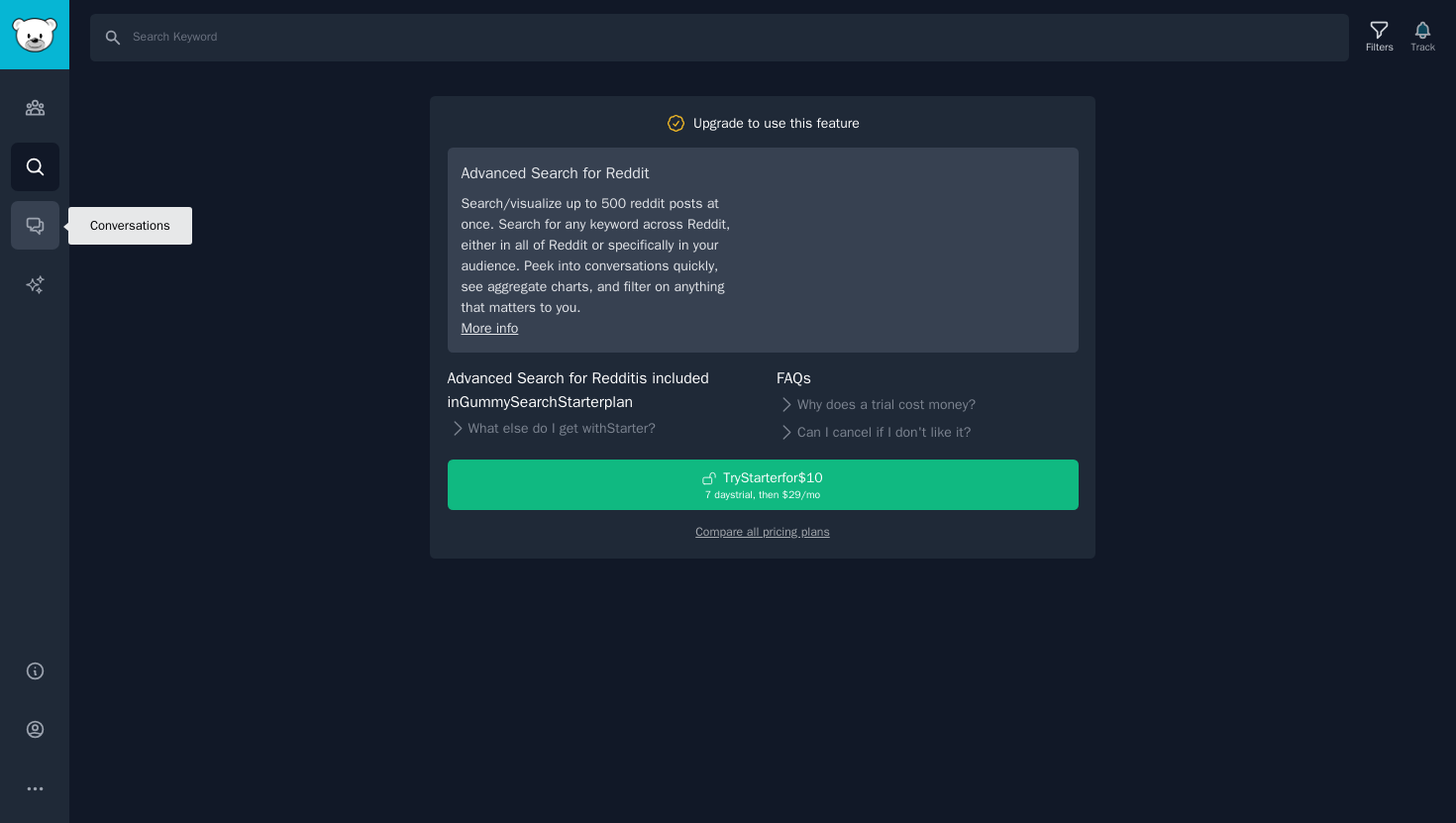 click on "Conversations" at bounding box center (35, 225) 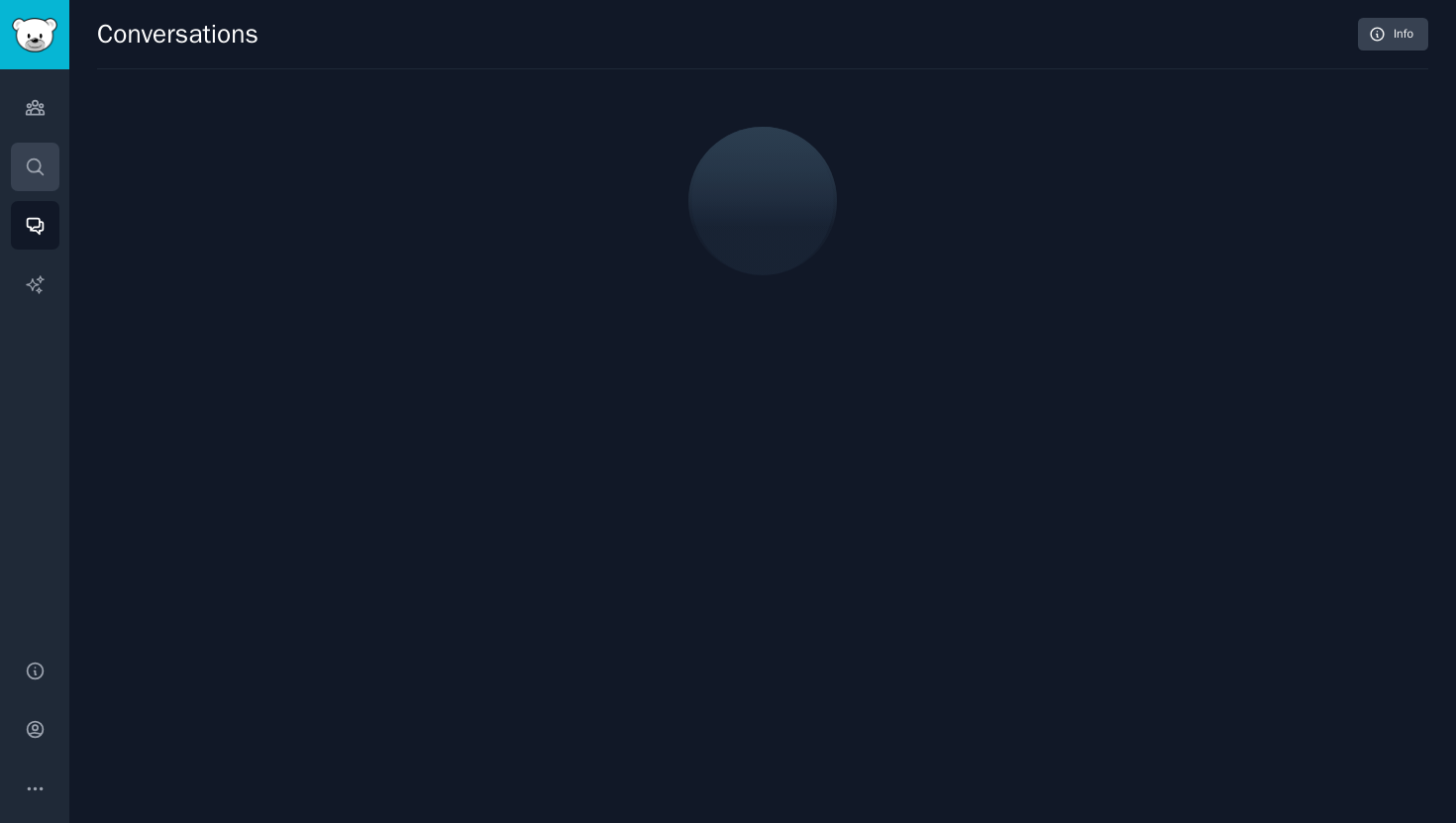 click on "Search" at bounding box center [35, 166] 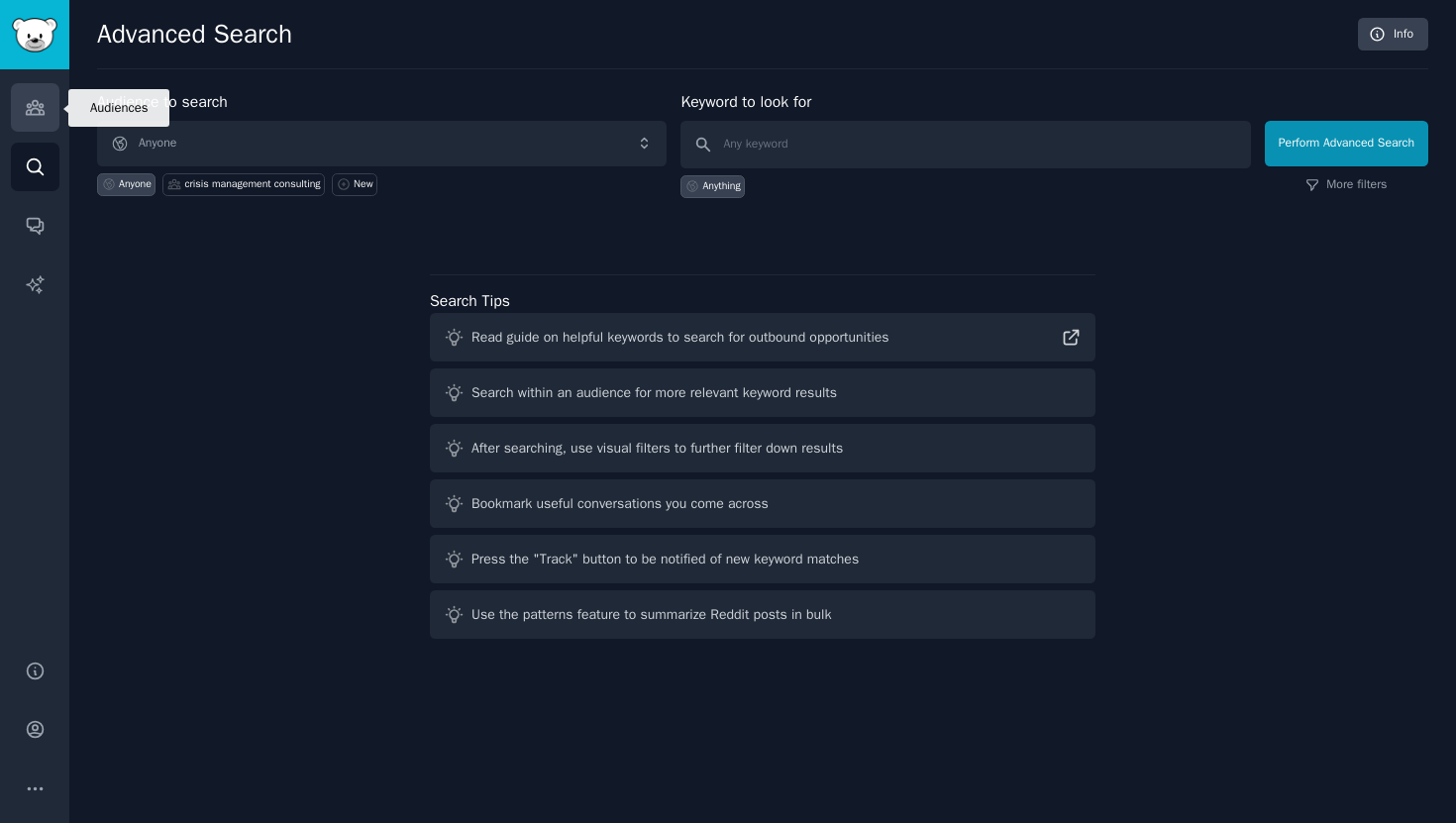 click on "Audiences" at bounding box center [35, 107] 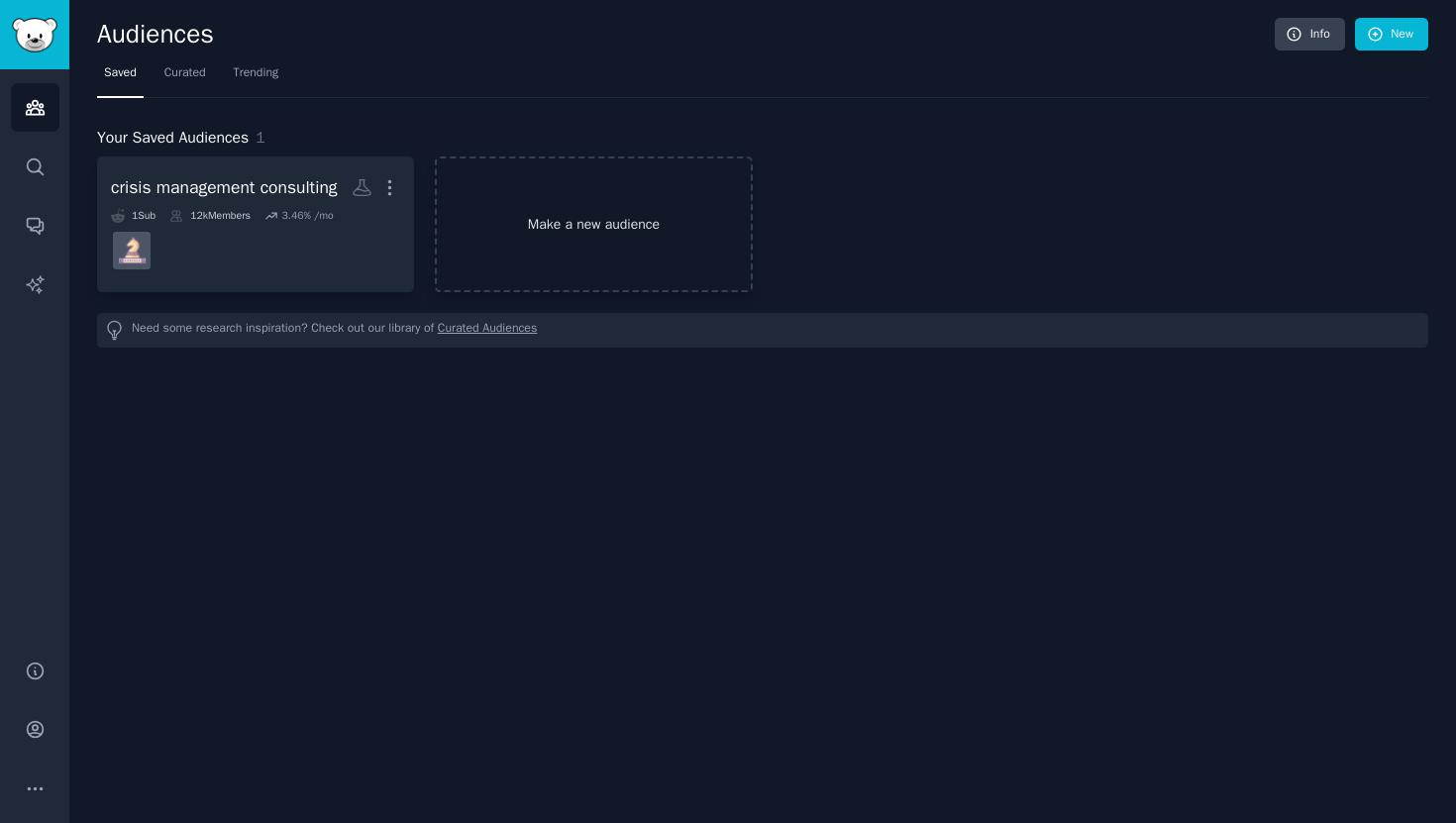 click on "Make a new audience" at bounding box center [593, 224] 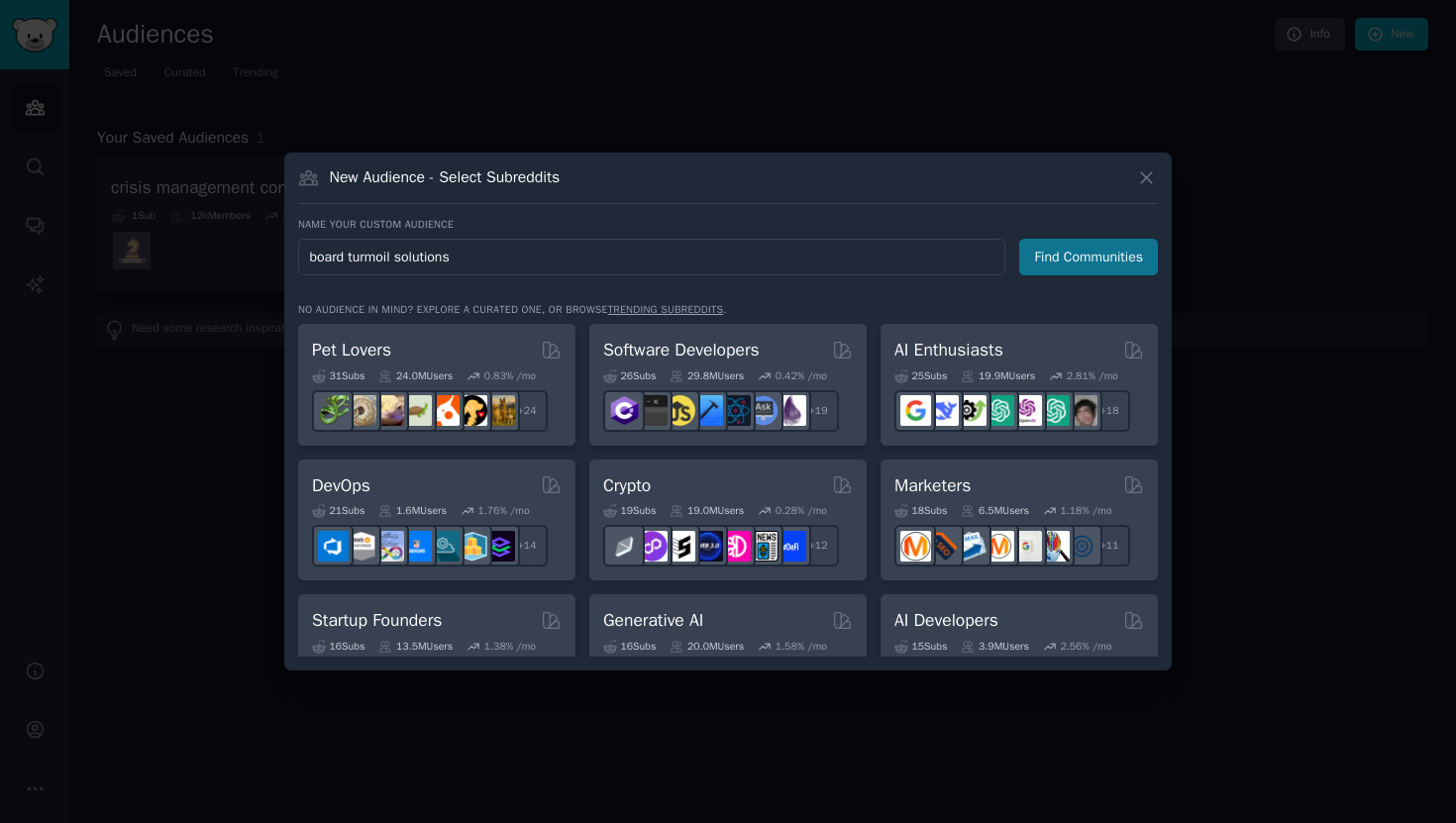 type on "board turmoil solutions" 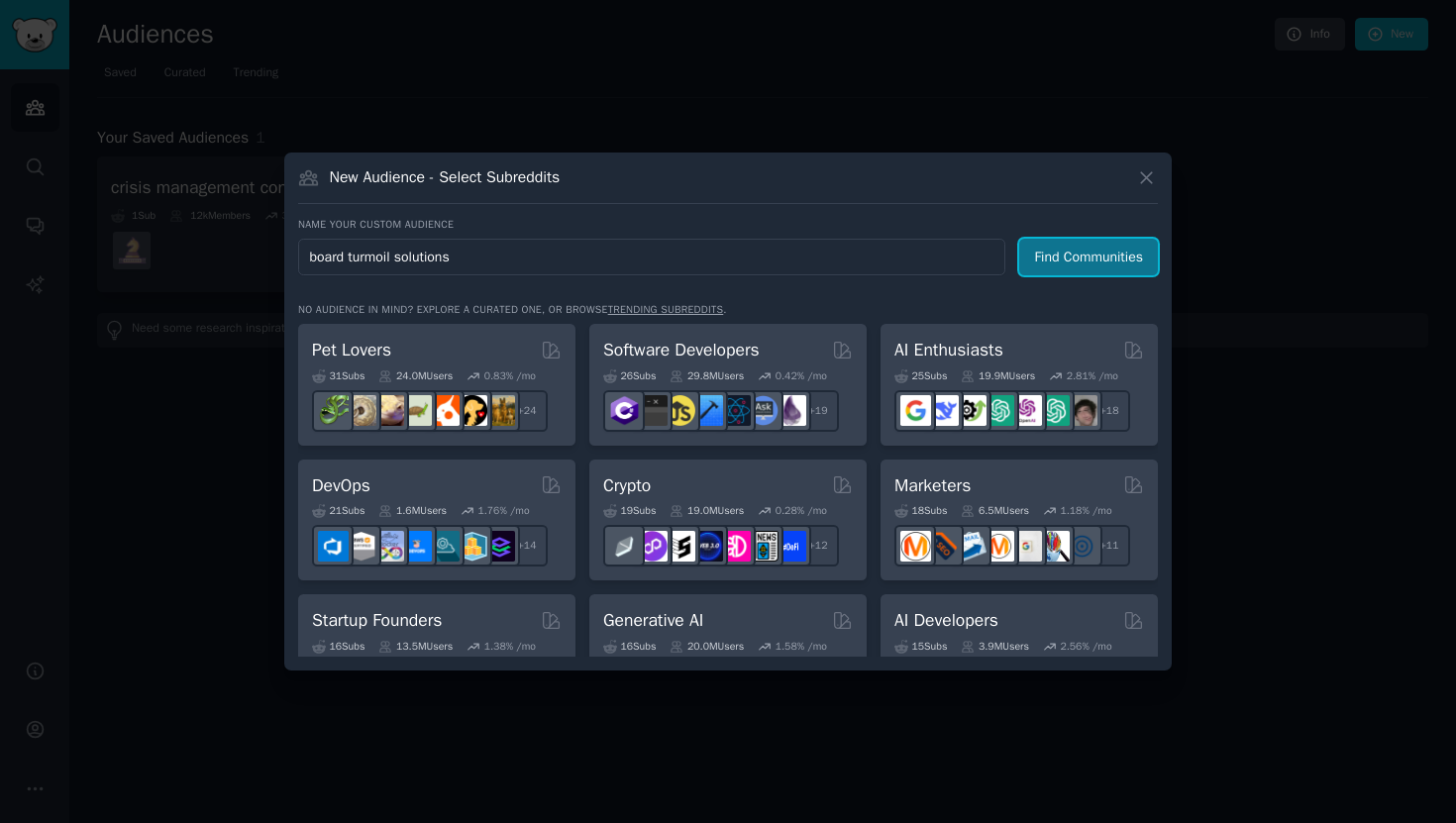 click on "Find Communities" at bounding box center (1089, 257) 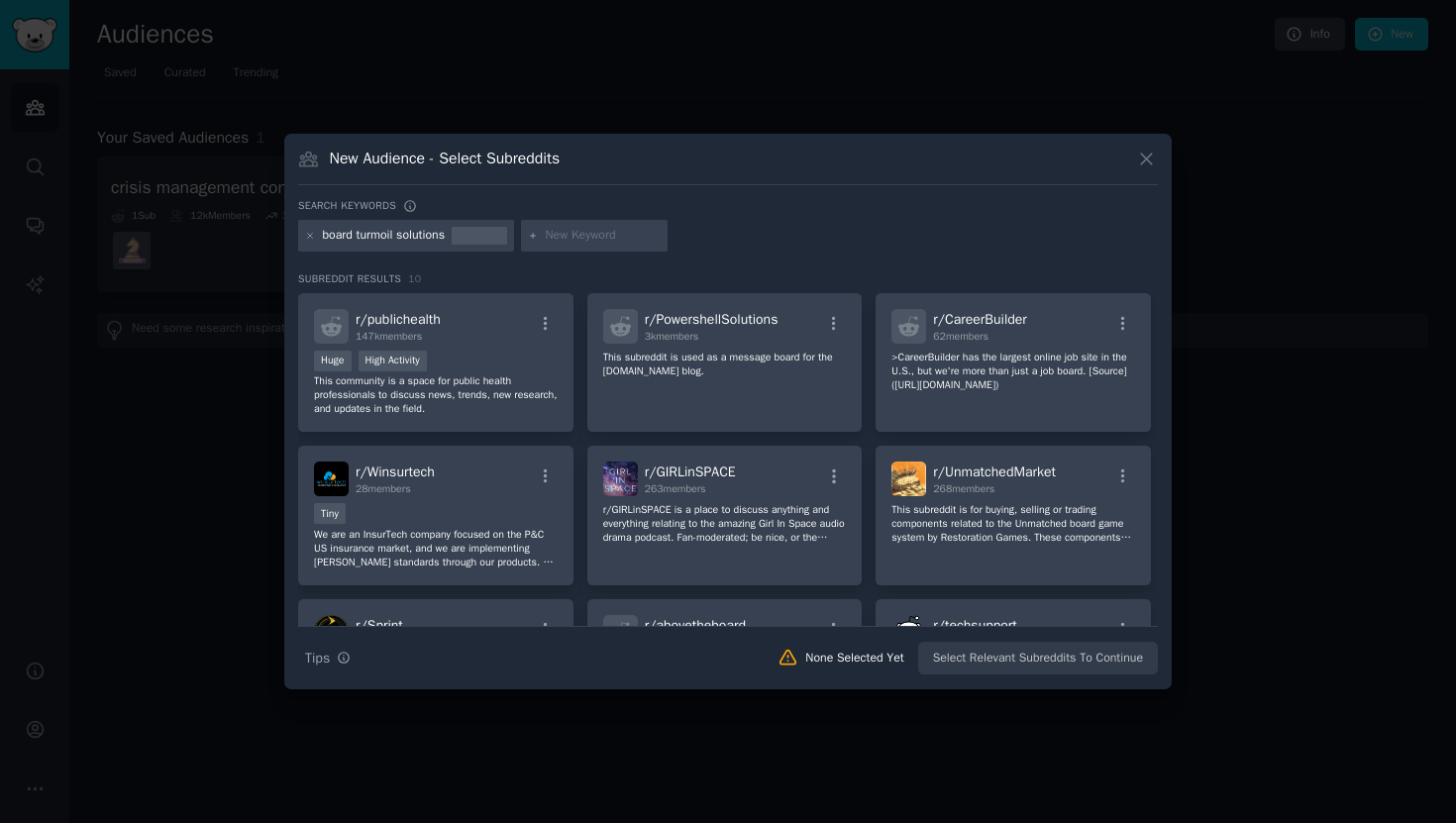 click on "board turmoil solutions" at bounding box center (384, 236) 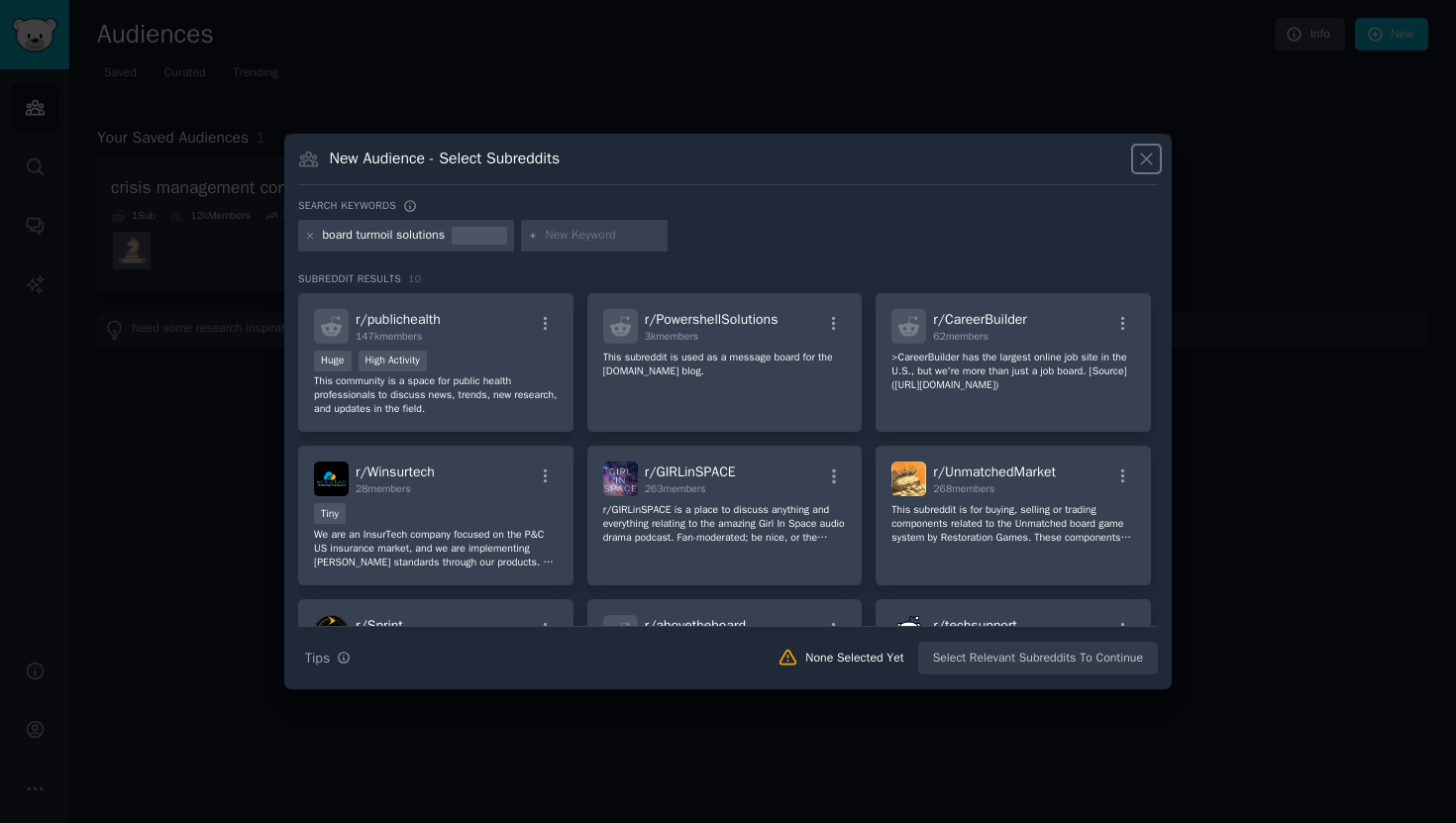 click 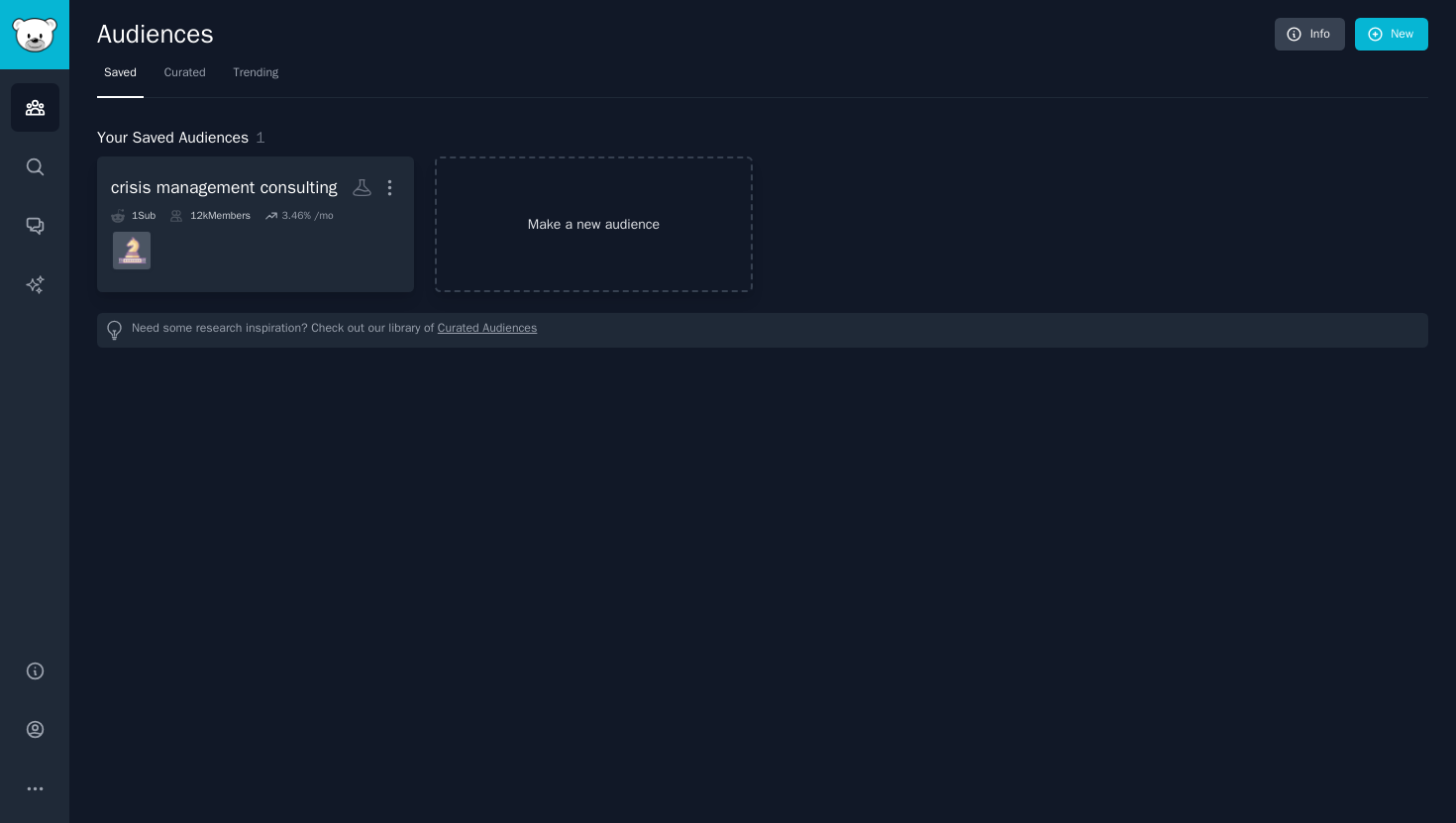 click on "Make a new audience" at bounding box center (593, 224) 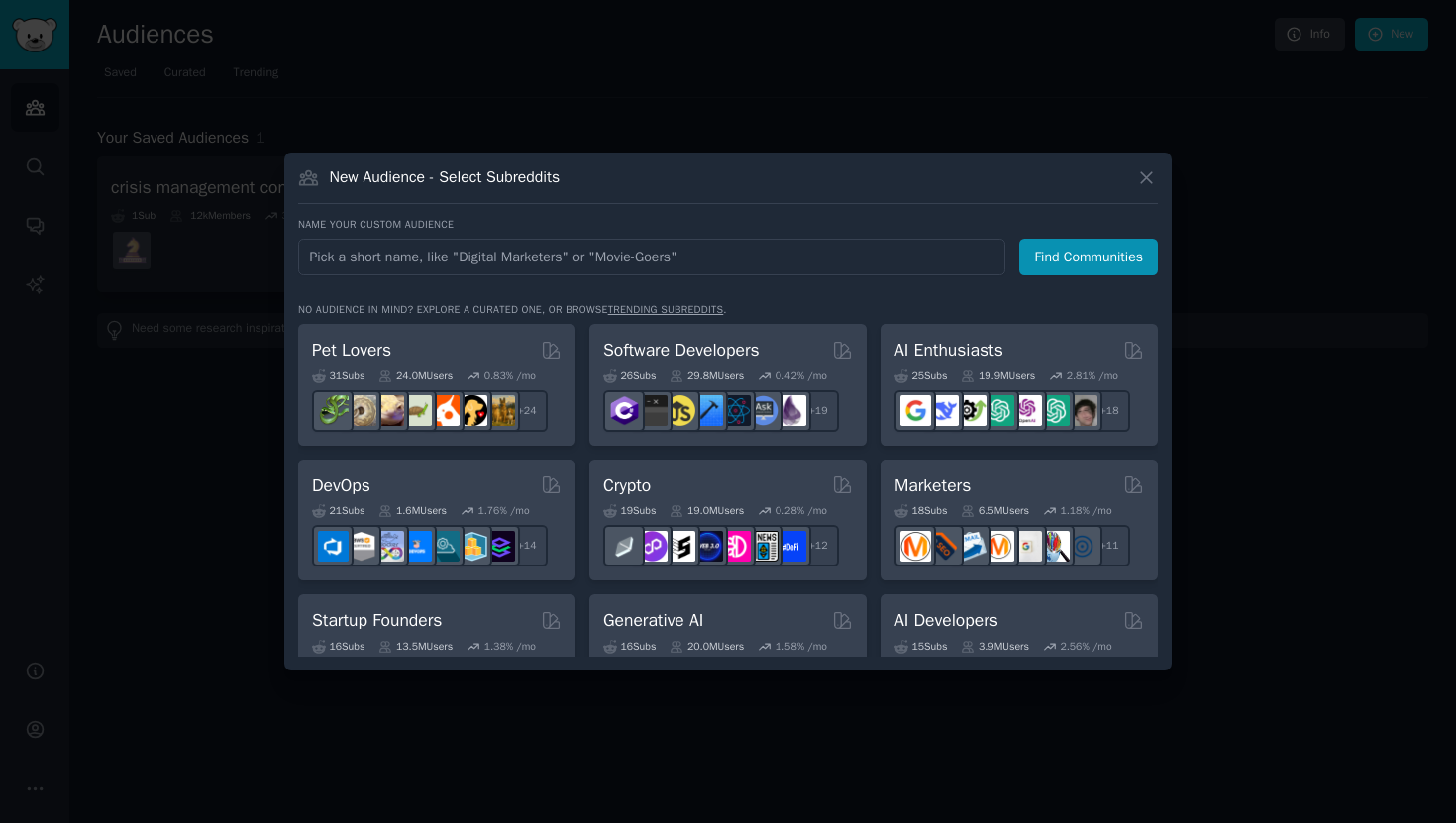 type on "change management resistance" 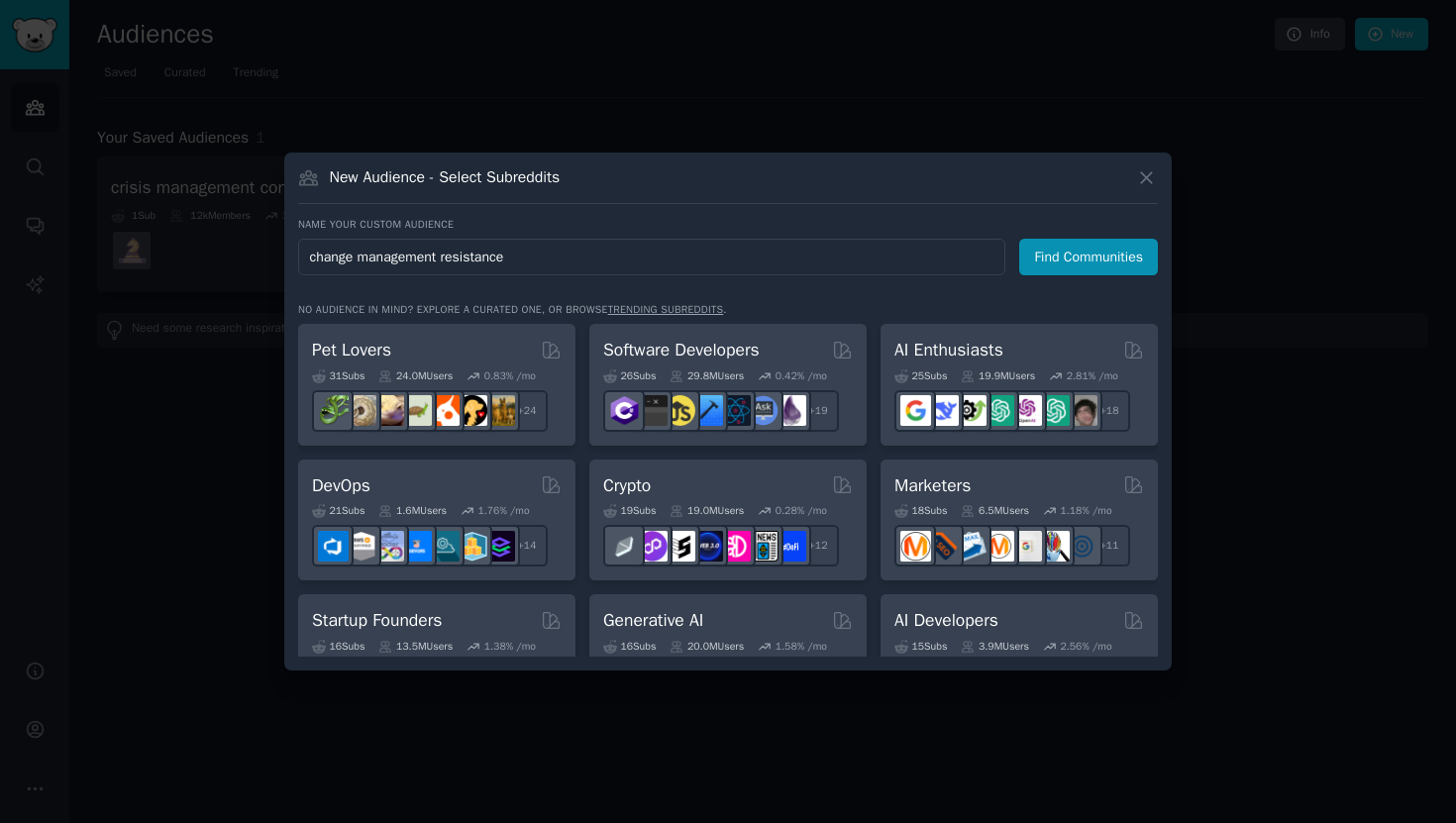 click on "Find Communities" at bounding box center [1089, 257] 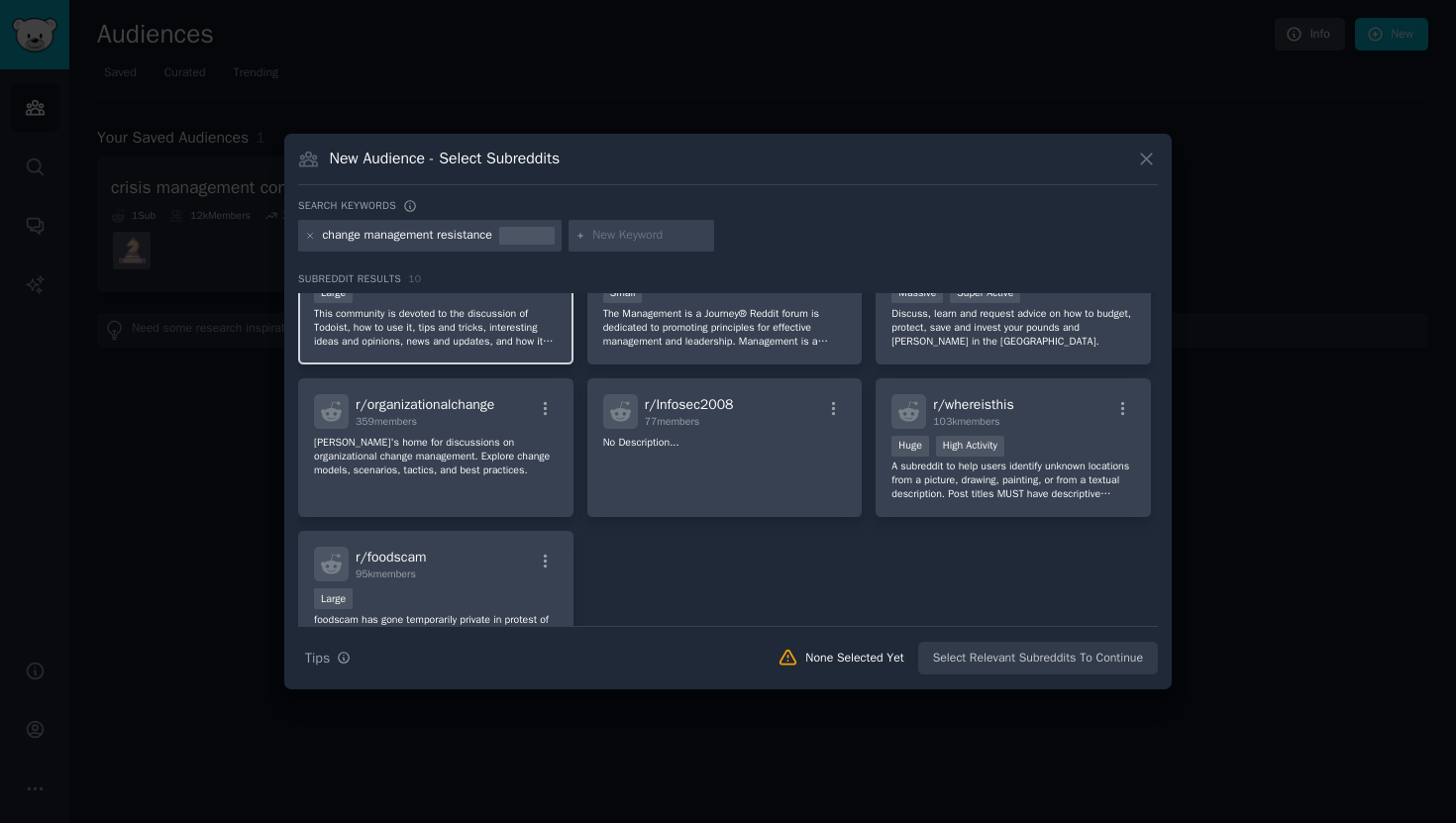 scroll, scrollTop: 229, scrollLeft: 0, axis: vertical 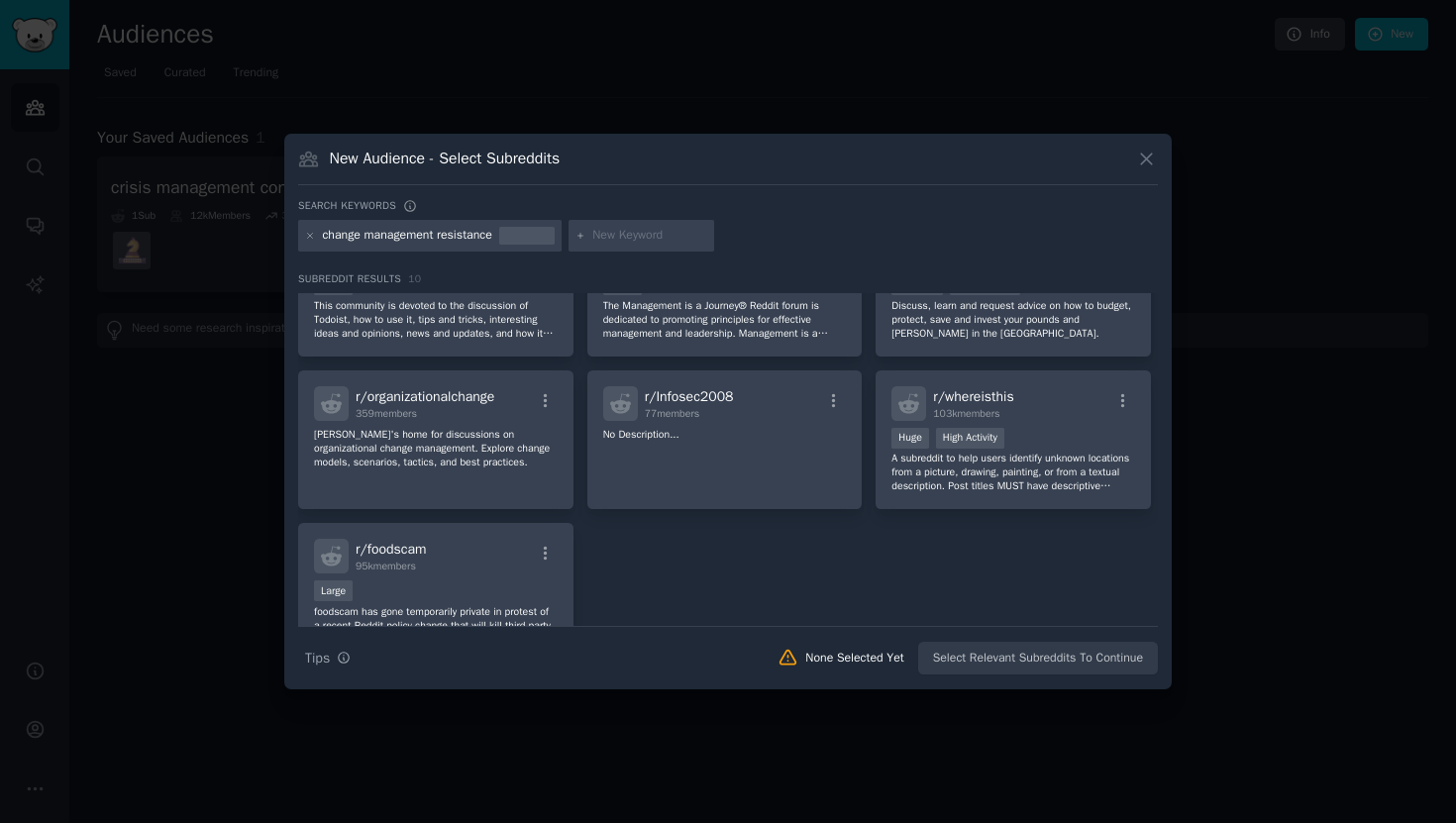 click at bounding box center [310, 236] 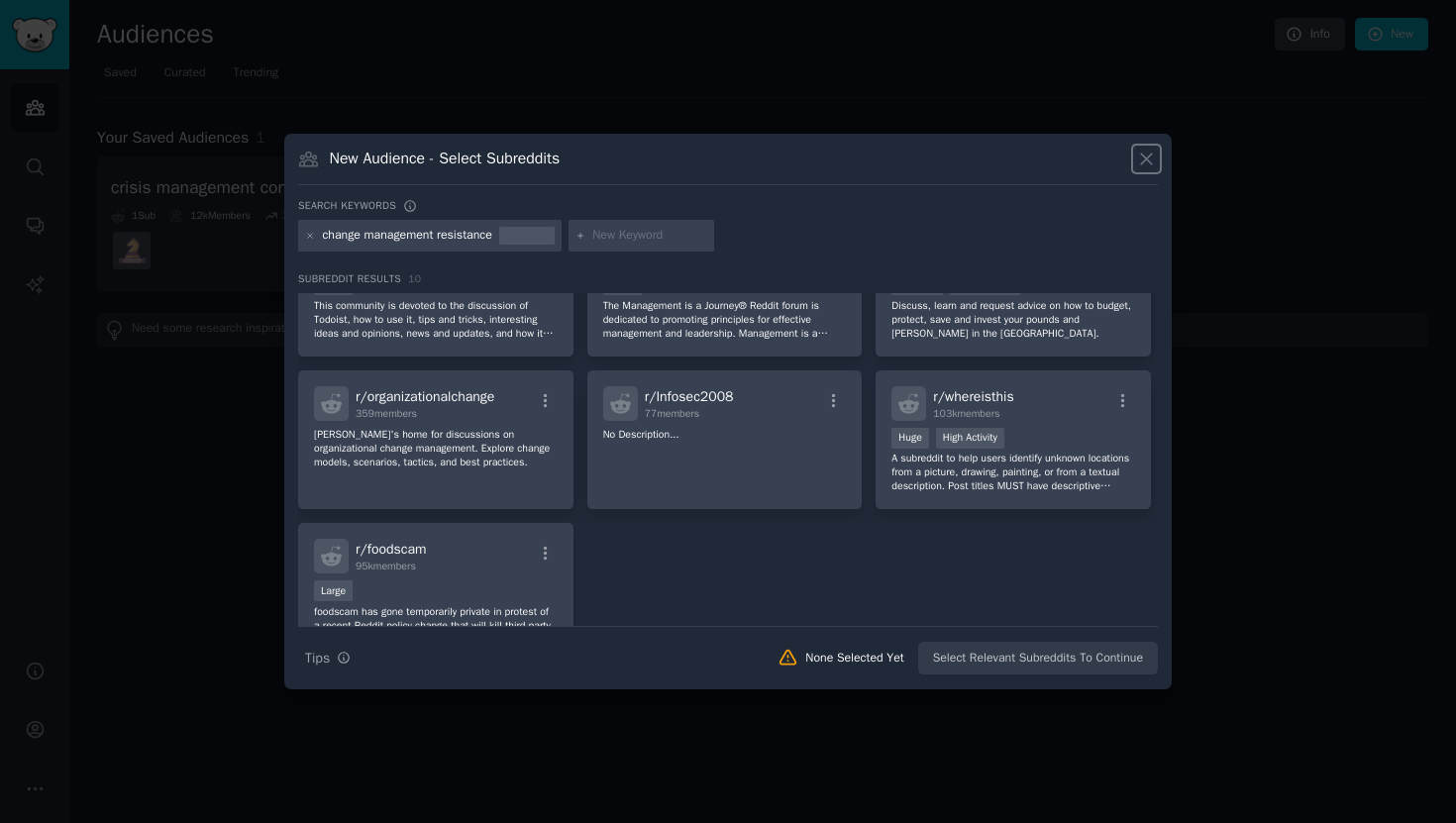 click 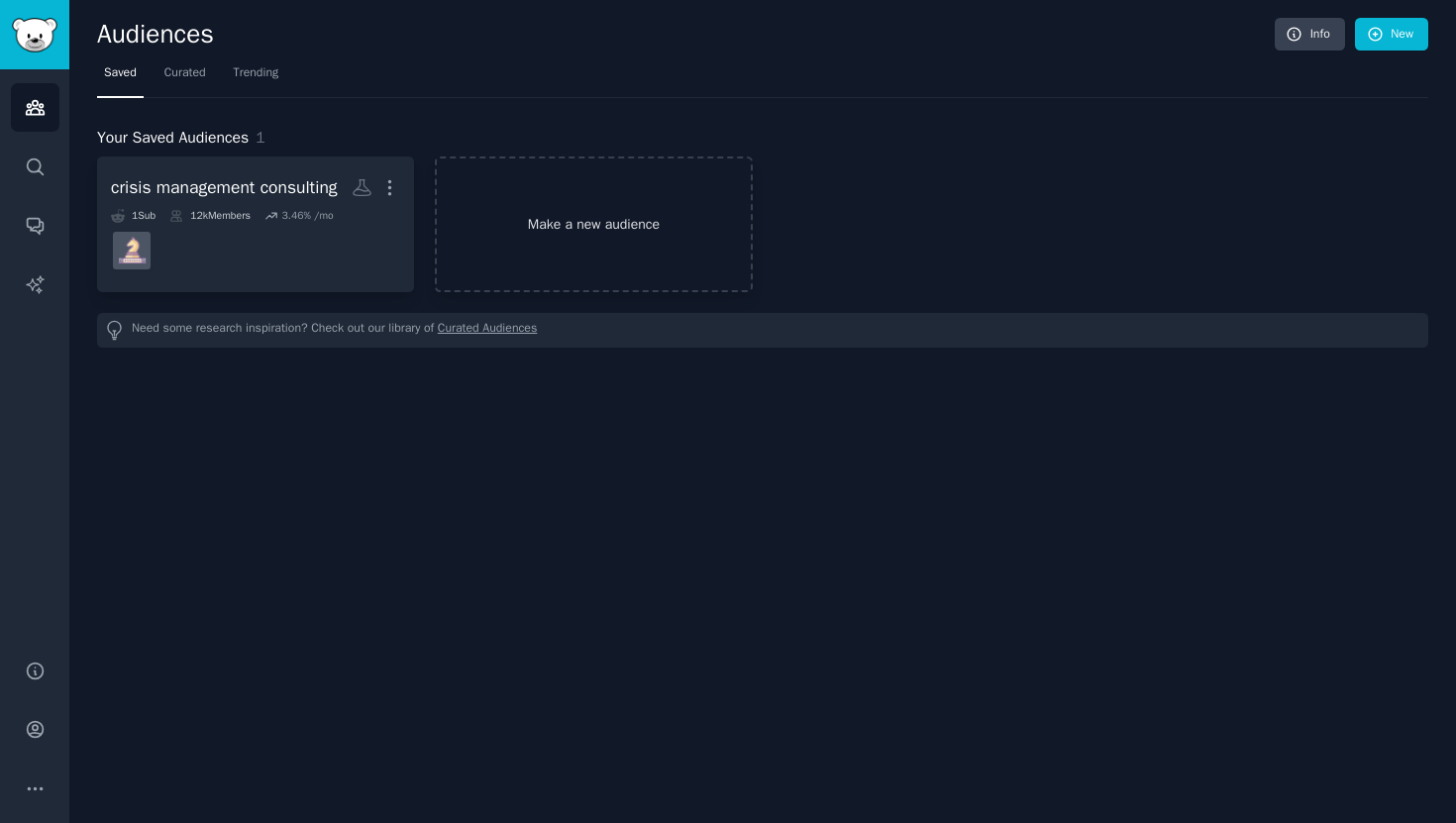click on "Make a new audience" at bounding box center (593, 224) 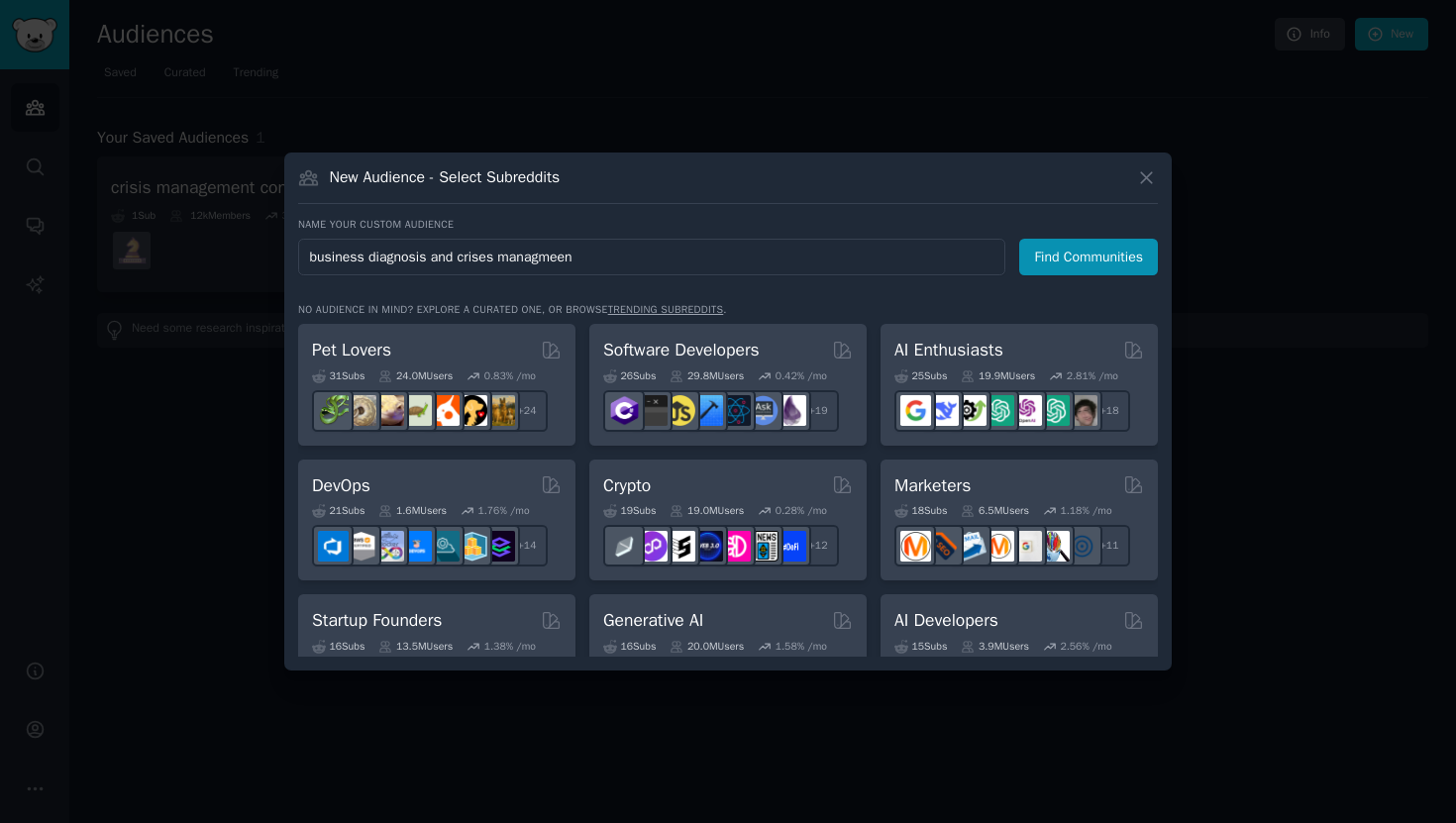 type on "business diagnosis and crises managmeent" 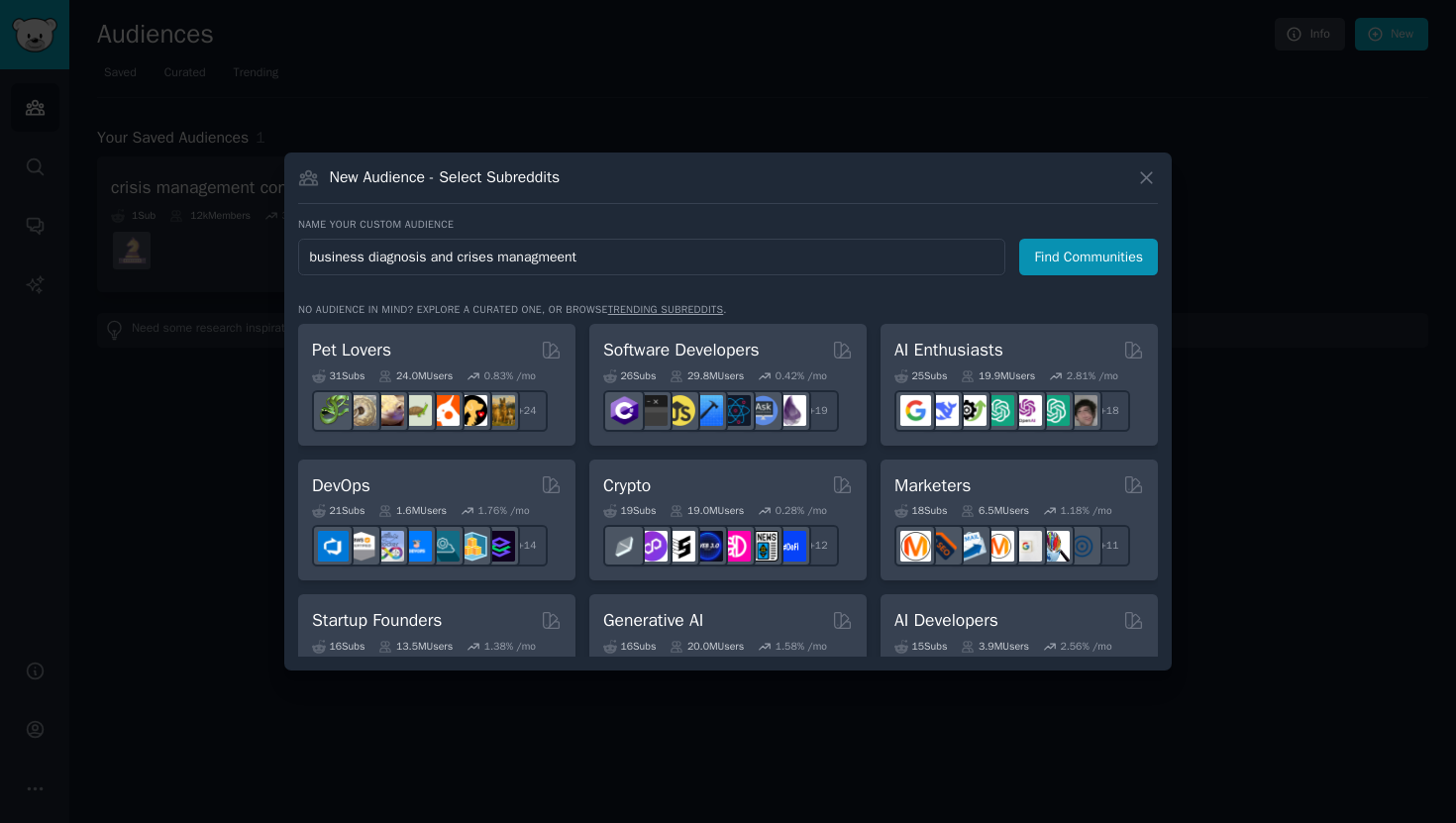 click on "Find Communities" at bounding box center (1089, 257) 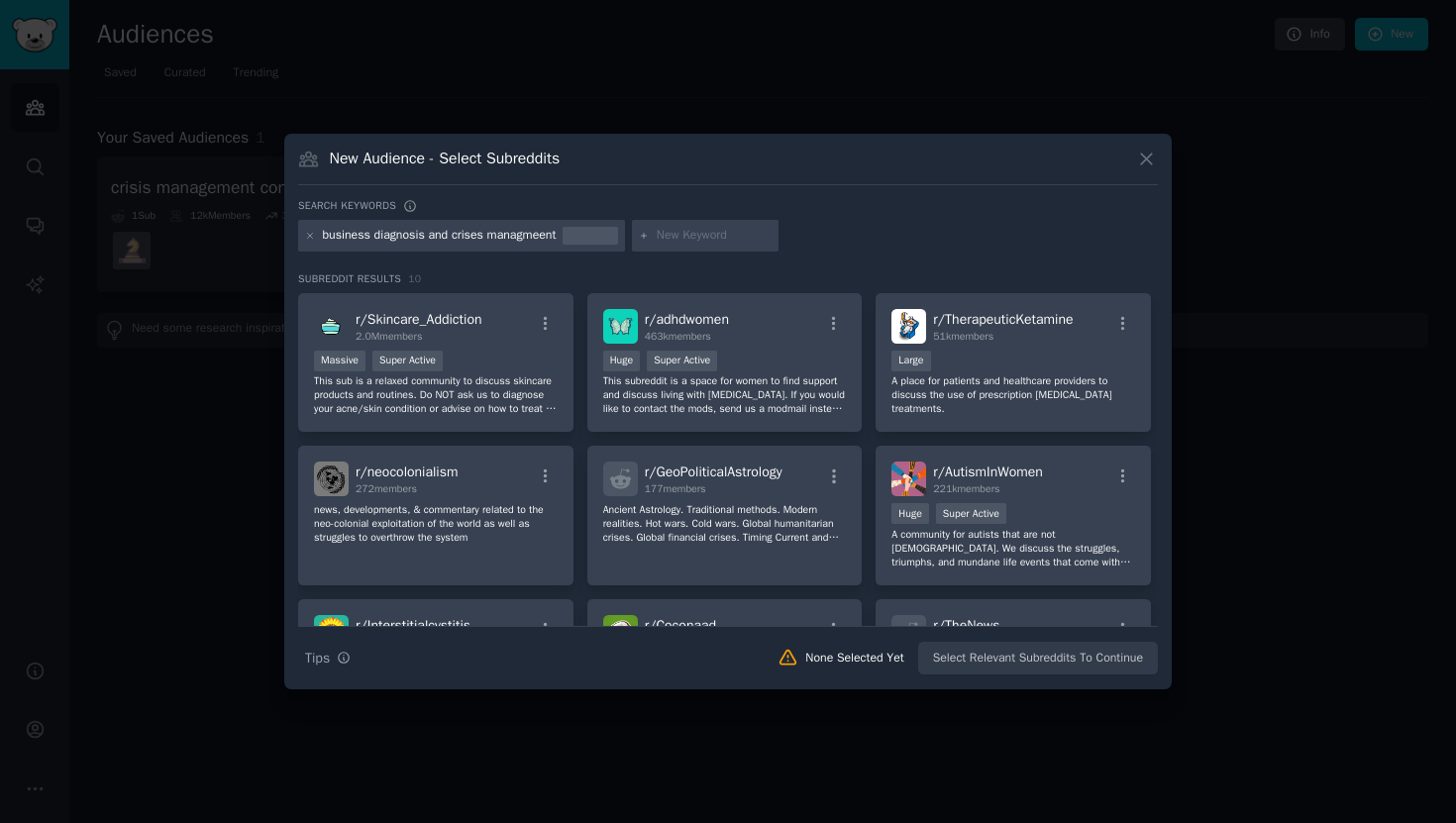 click on "business diagnosis and crises managmeent" at bounding box center [440, 236] 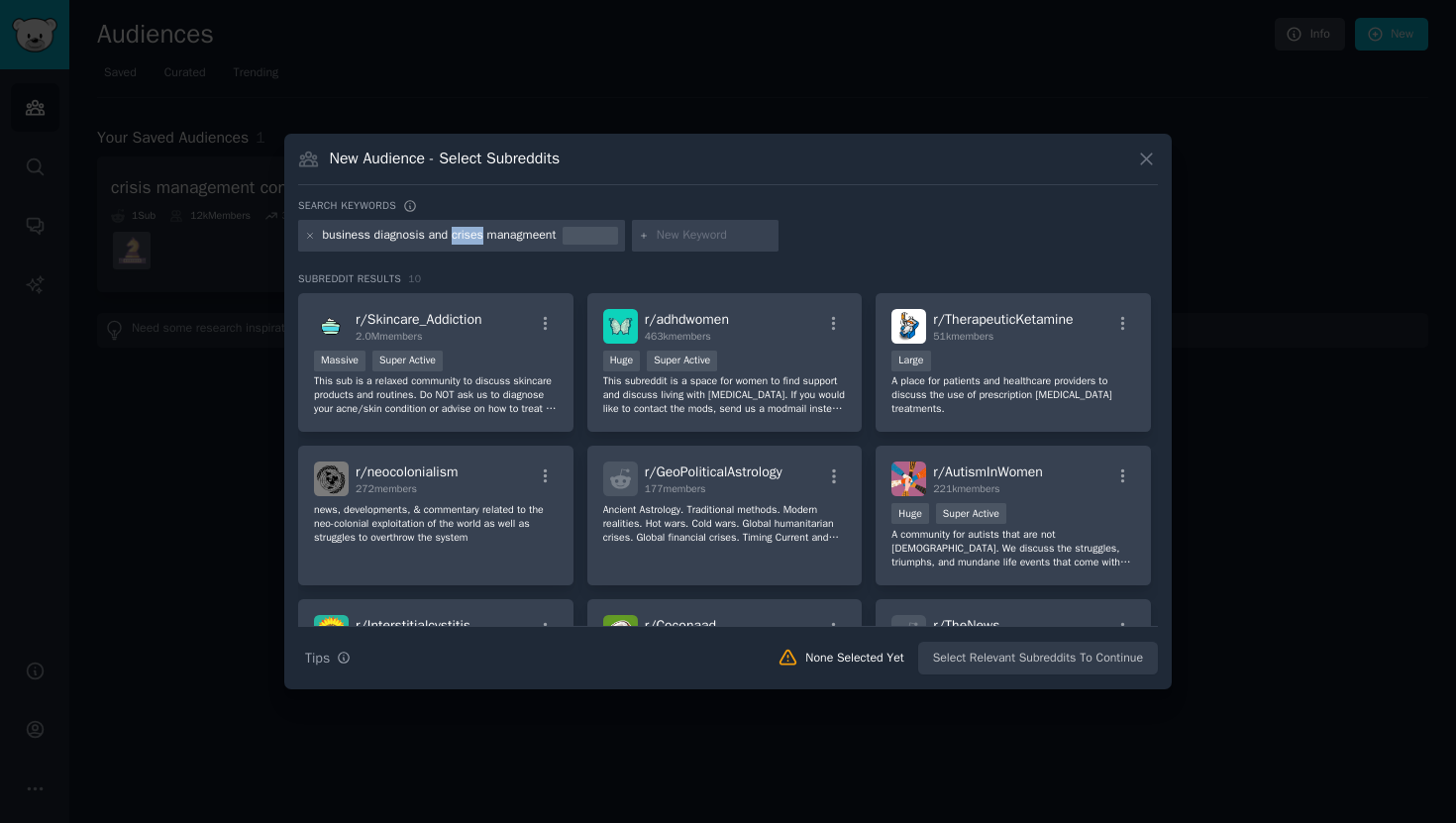 click on "business diagnosis and crises managmeent" at bounding box center [440, 236] 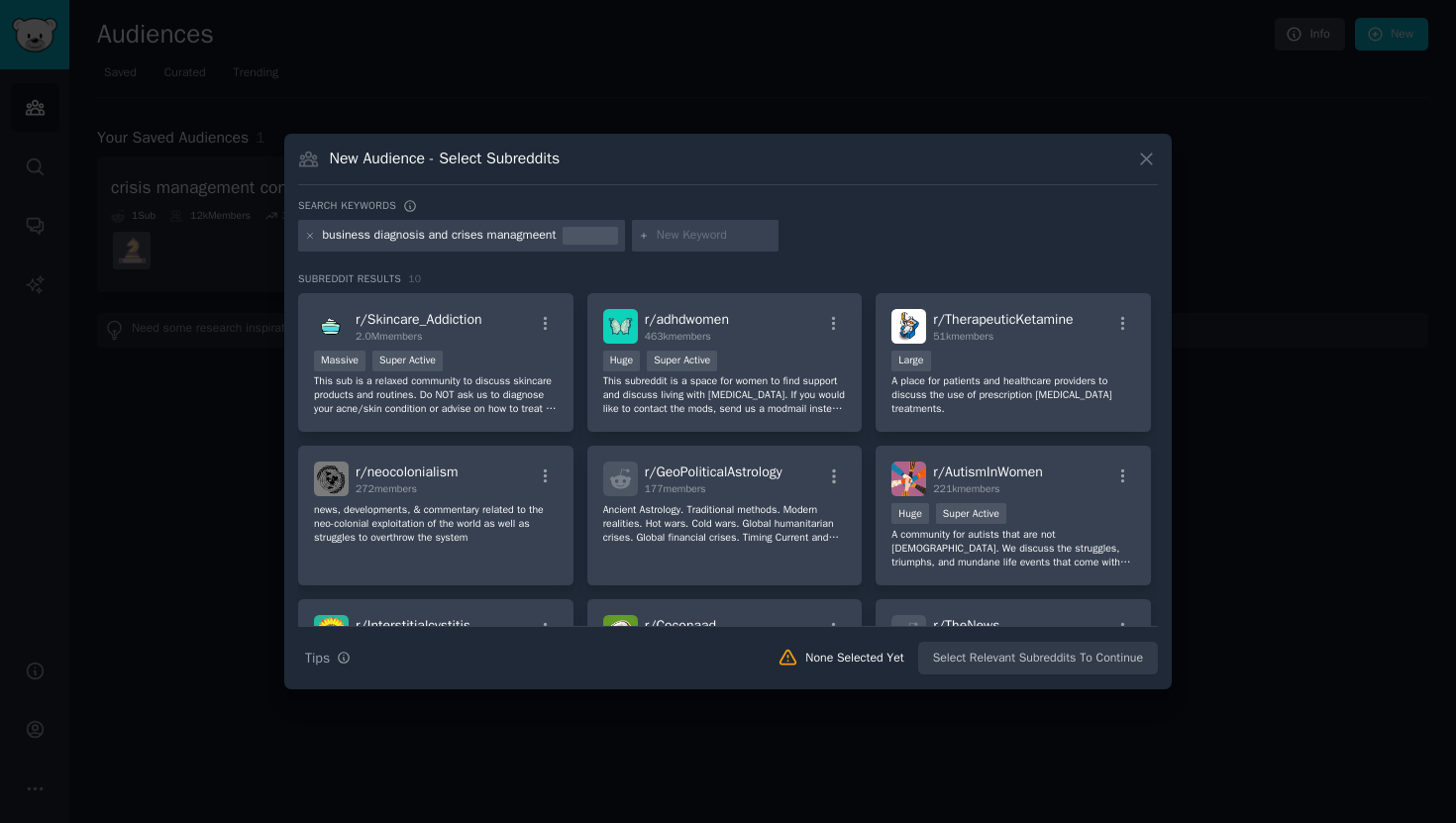 click on "business diagnosis and crises managmeent" at bounding box center [440, 236] 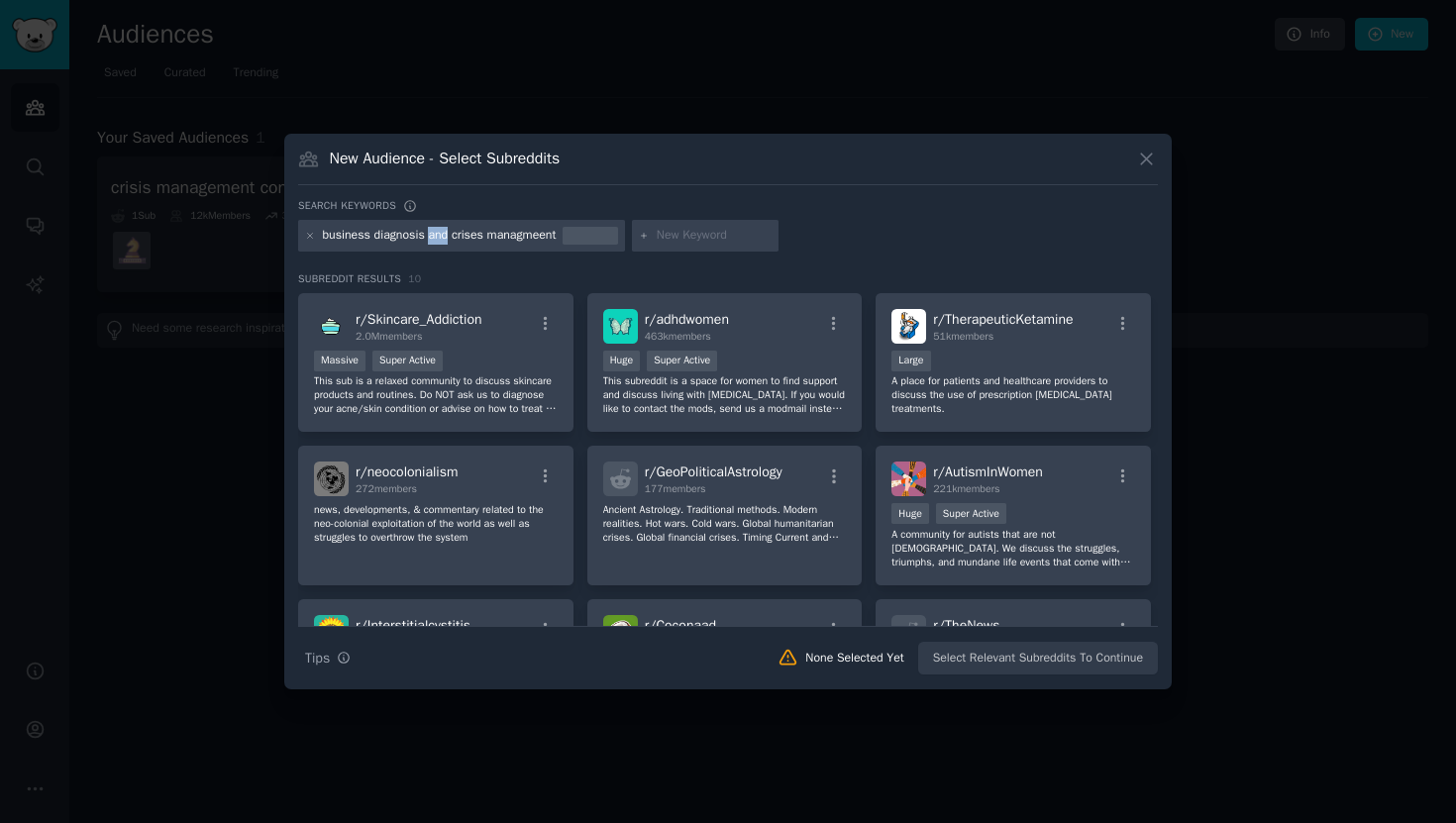 click on "business diagnosis and crises managmeent" at bounding box center [440, 236] 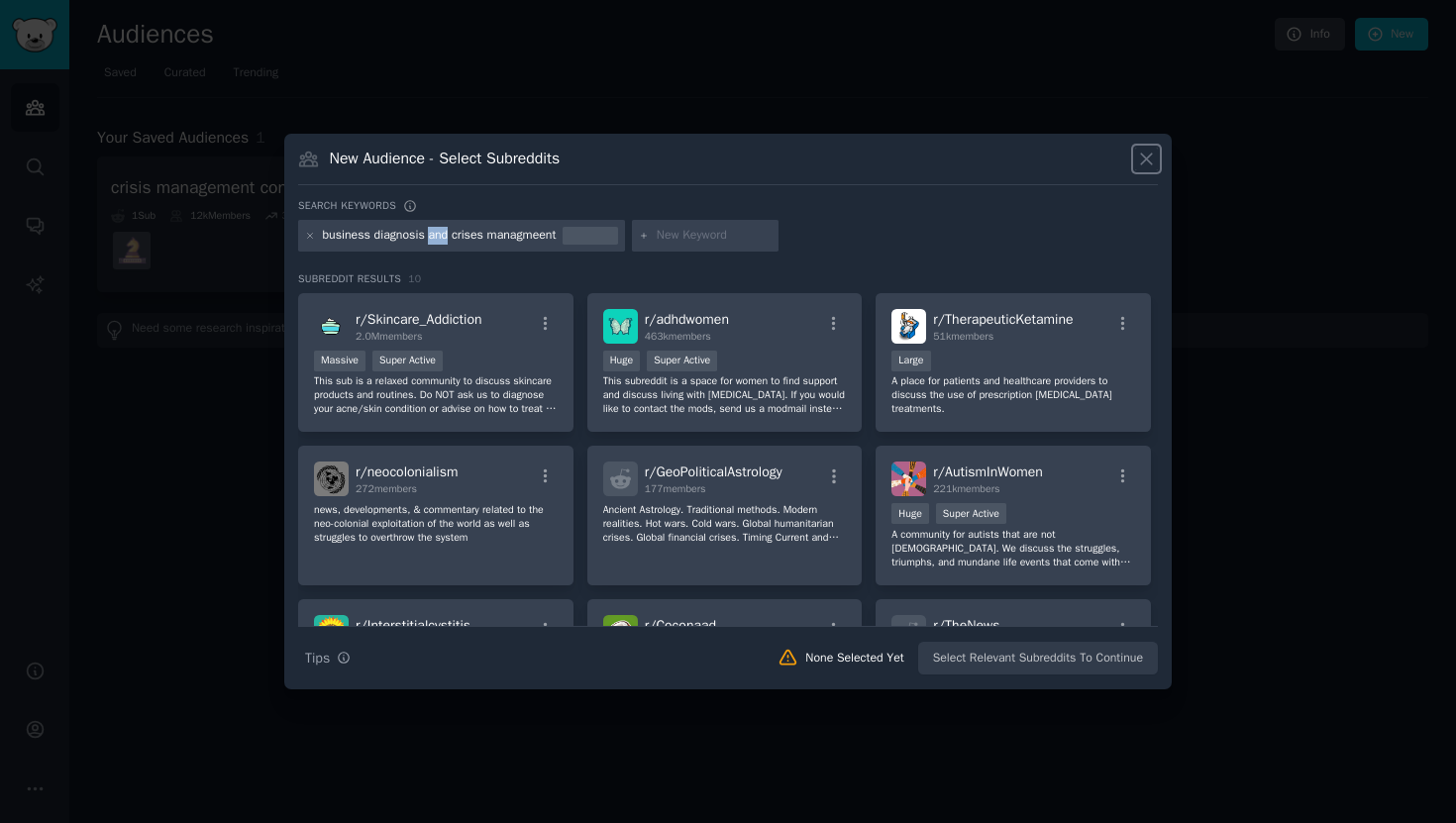 click 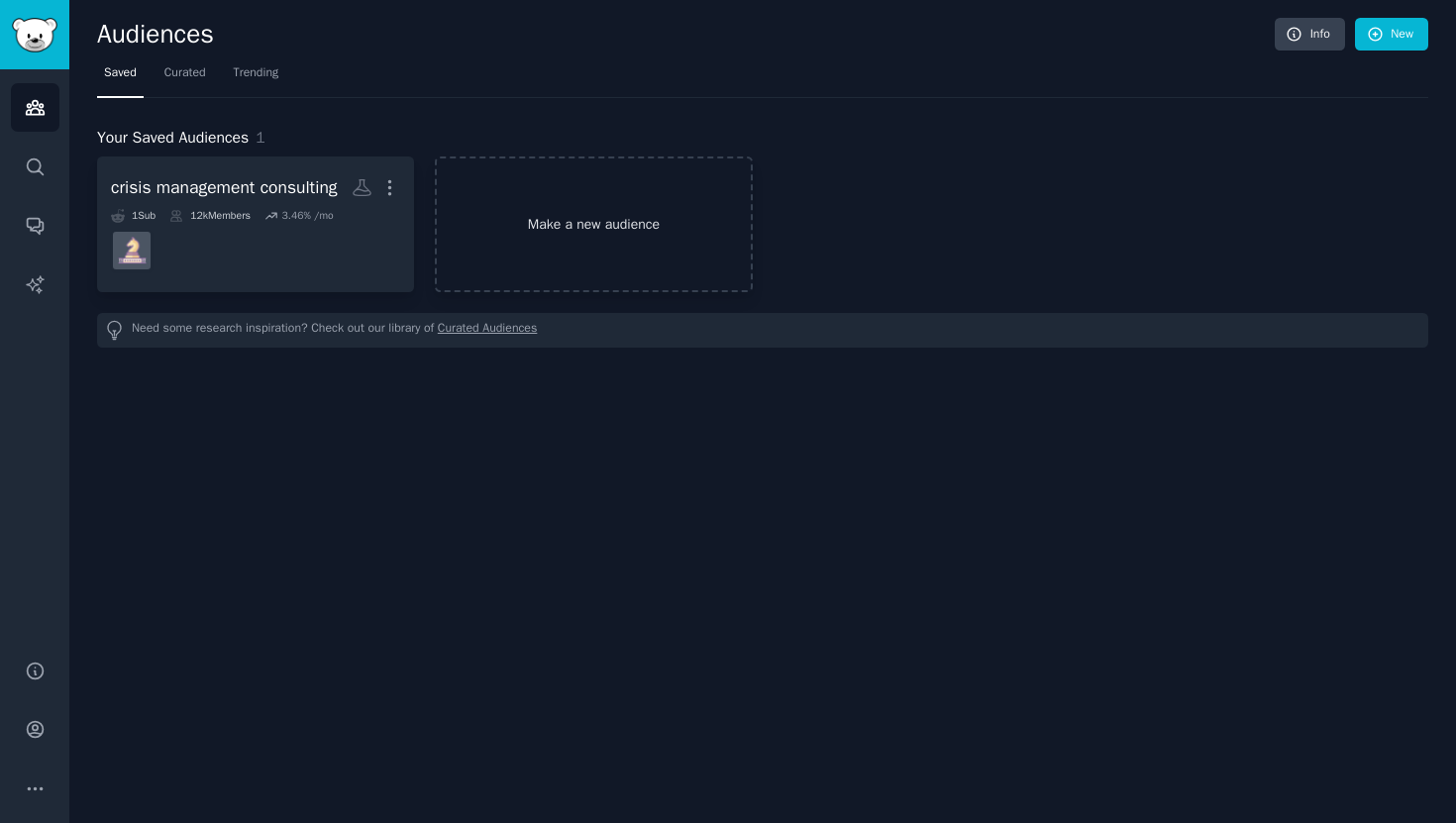 click on "Make a new audience" at bounding box center [593, 224] 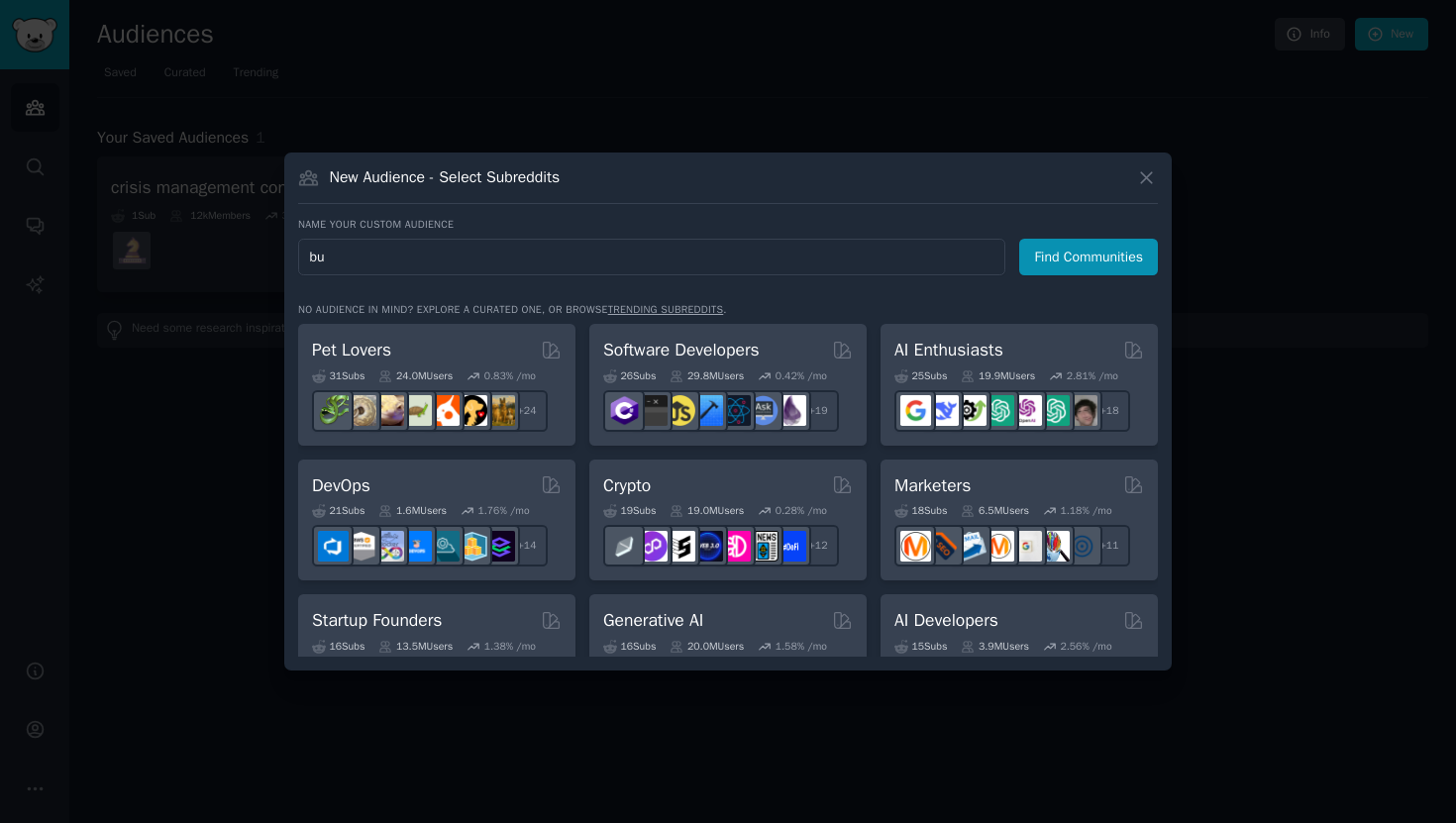 type on "b" 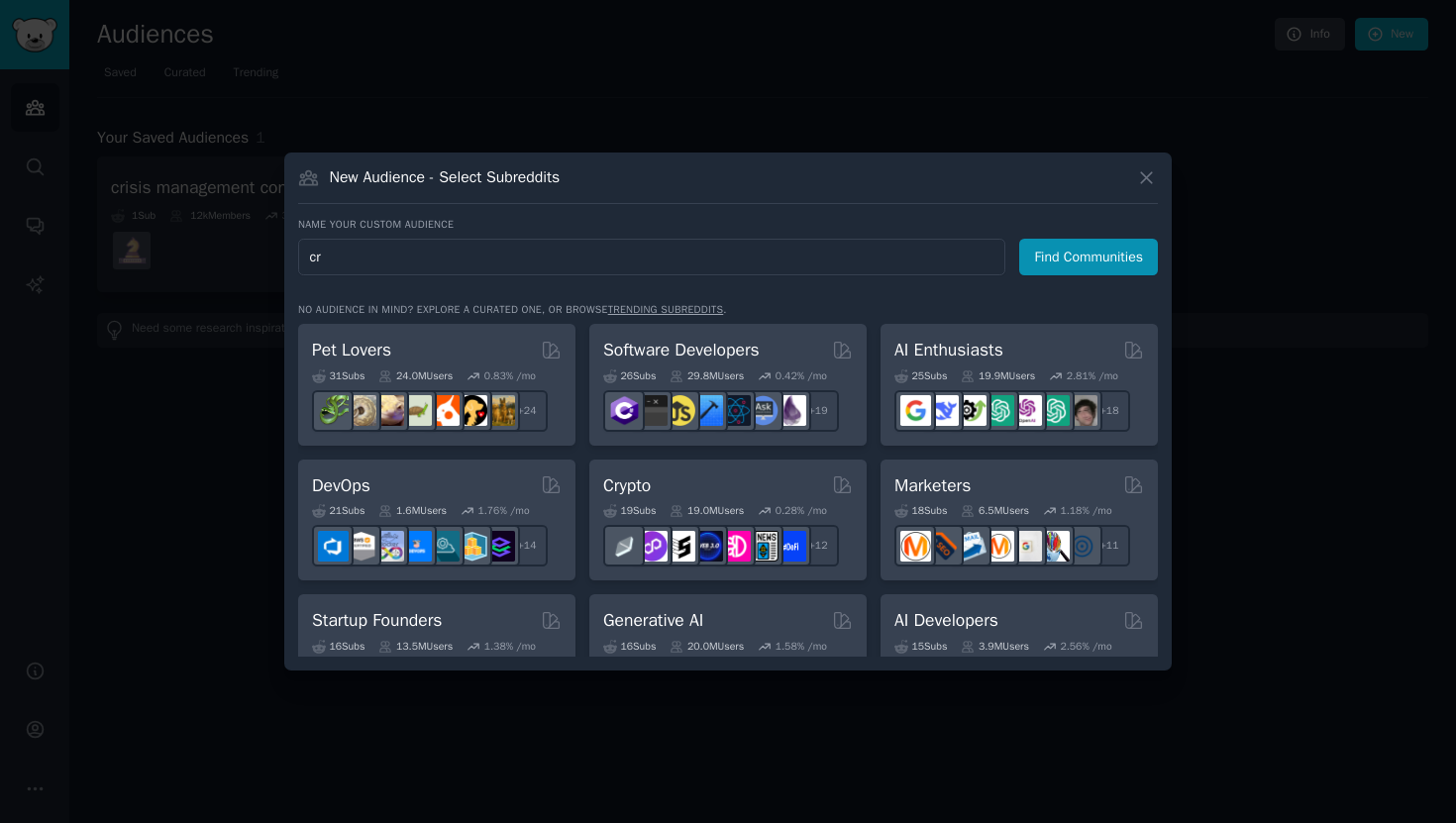 type on "c" 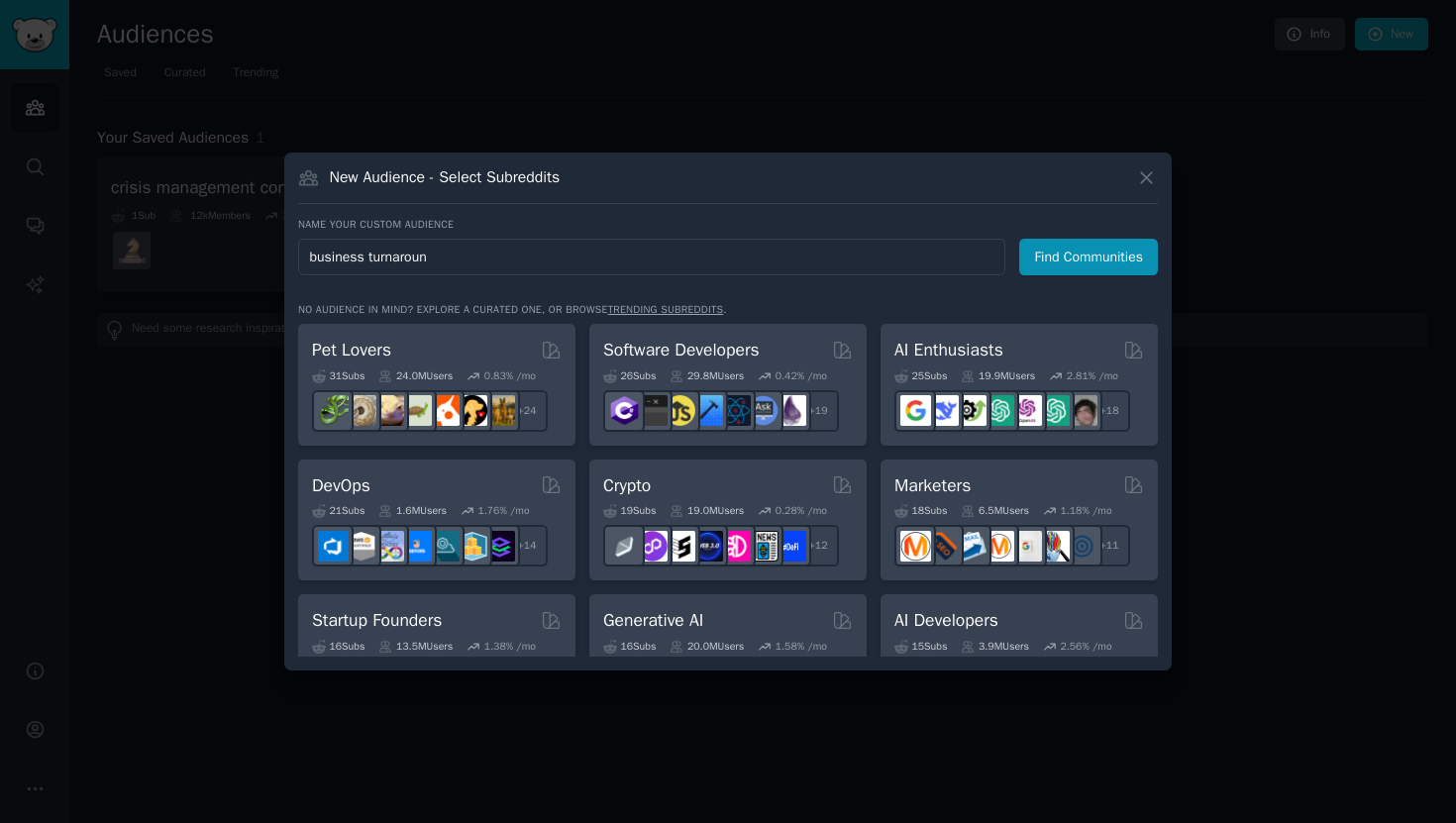 type on "business turnaround" 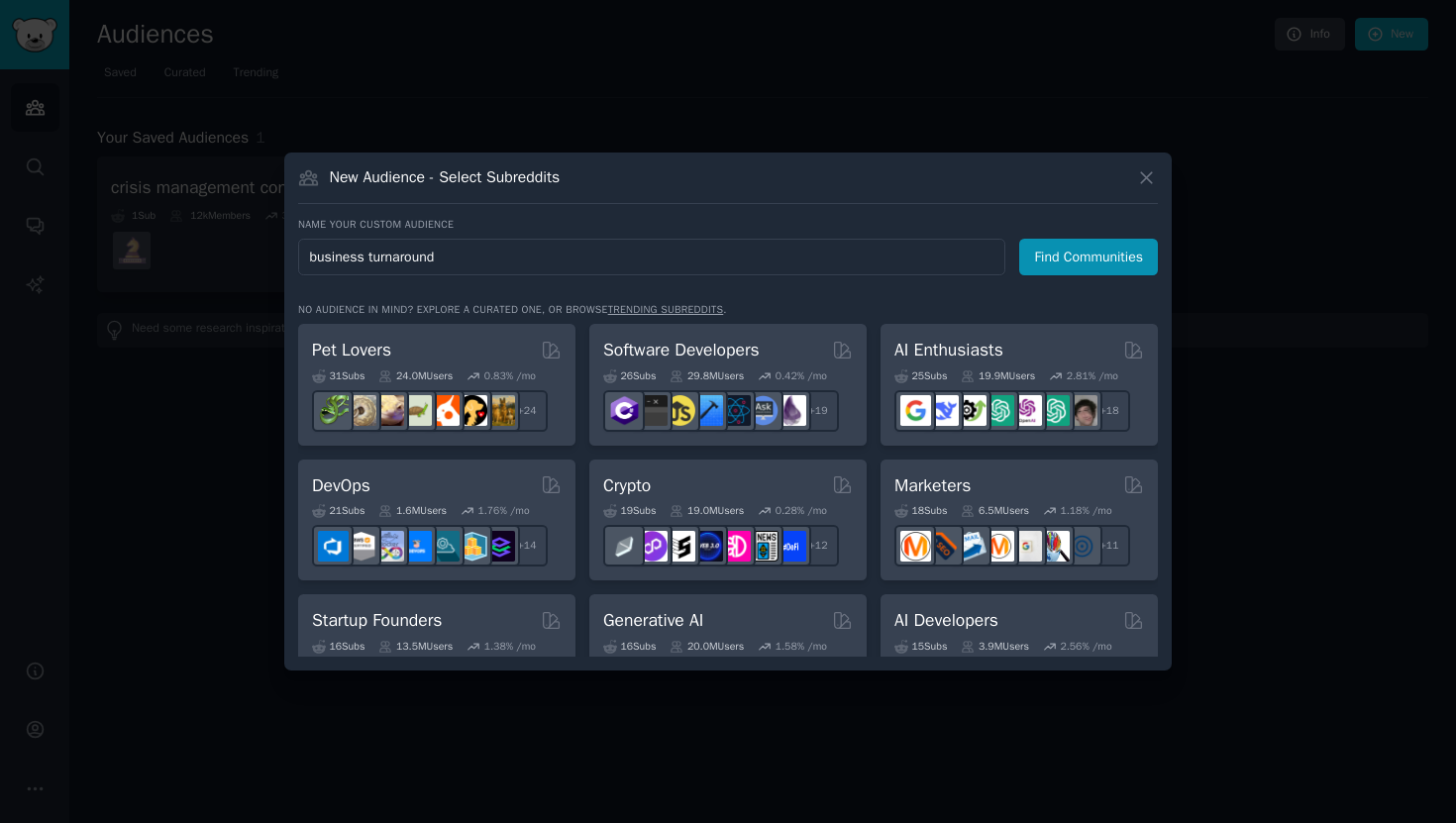 click on "Find Communities" at bounding box center [1089, 257] 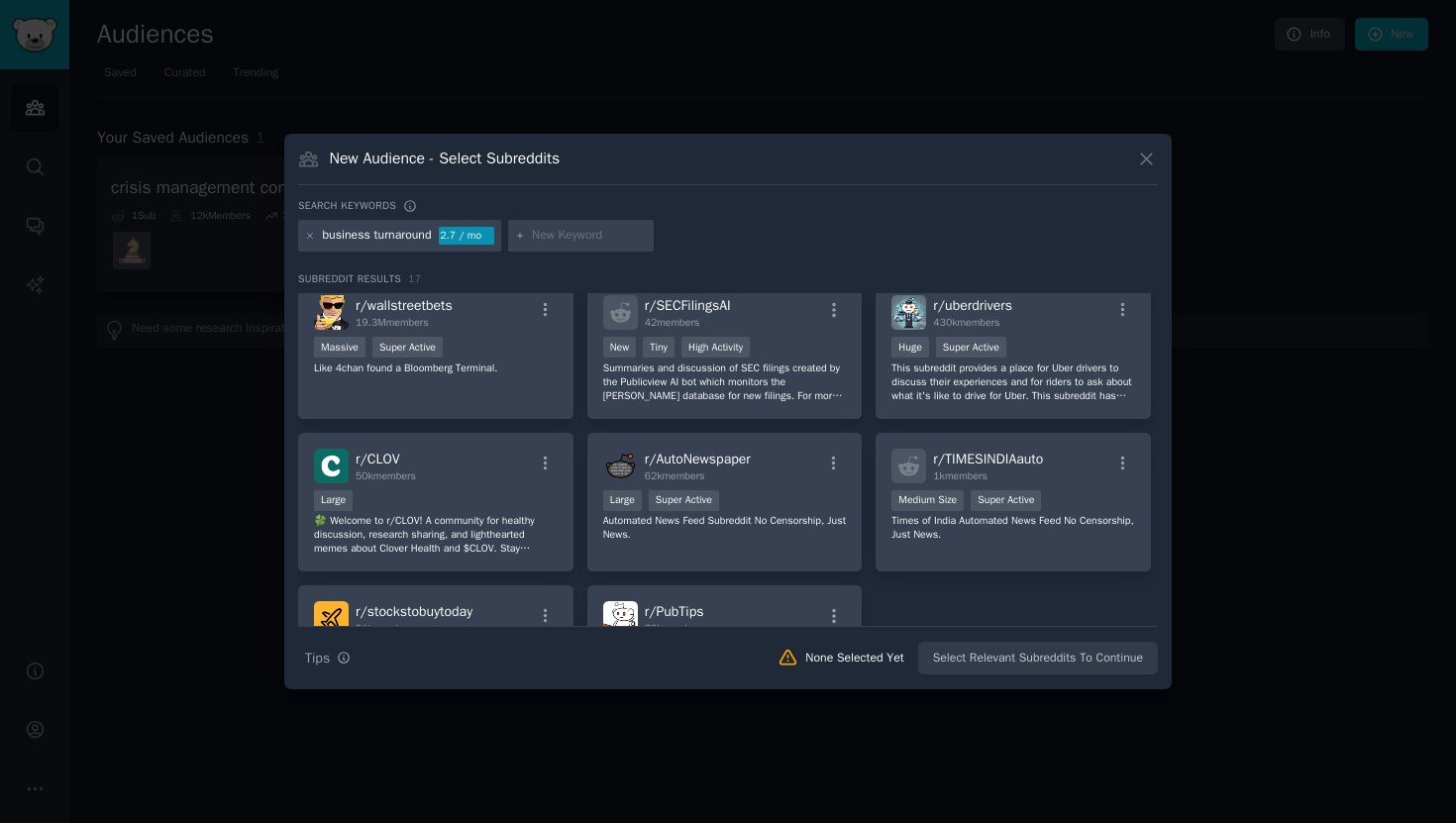 scroll, scrollTop: 641, scrollLeft: 0, axis: vertical 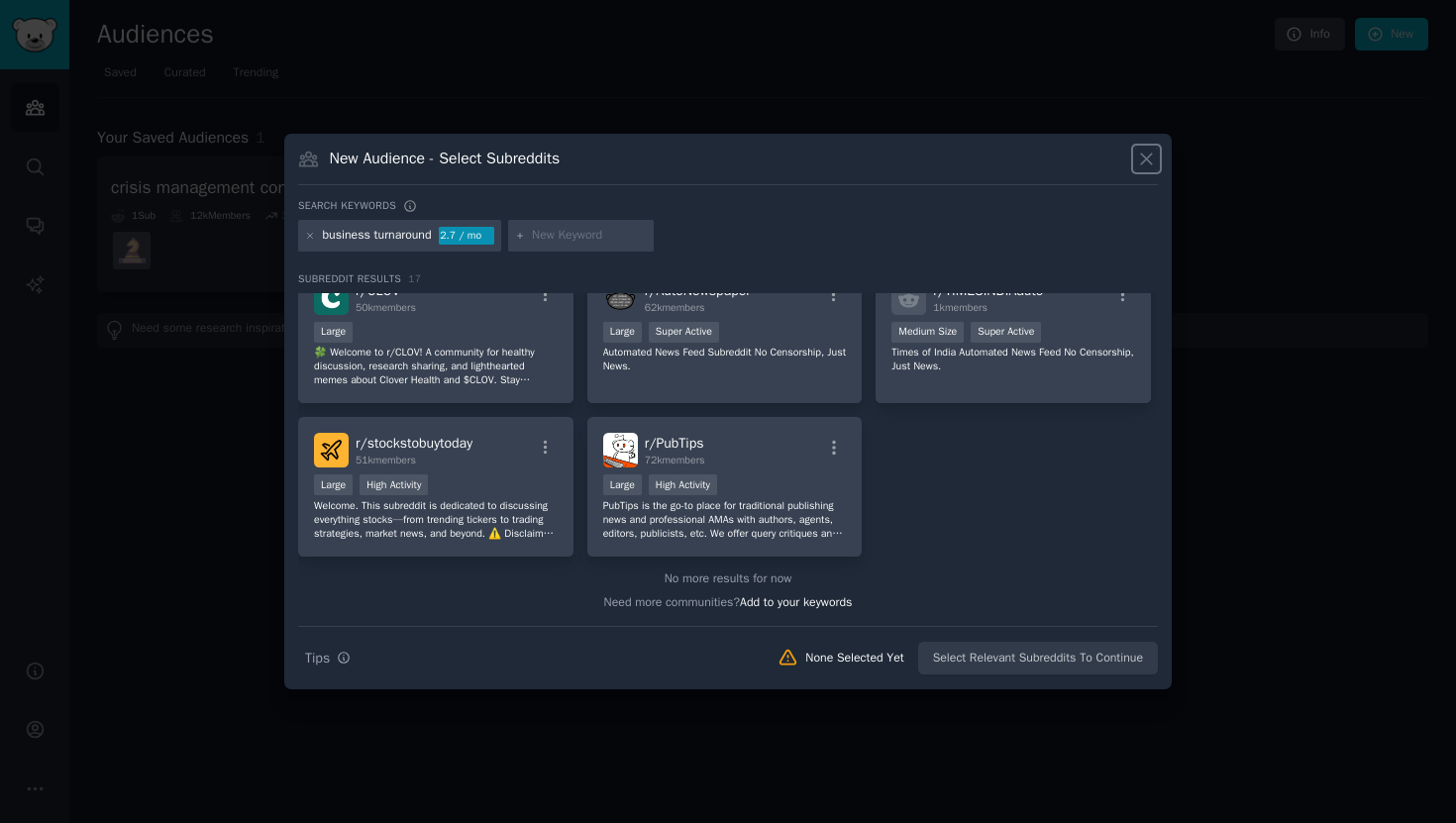 click 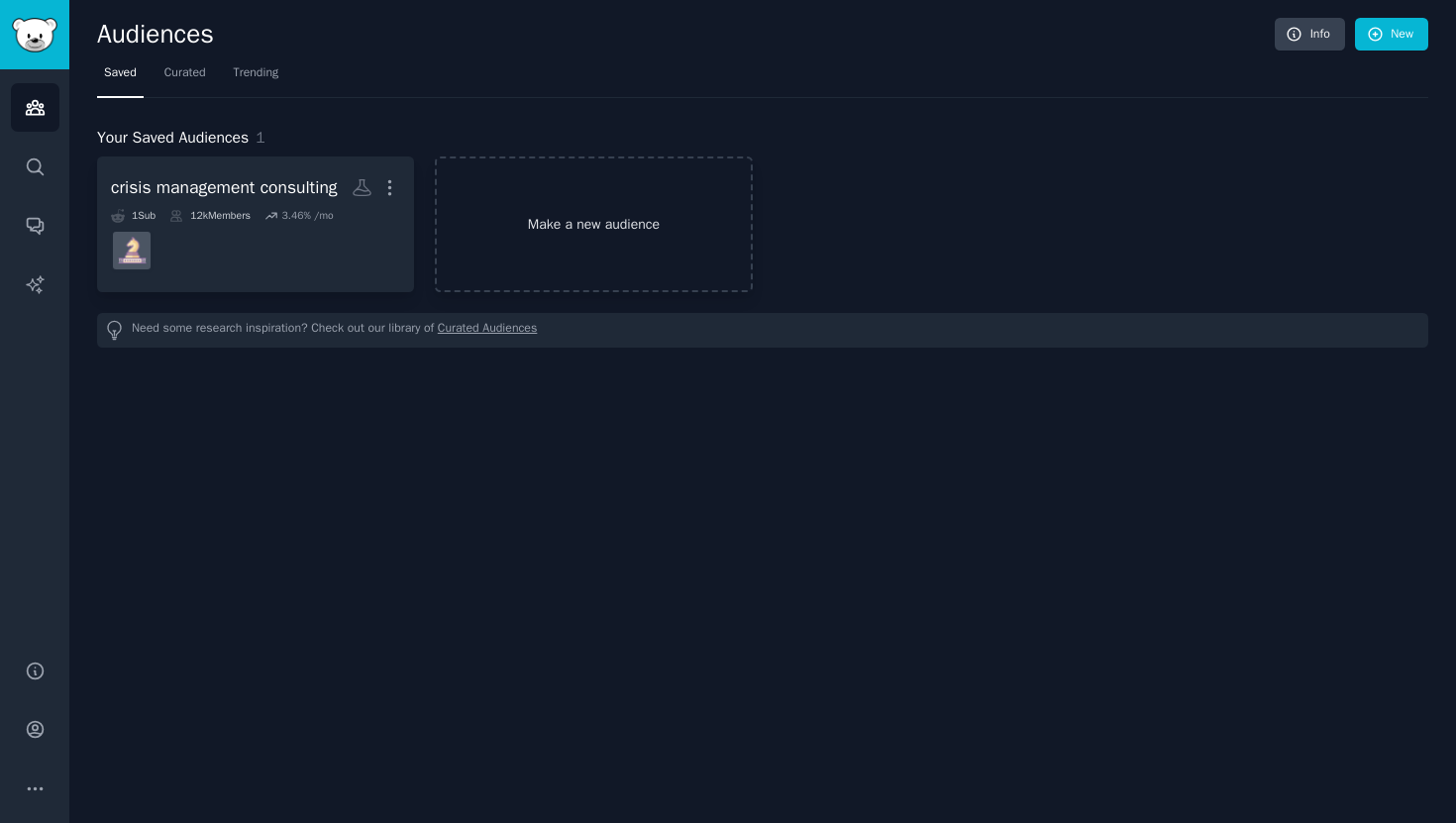 click on "Make a new audience" at bounding box center [593, 224] 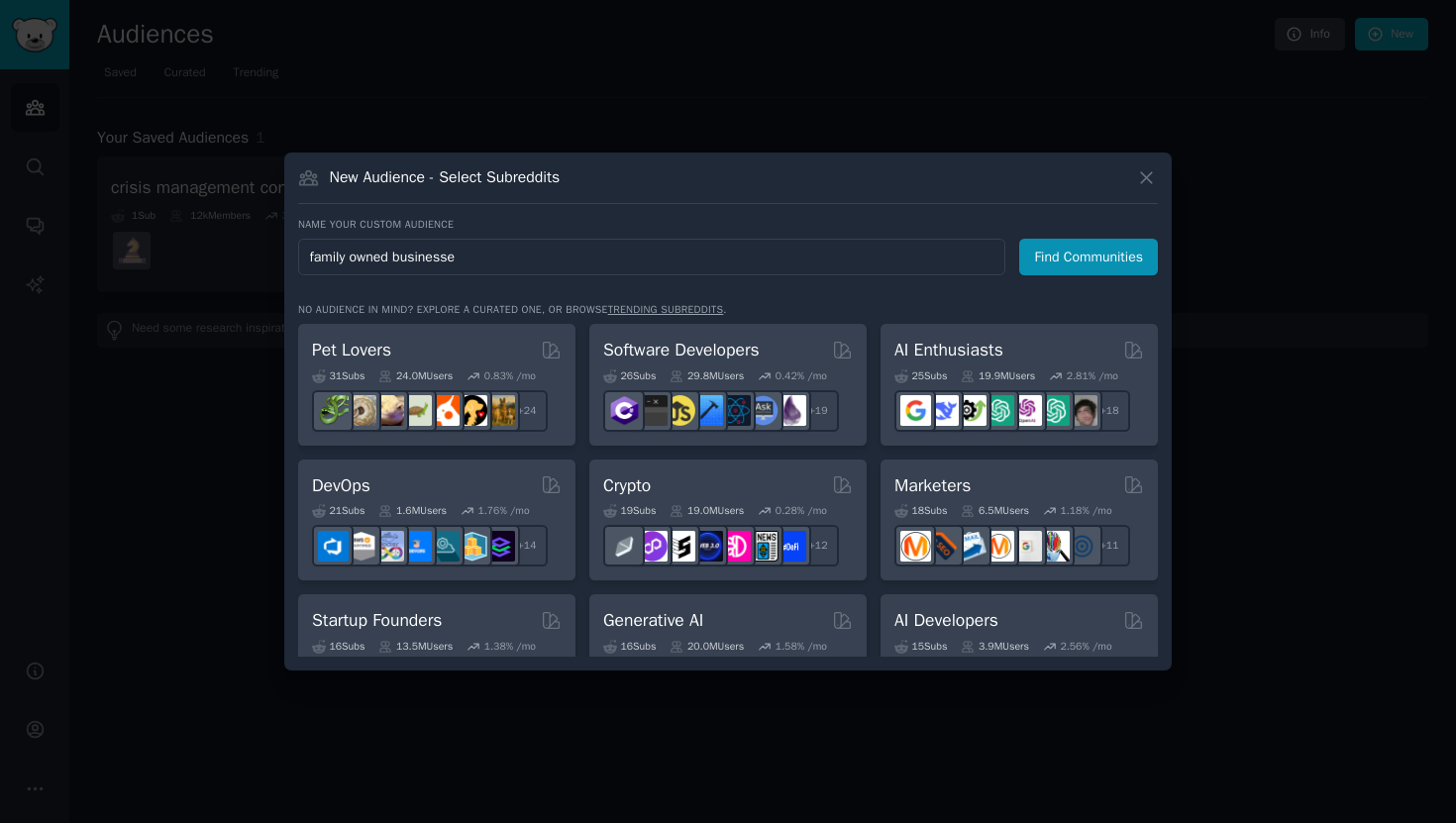 type on "family owned businesses" 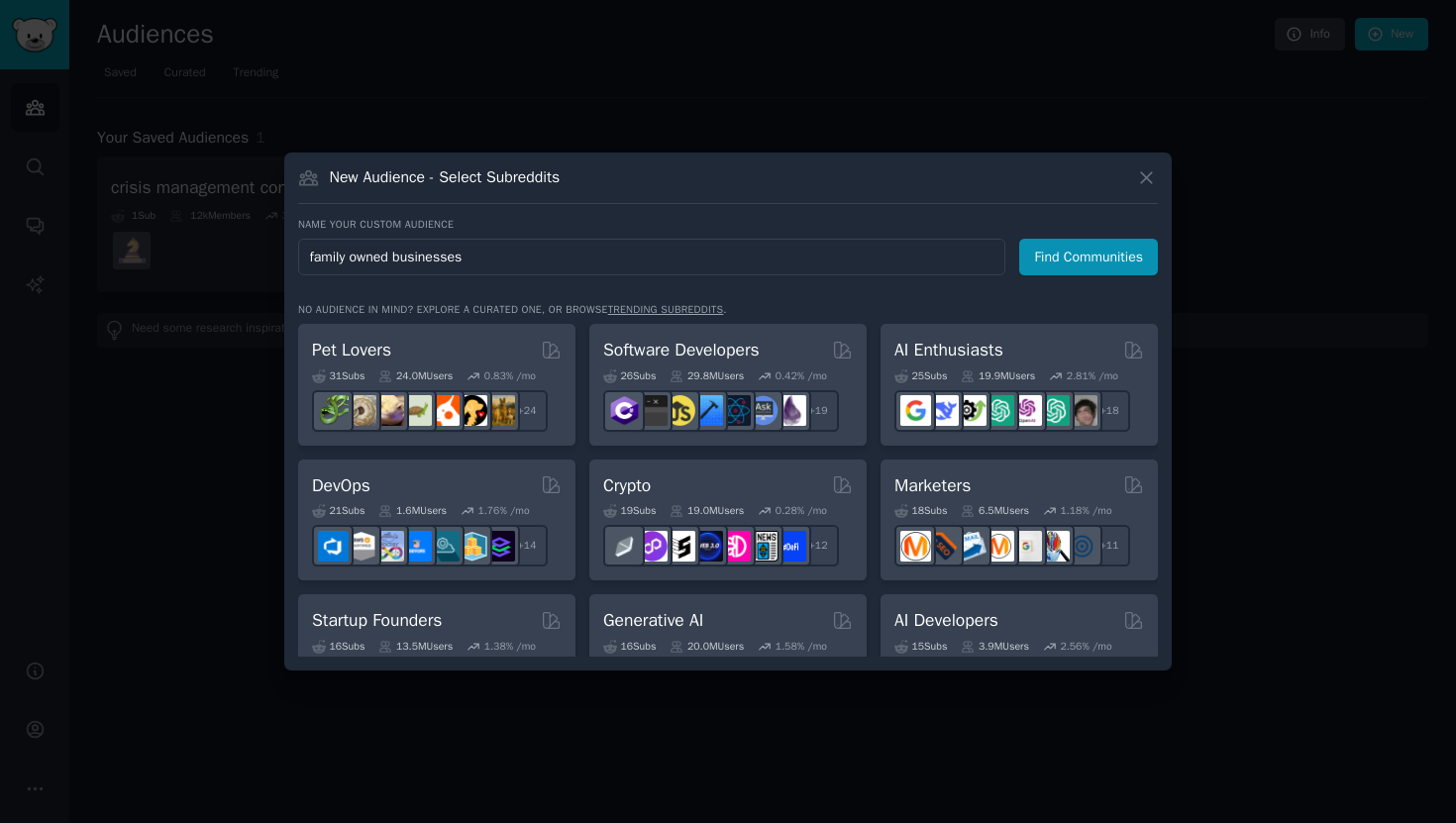 click on "Find Communities" at bounding box center [1089, 257] 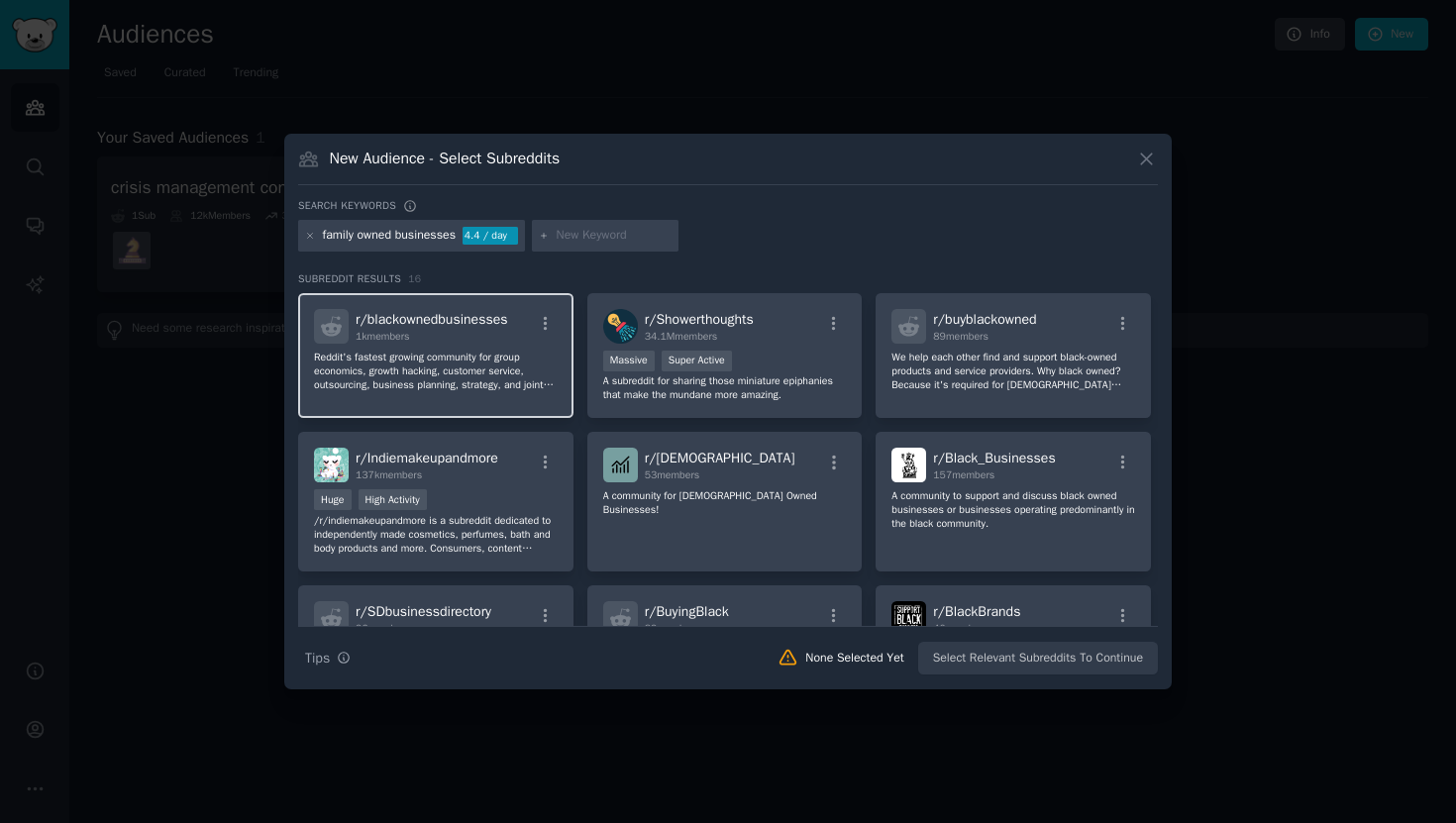 click on "r/ blackownedbusinesses 1k  members [PERSON_NAME]'s fastest growing community for group economics, growth hacking, customer service, outsourcing, business planning, strategy, and joint ventures for [DEMOGRAPHIC_DATA] business owners." at bounding box center [436, 356] 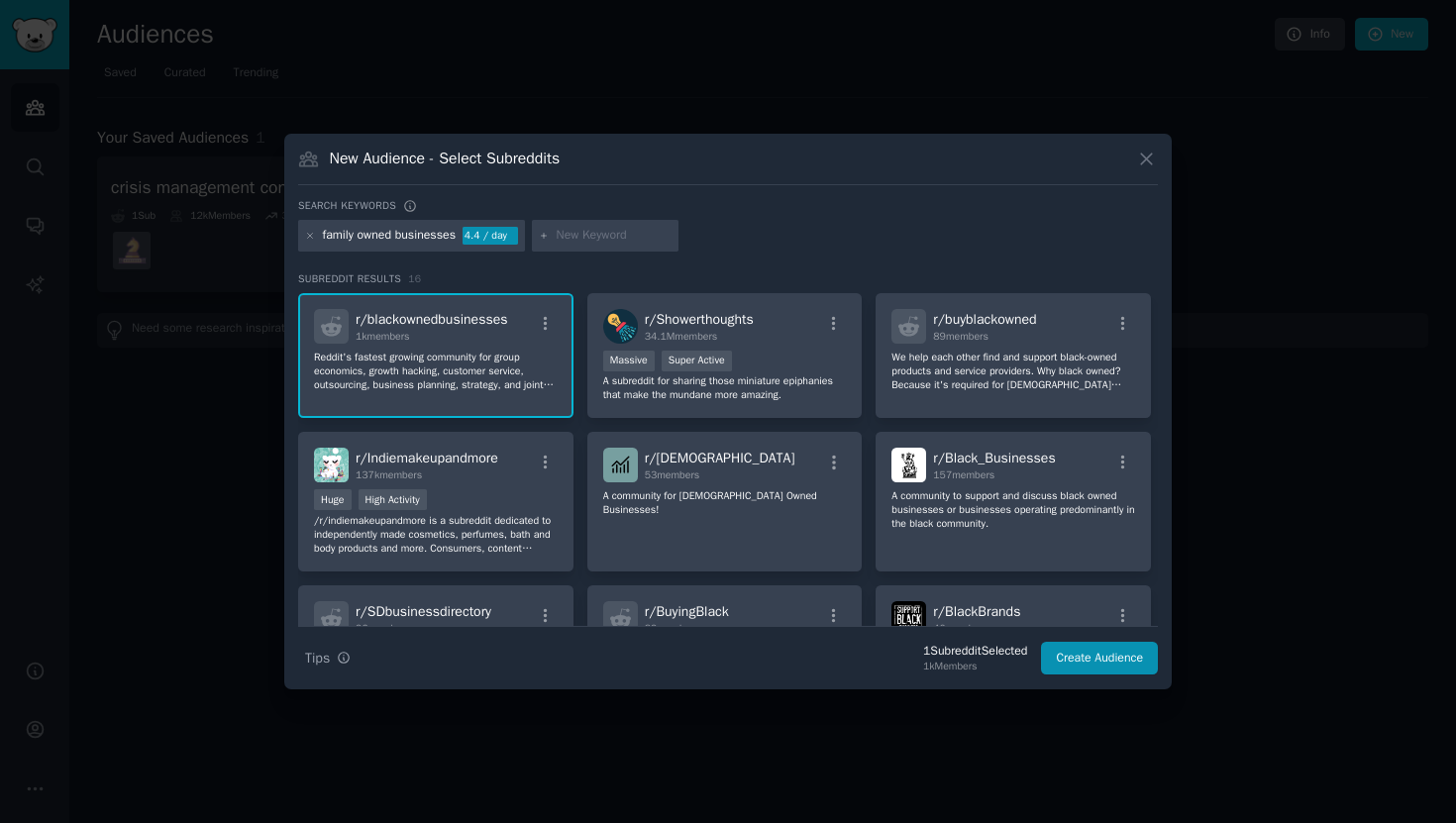 click on "Search Tips Tips 1  Subreddit  Selected 1k  Members Create Audience" at bounding box center [728, 651] 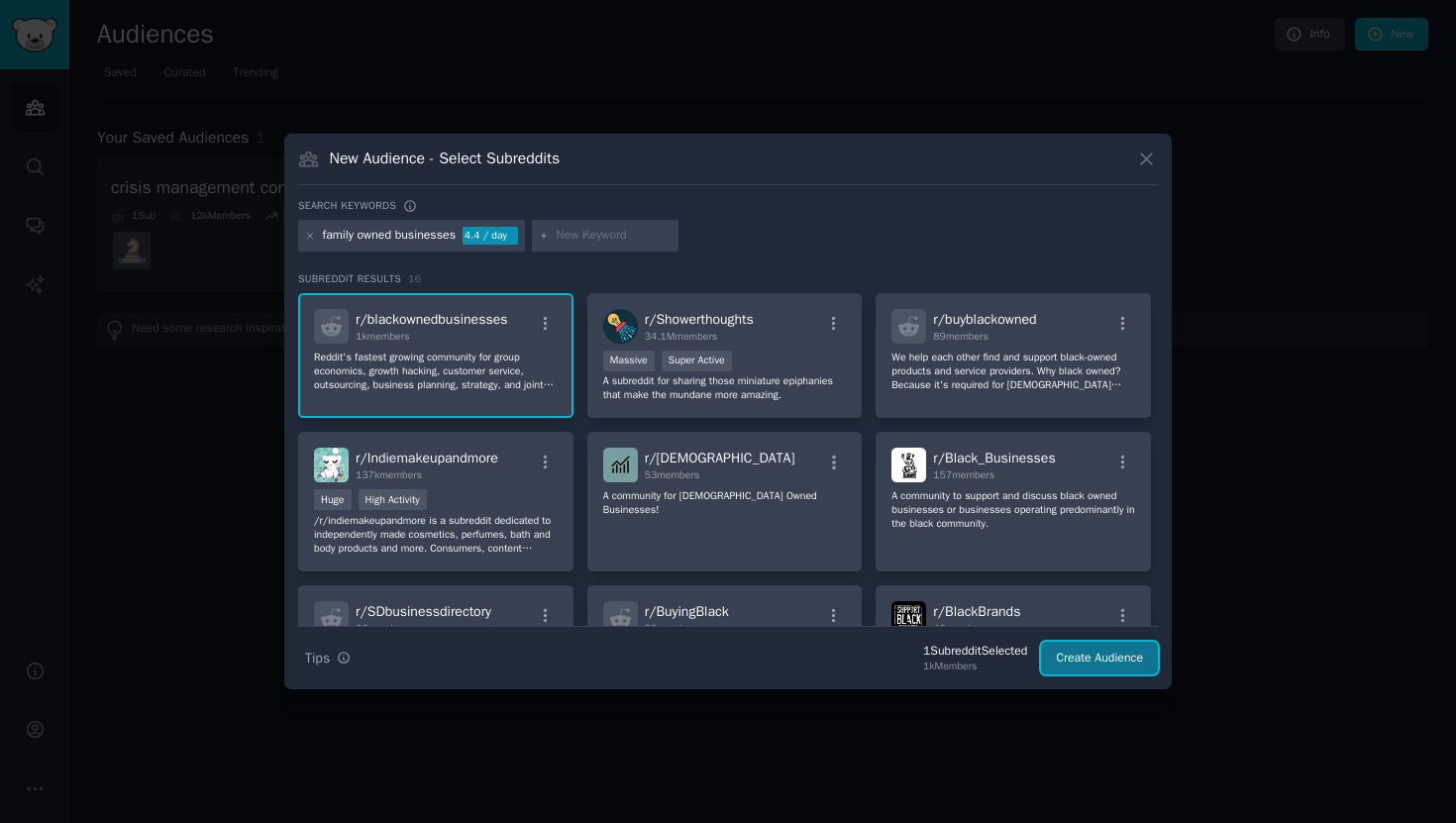 click on "Create Audience" at bounding box center (1099, 659) 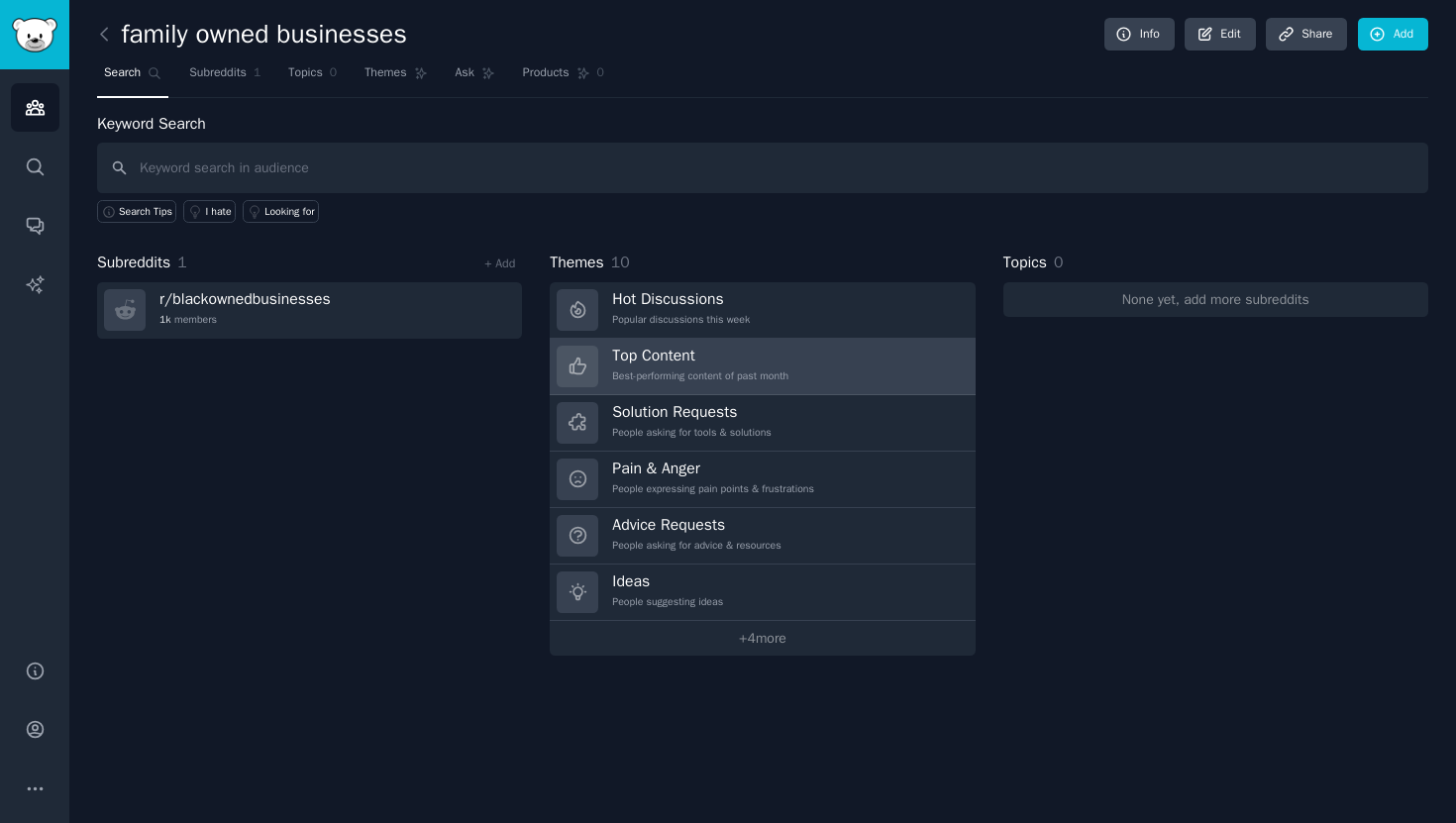 click on "Top Content" at bounding box center [700, 356] 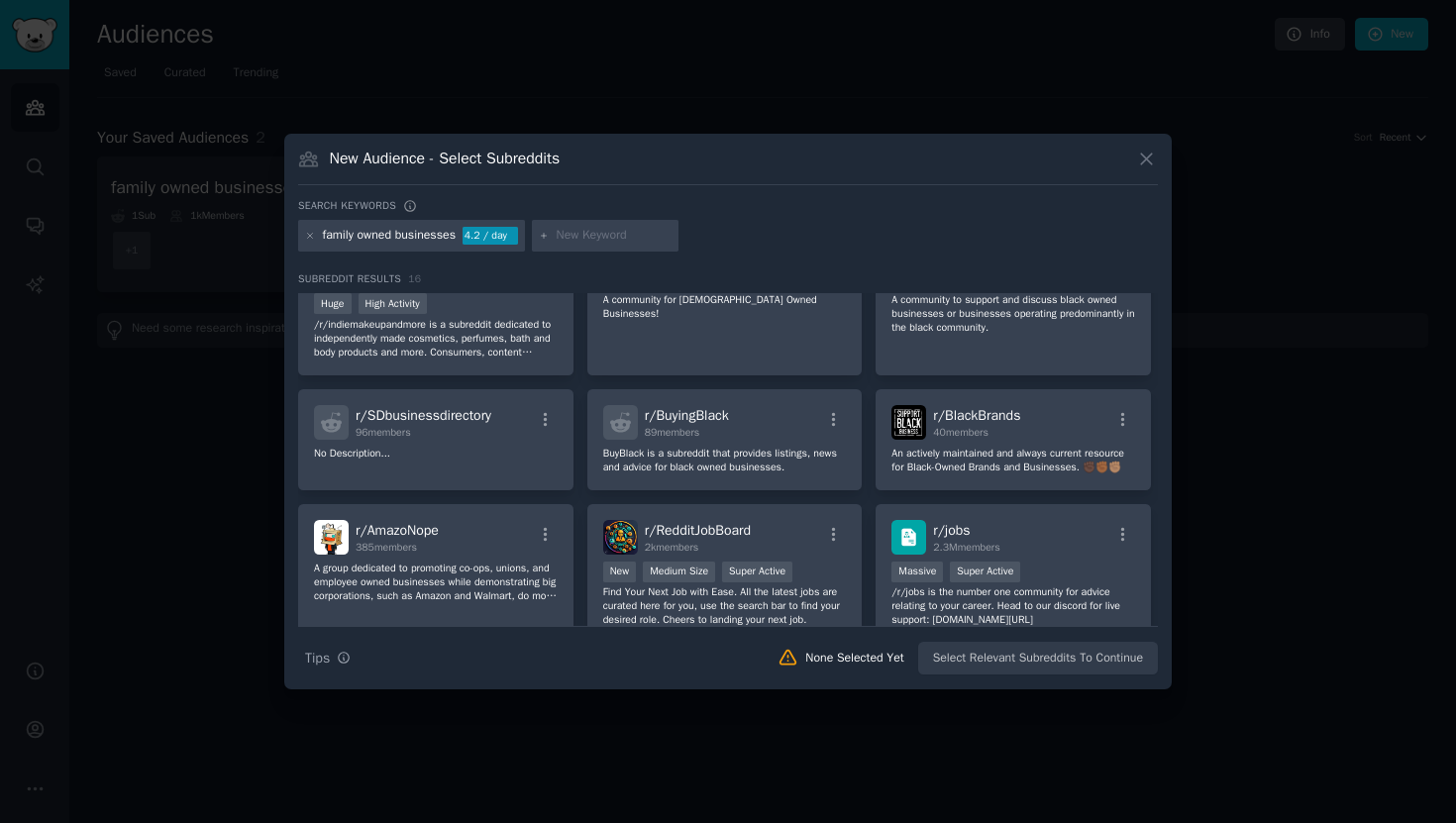 scroll, scrollTop: 301, scrollLeft: 0, axis: vertical 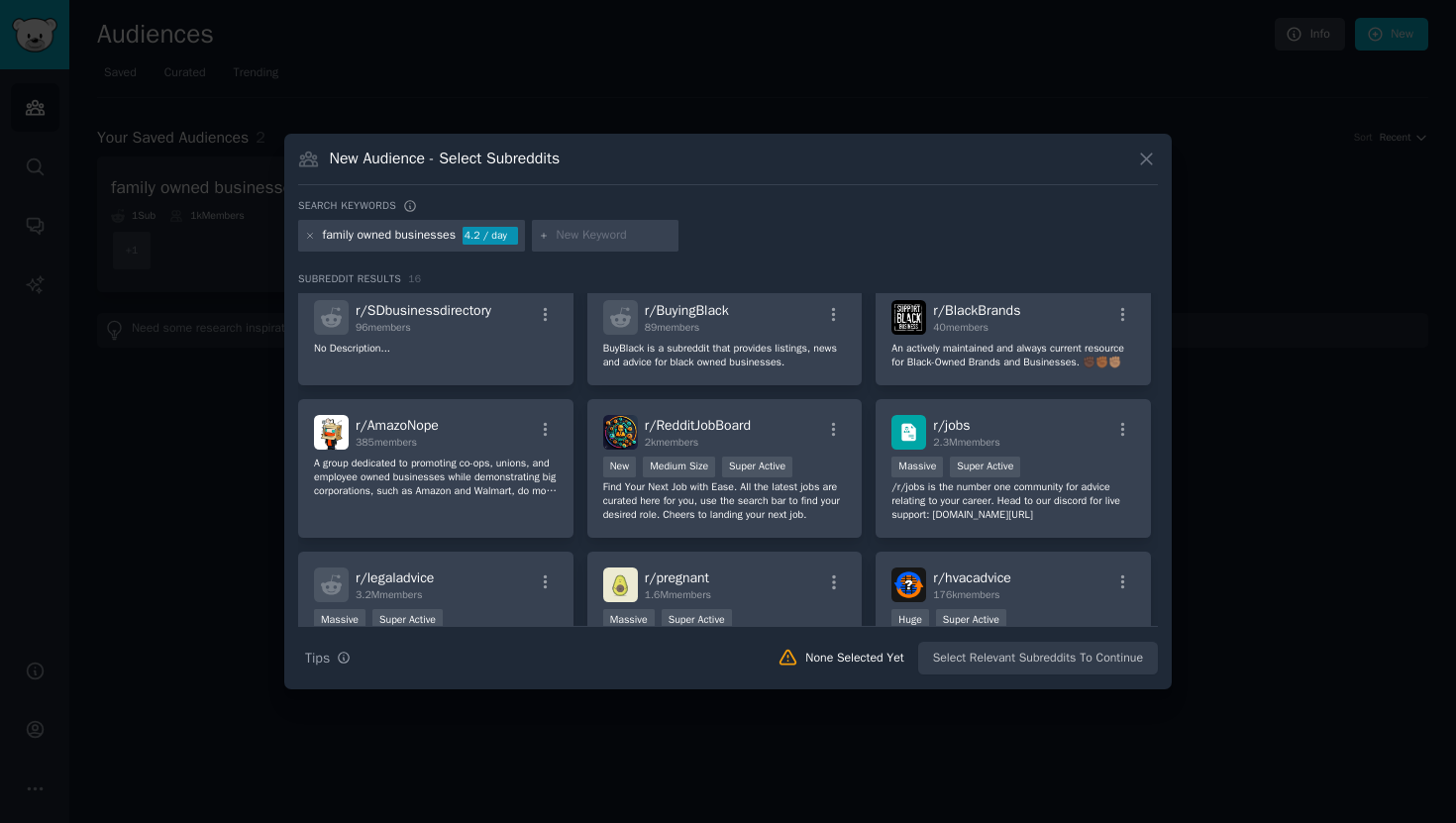 click 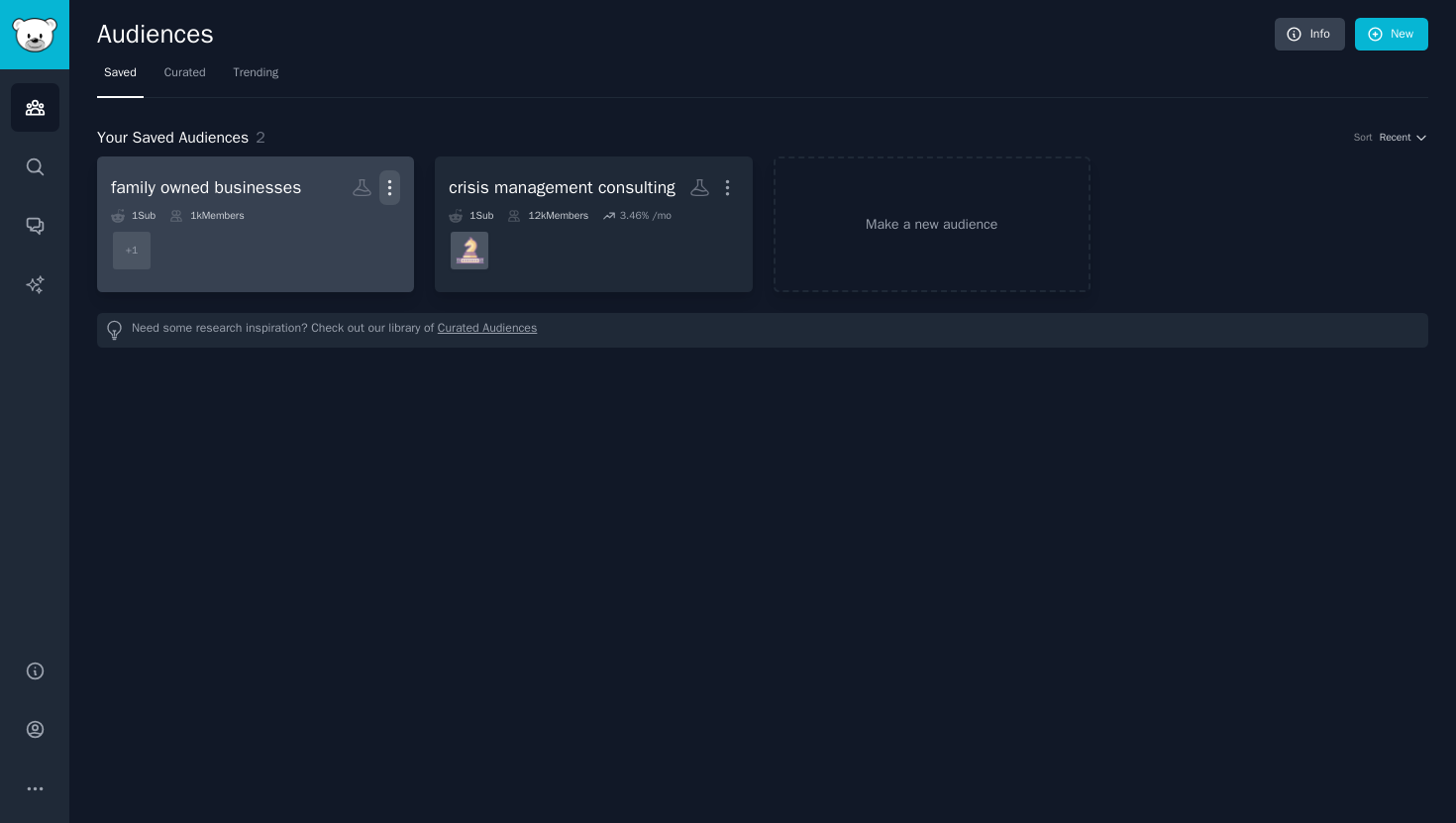 click 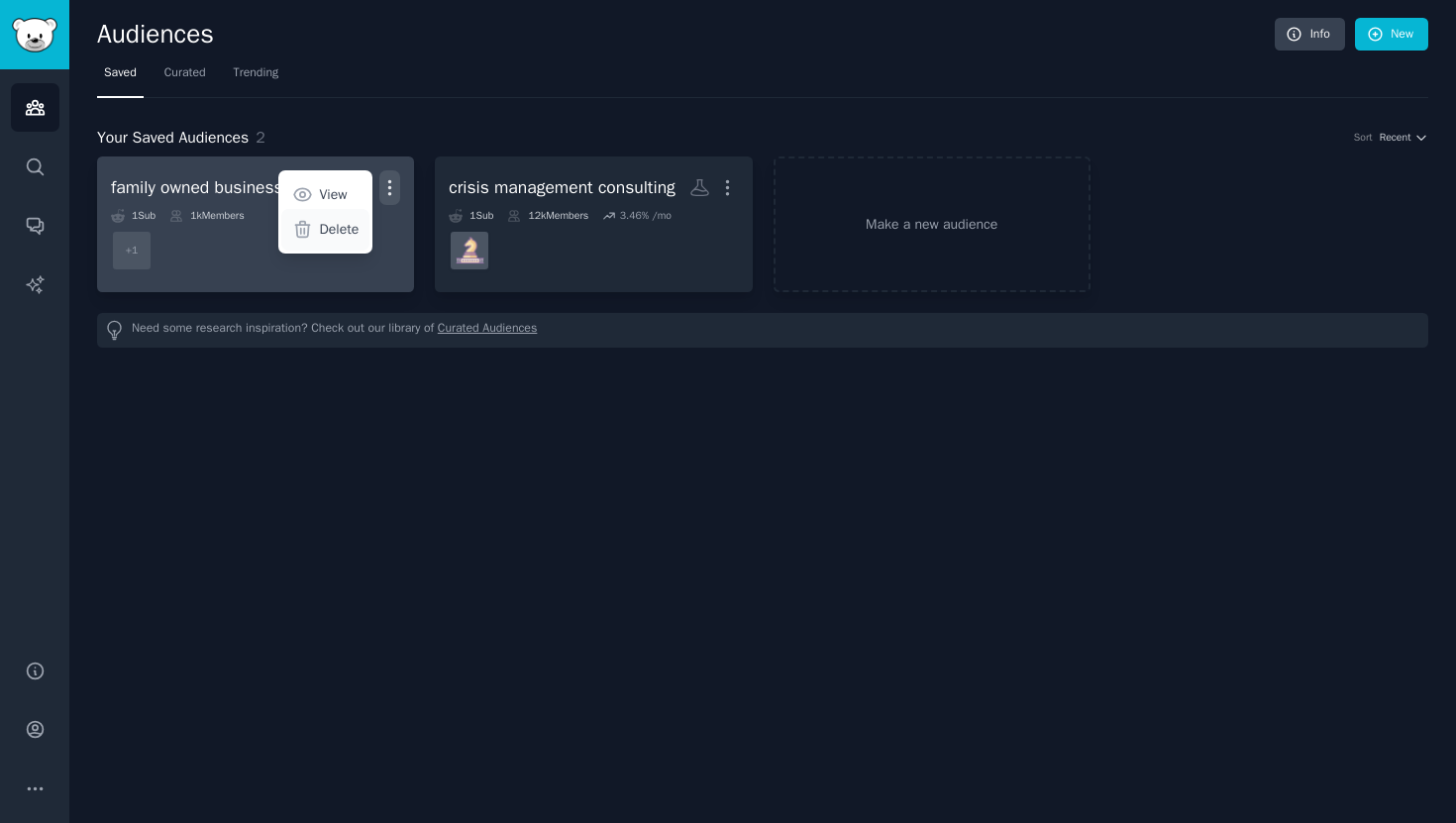 click on "Delete" at bounding box center (340, 229) 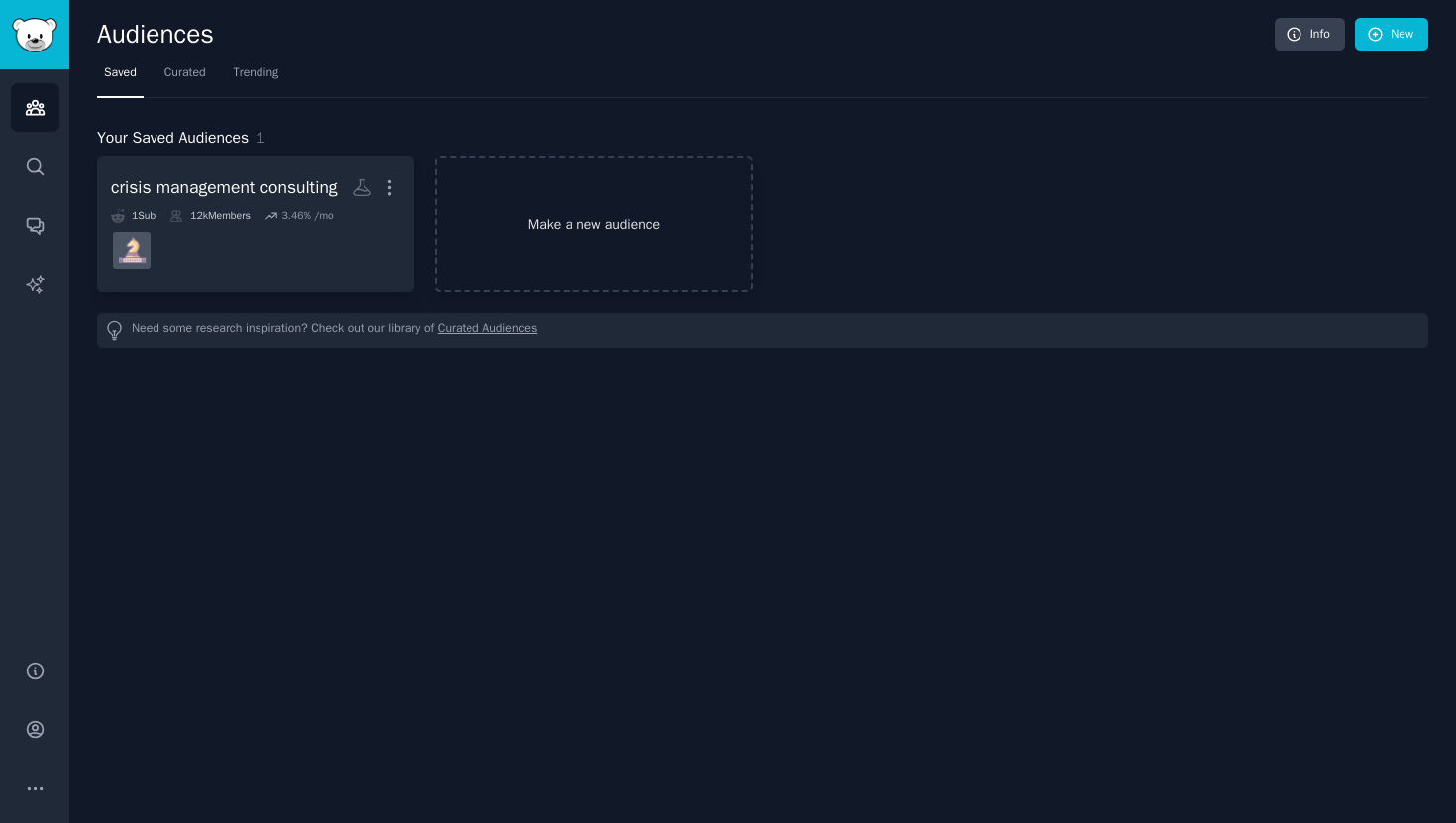 click on "Make a new audience" at bounding box center [593, 224] 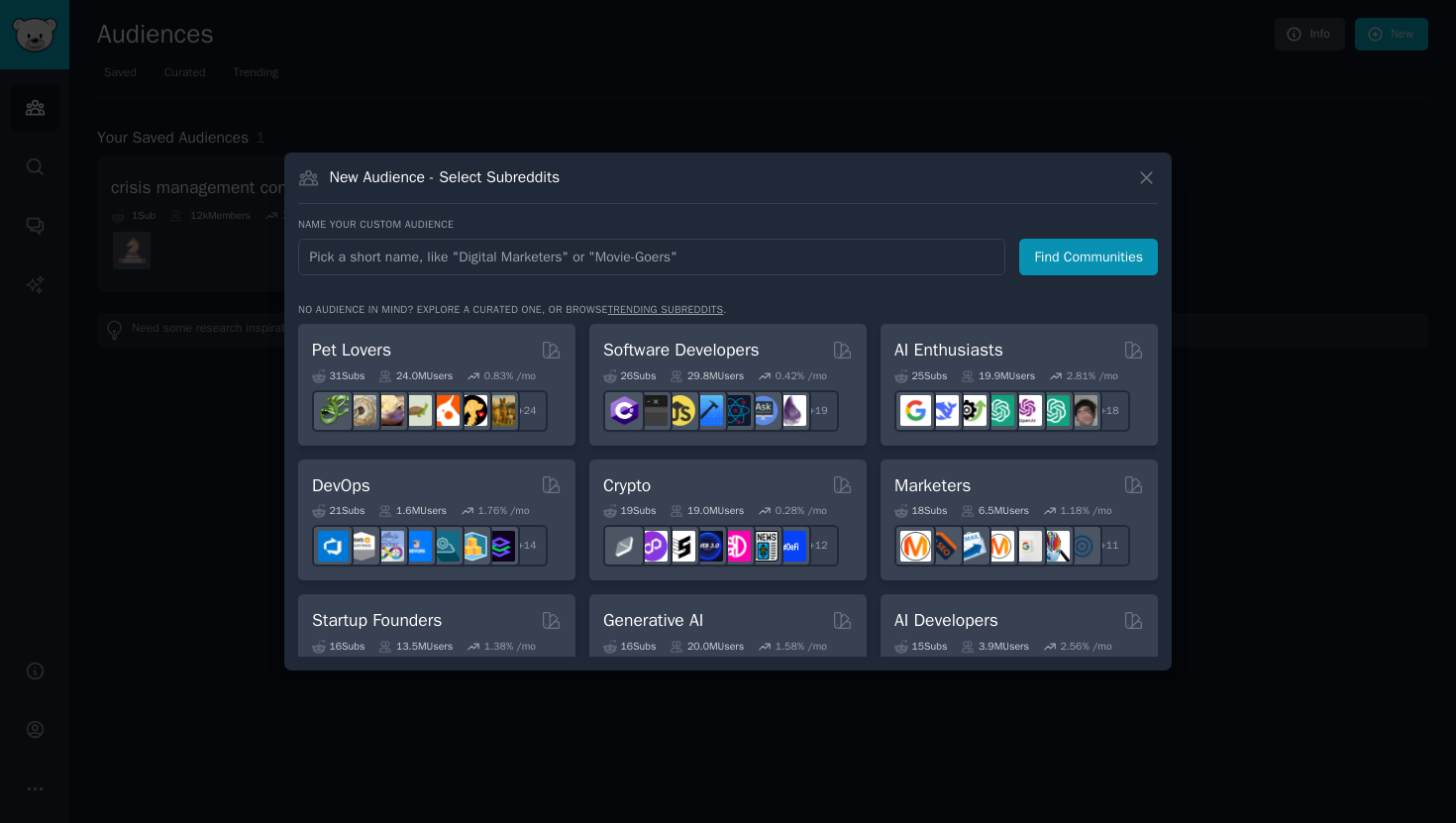 click at bounding box center [652, 257] 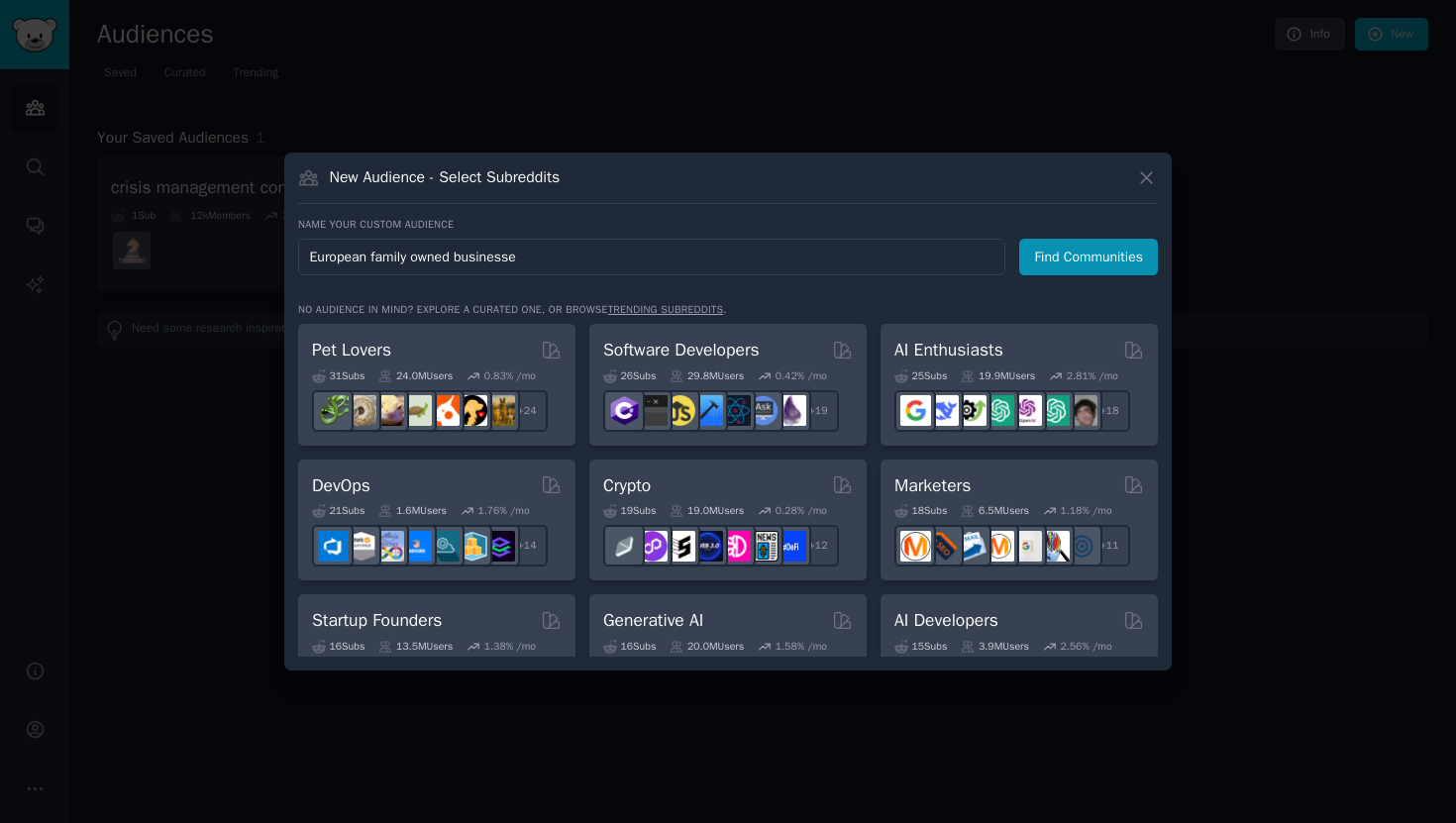 type on "European family owned businesses" 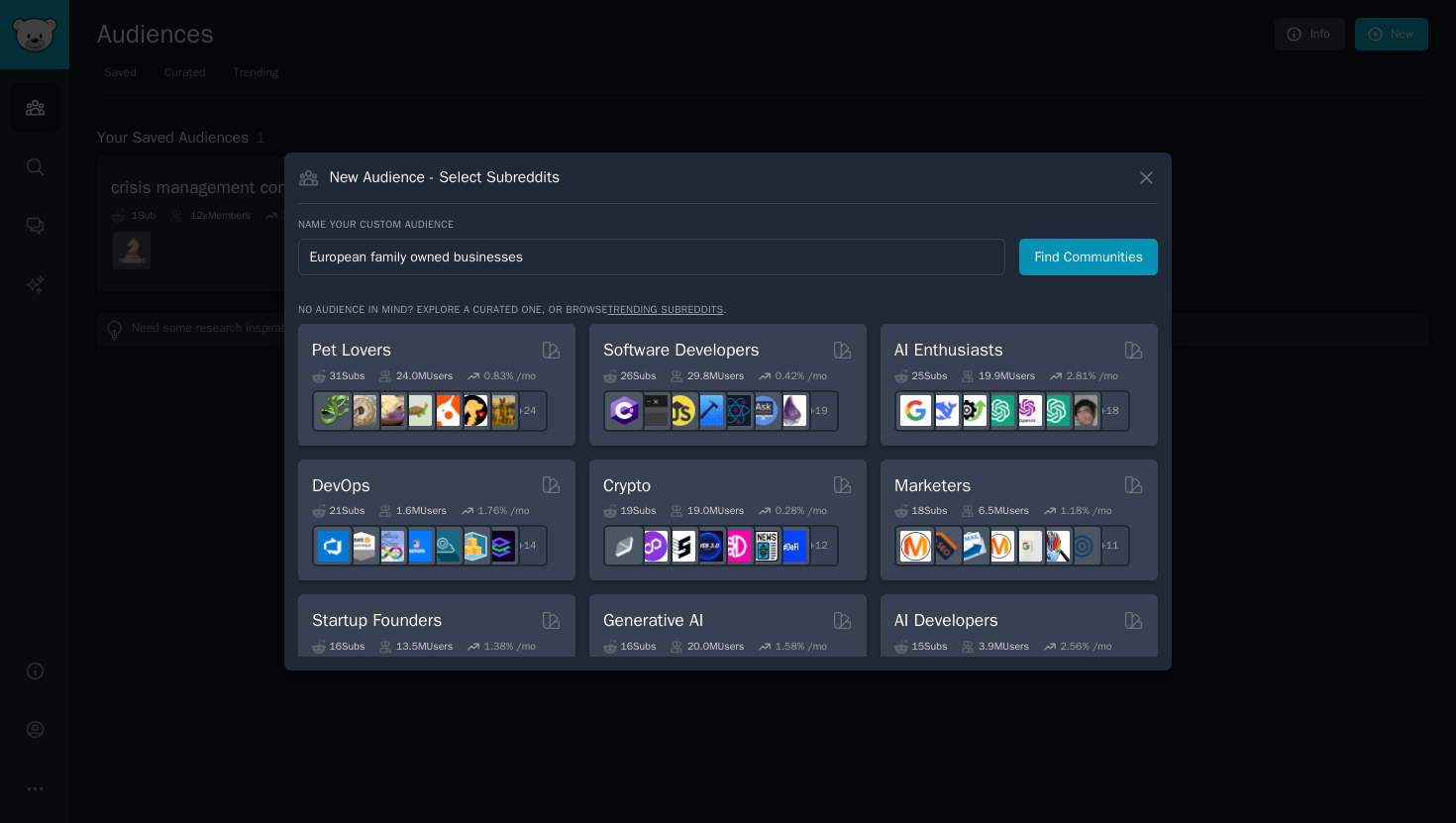 click on "Find Communities" at bounding box center (1089, 257) 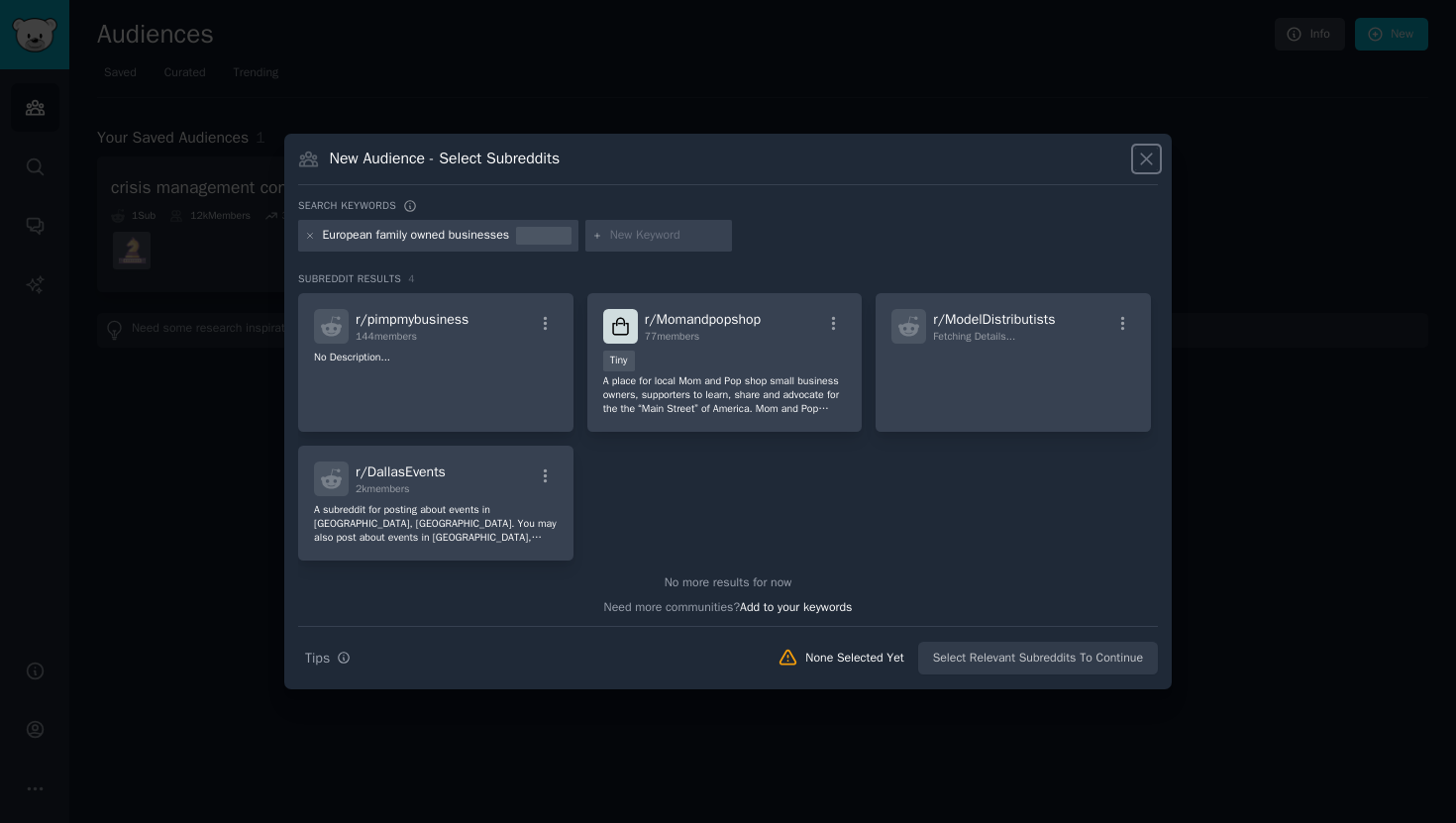 click 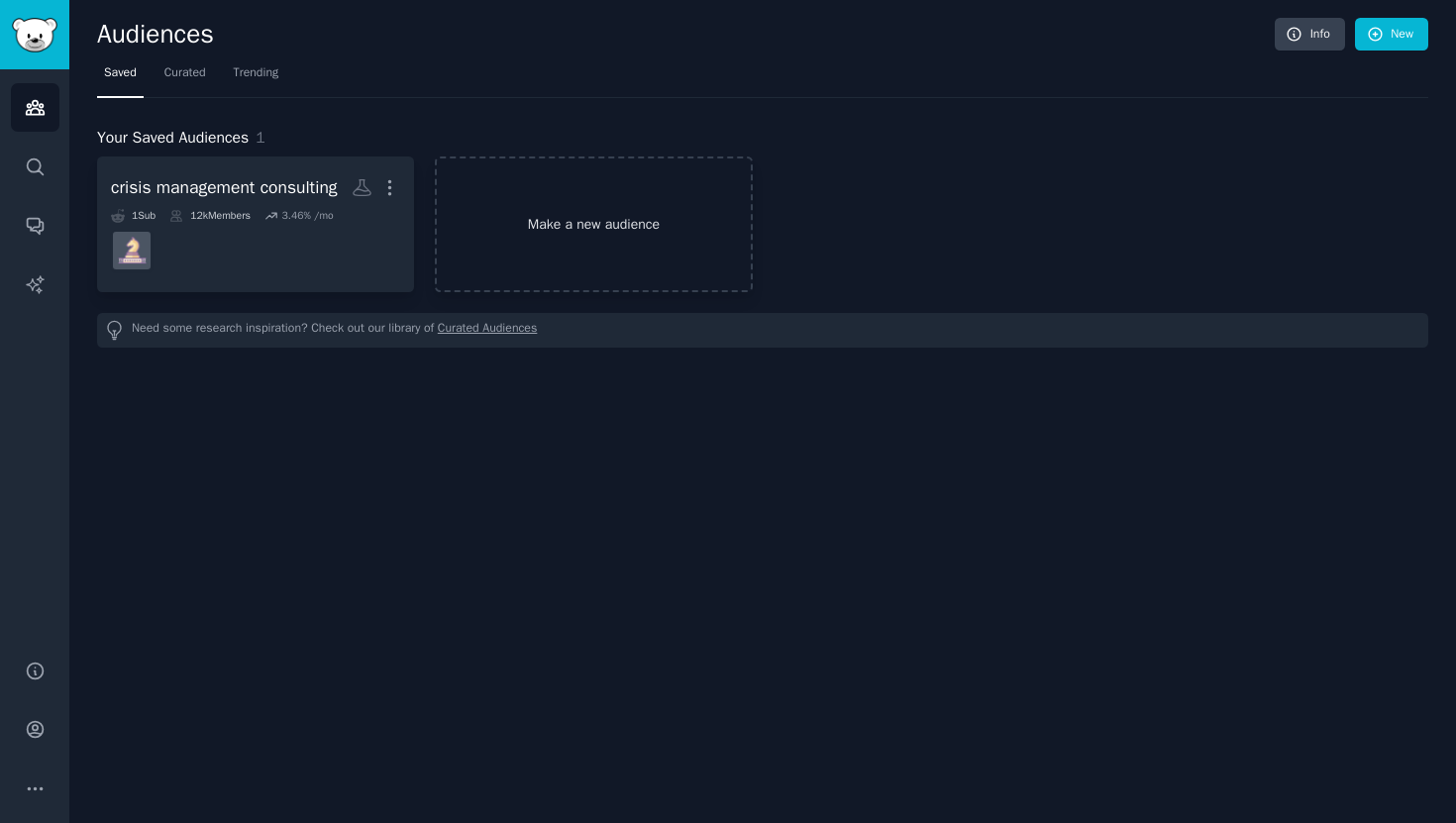 click on "Make a new audience" at bounding box center (593, 224) 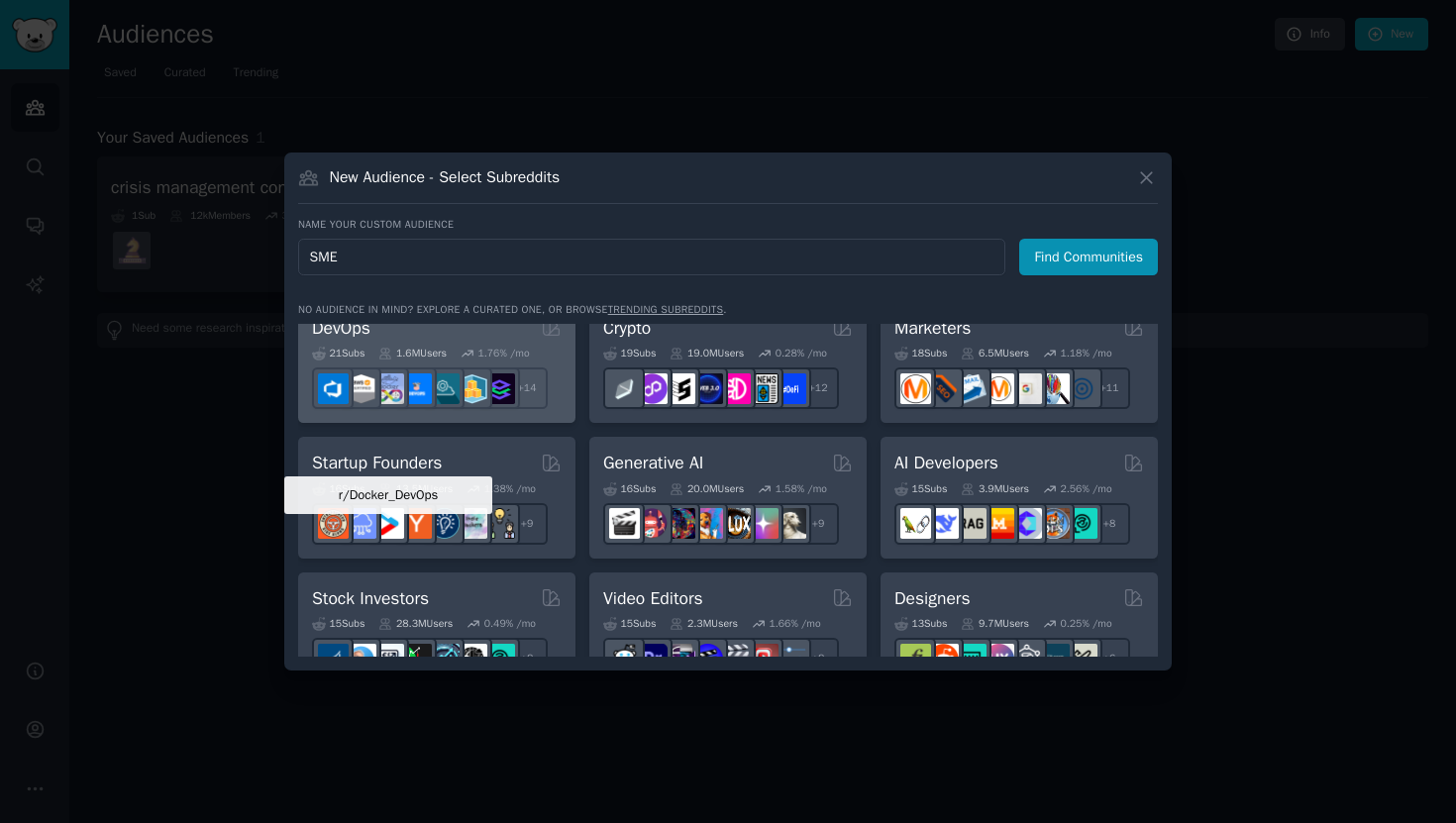 scroll, scrollTop: 265, scrollLeft: 0, axis: vertical 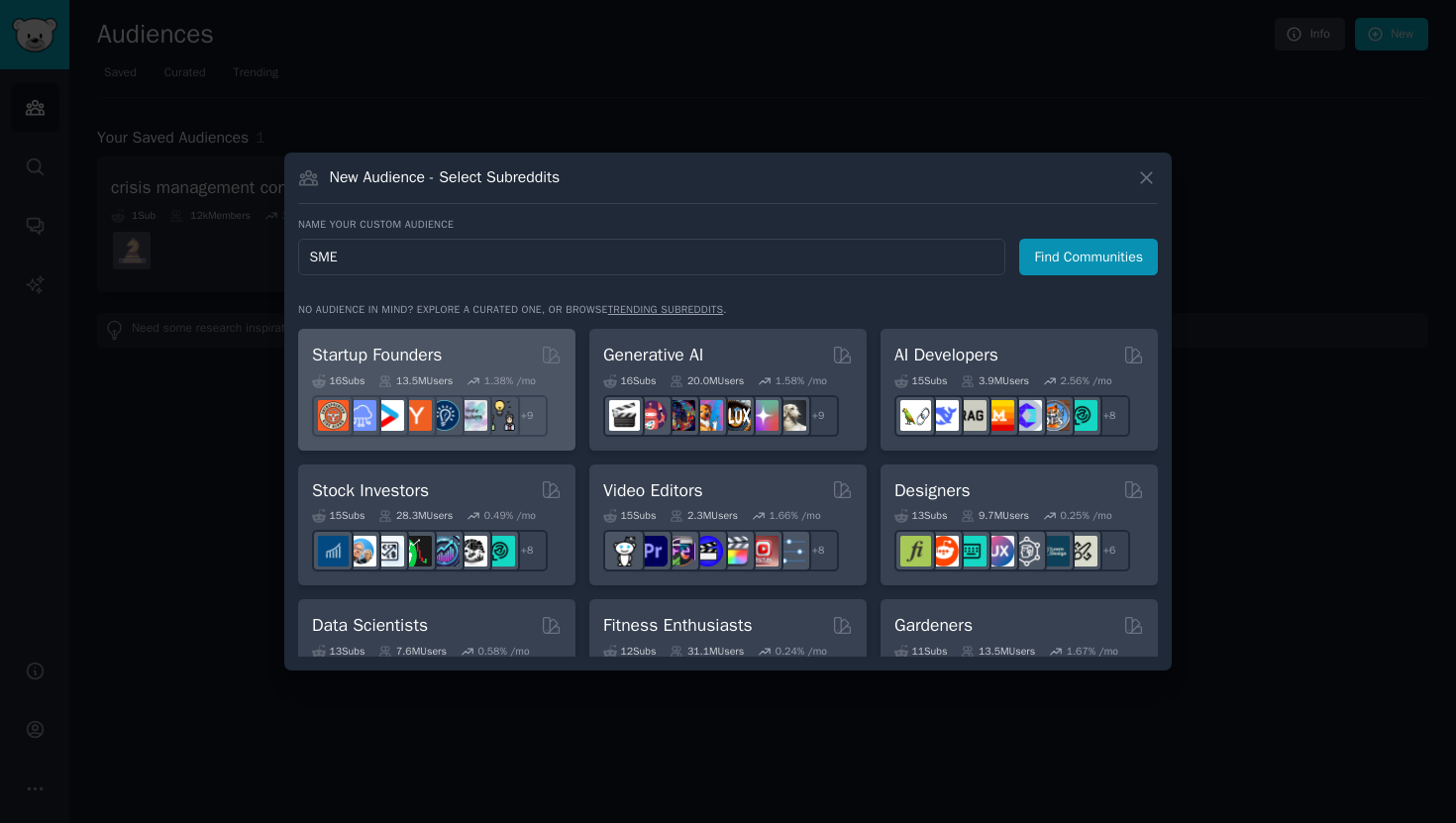 type on "SME" 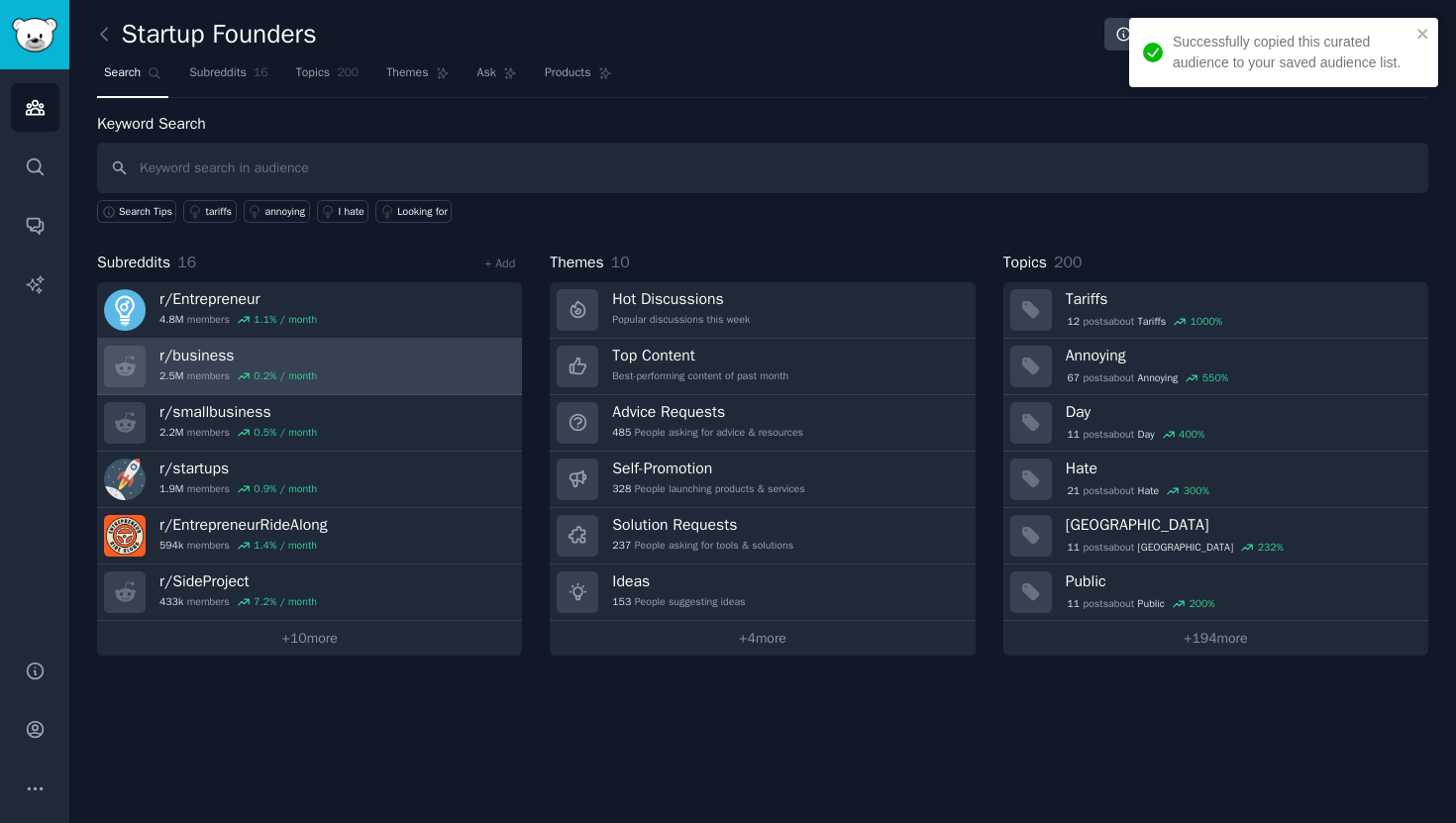 click on "r/ business" at bounding box center (238, 356) 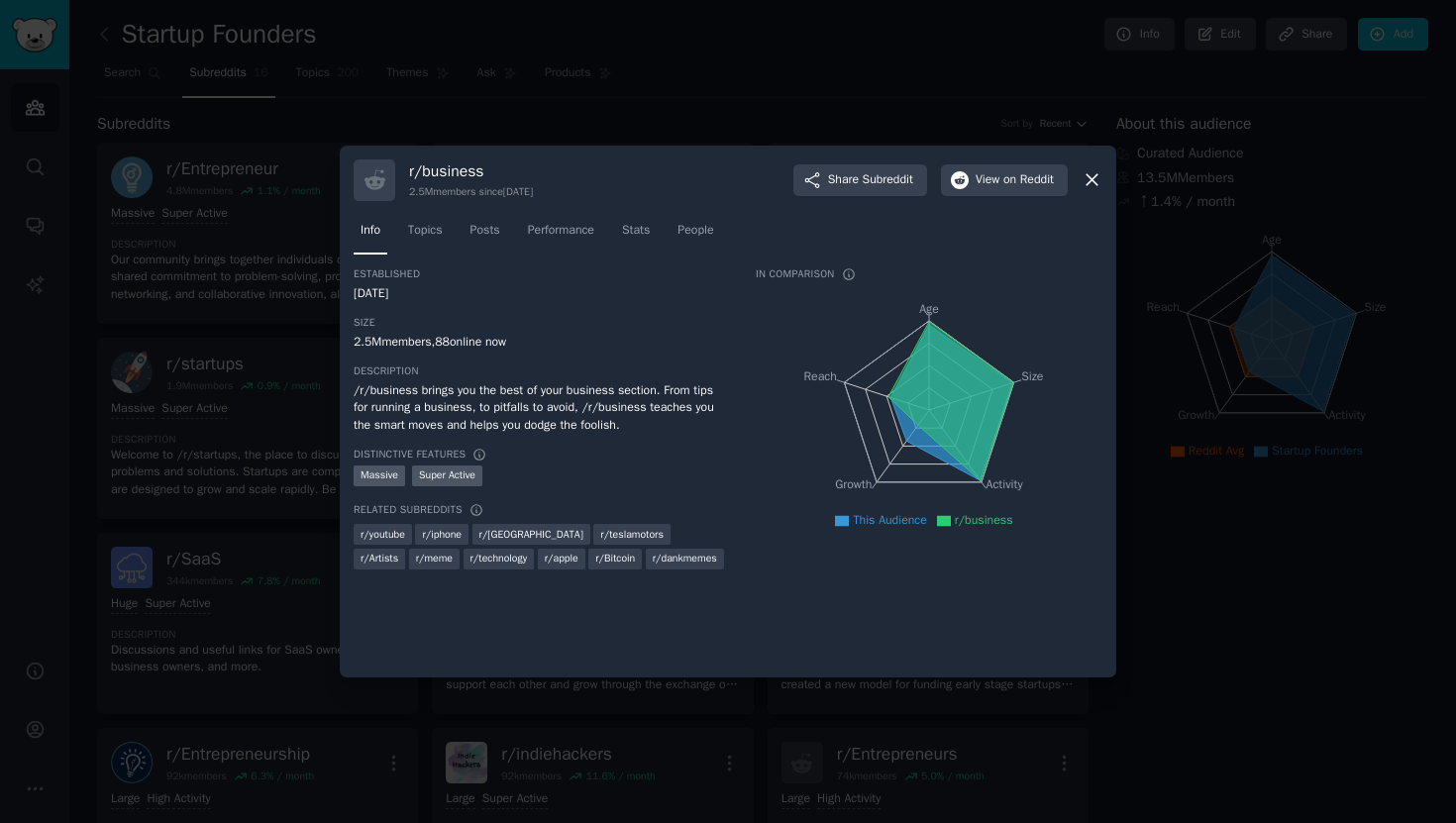click 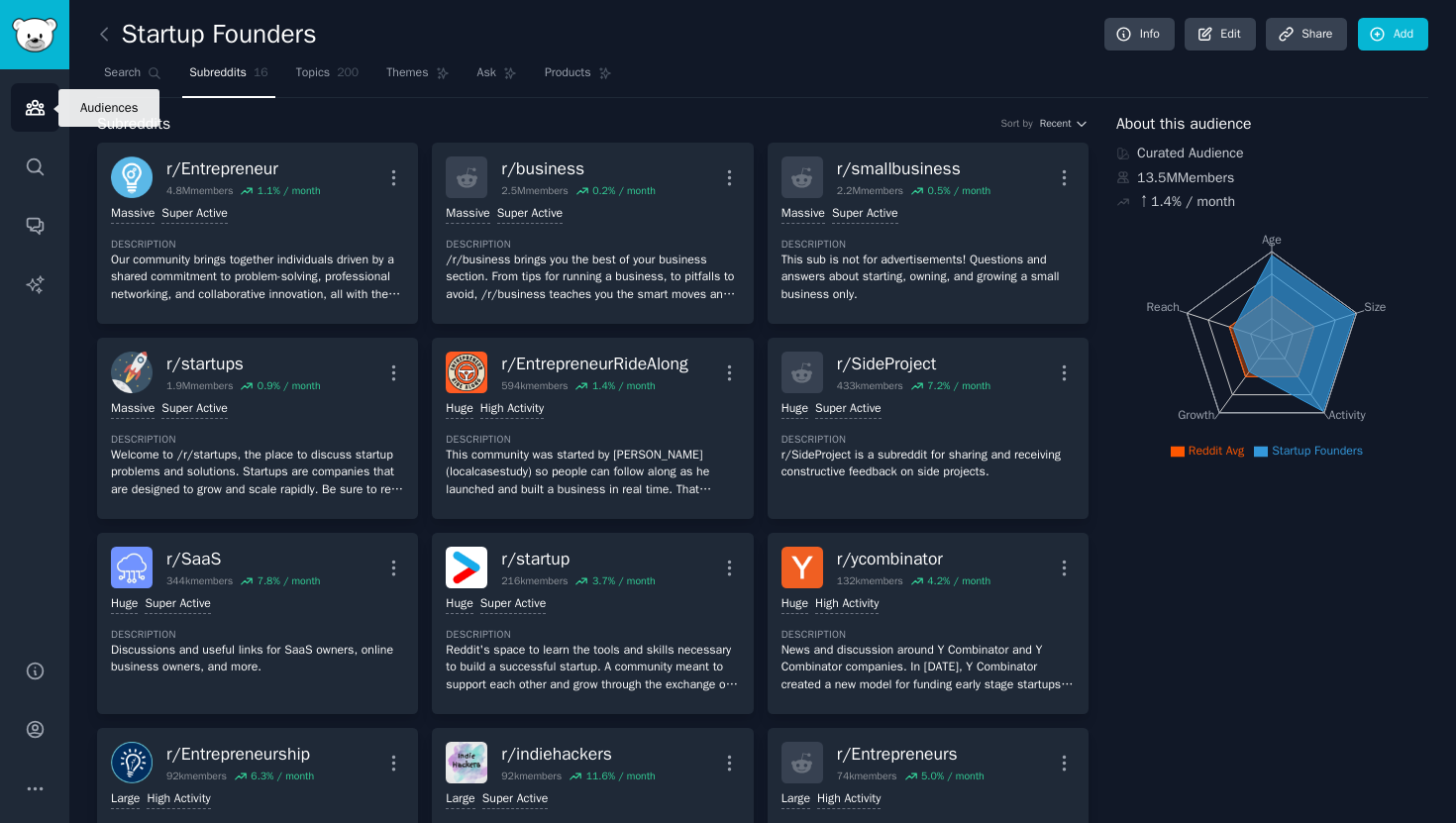 click on "Audiences" at bounding box center [35, 107] 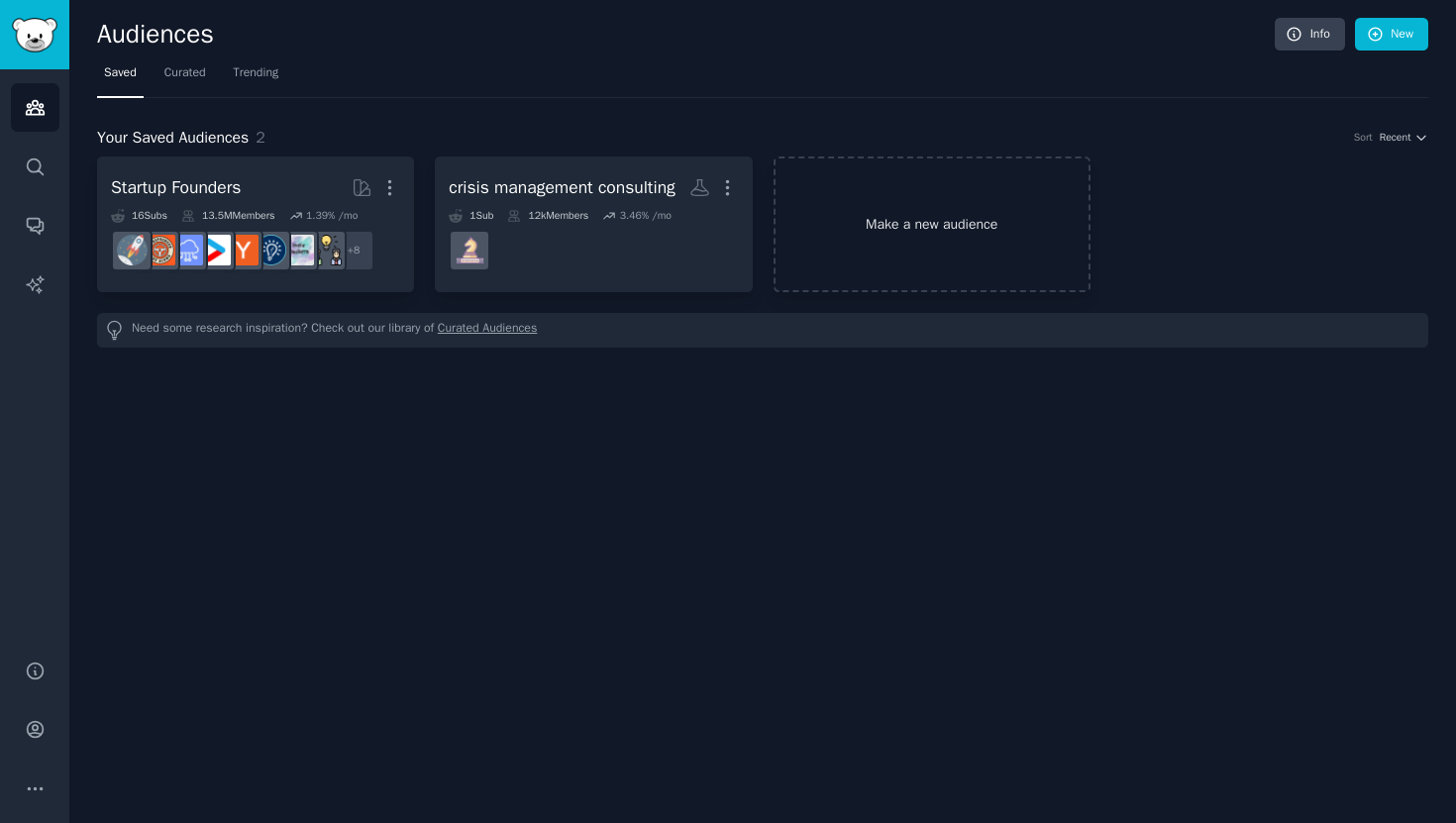 click on "Make a new audience" at bounding box center [932, 224] 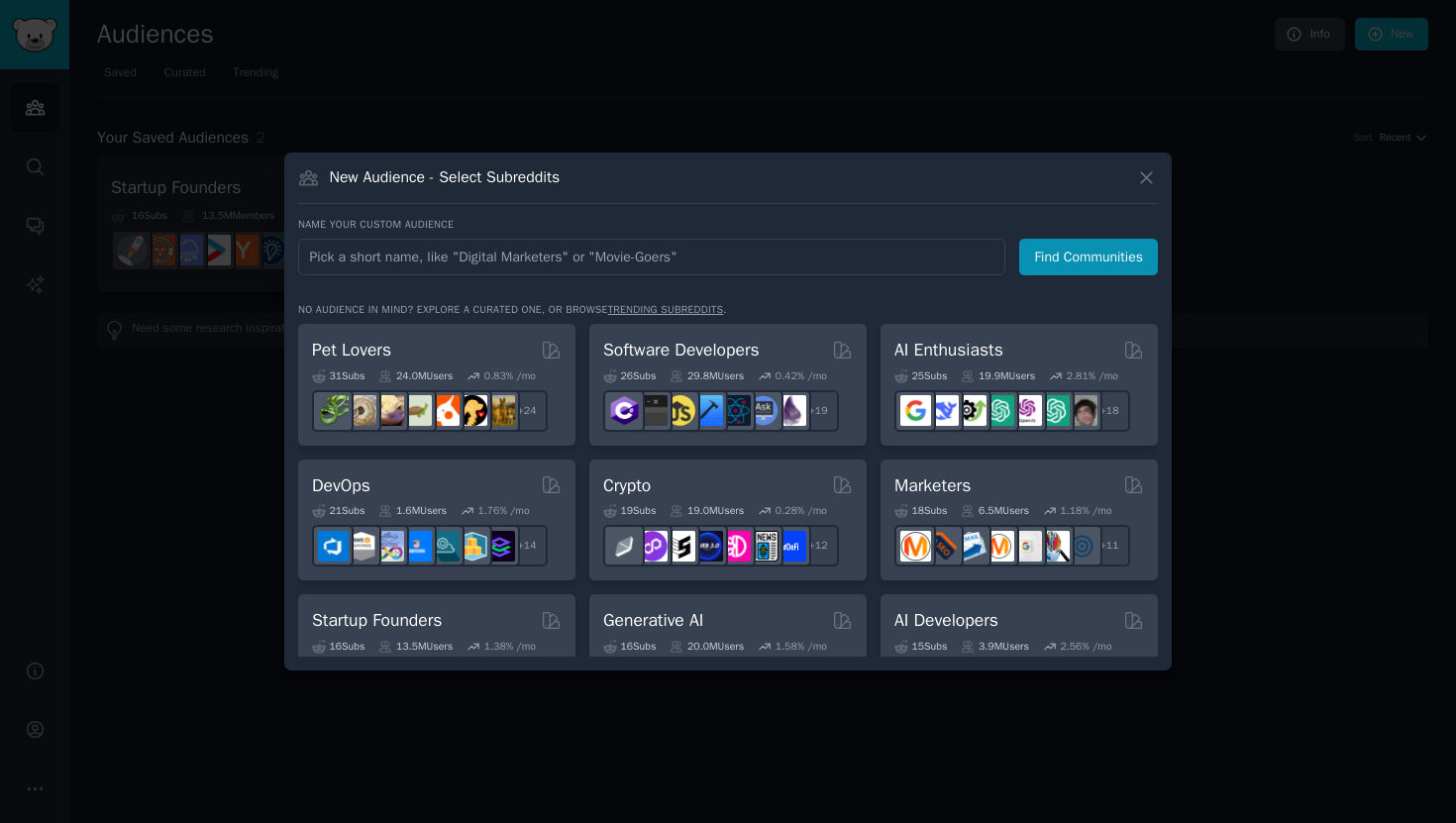 click at bounding box center [652, 257] 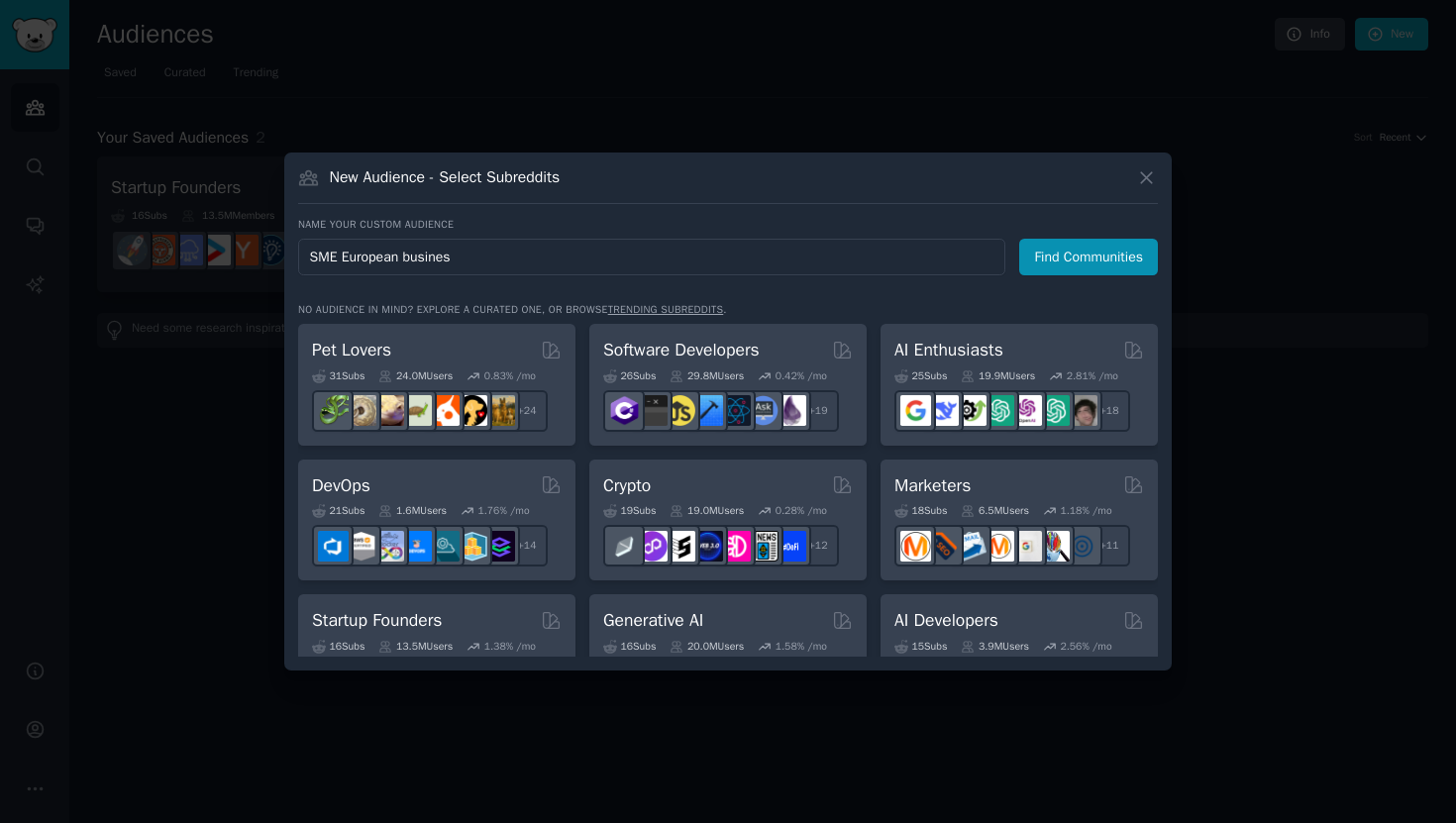 type on "SME European business" 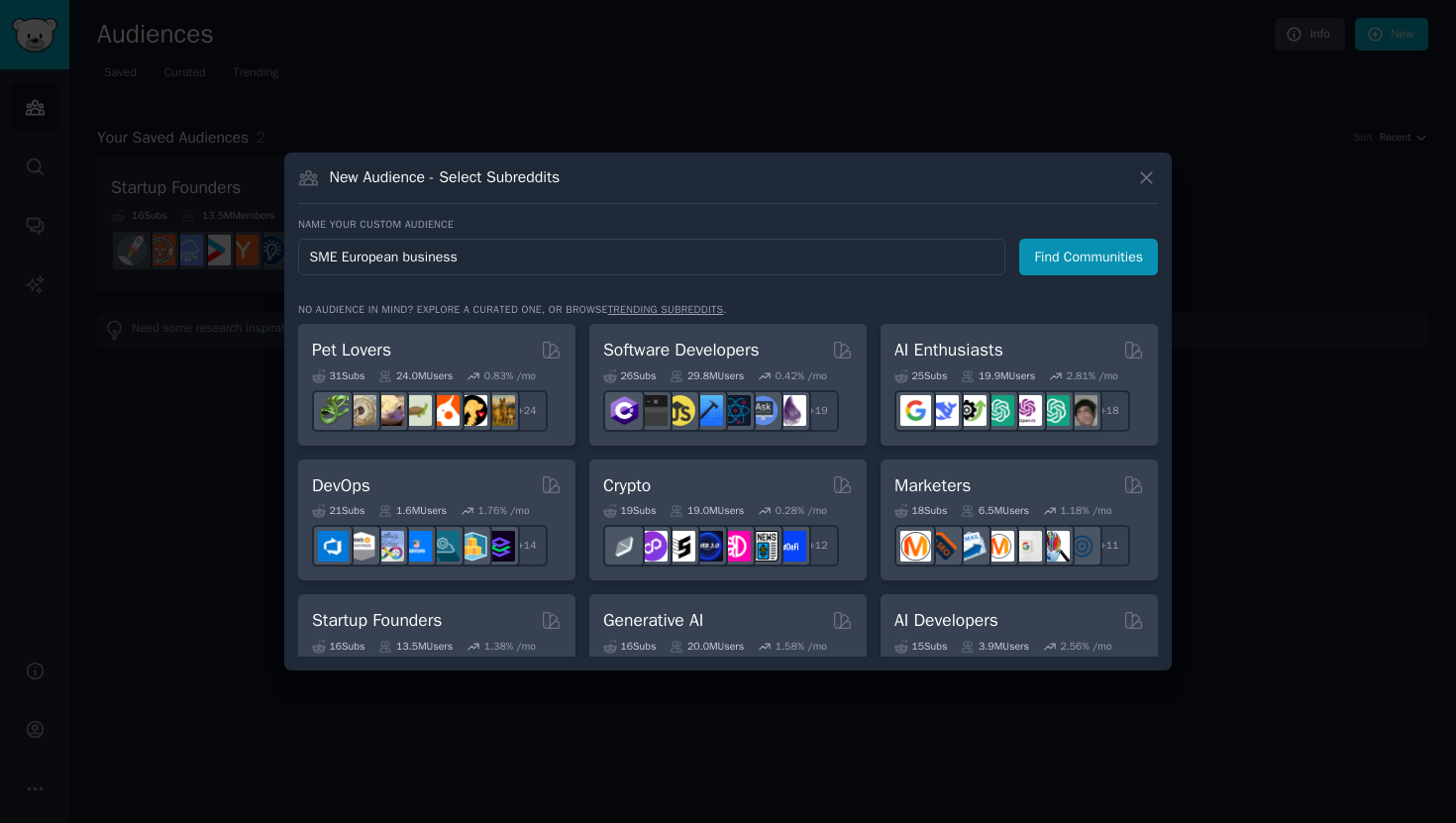 click on "Find Communities" at bounding box center (1089, 257) 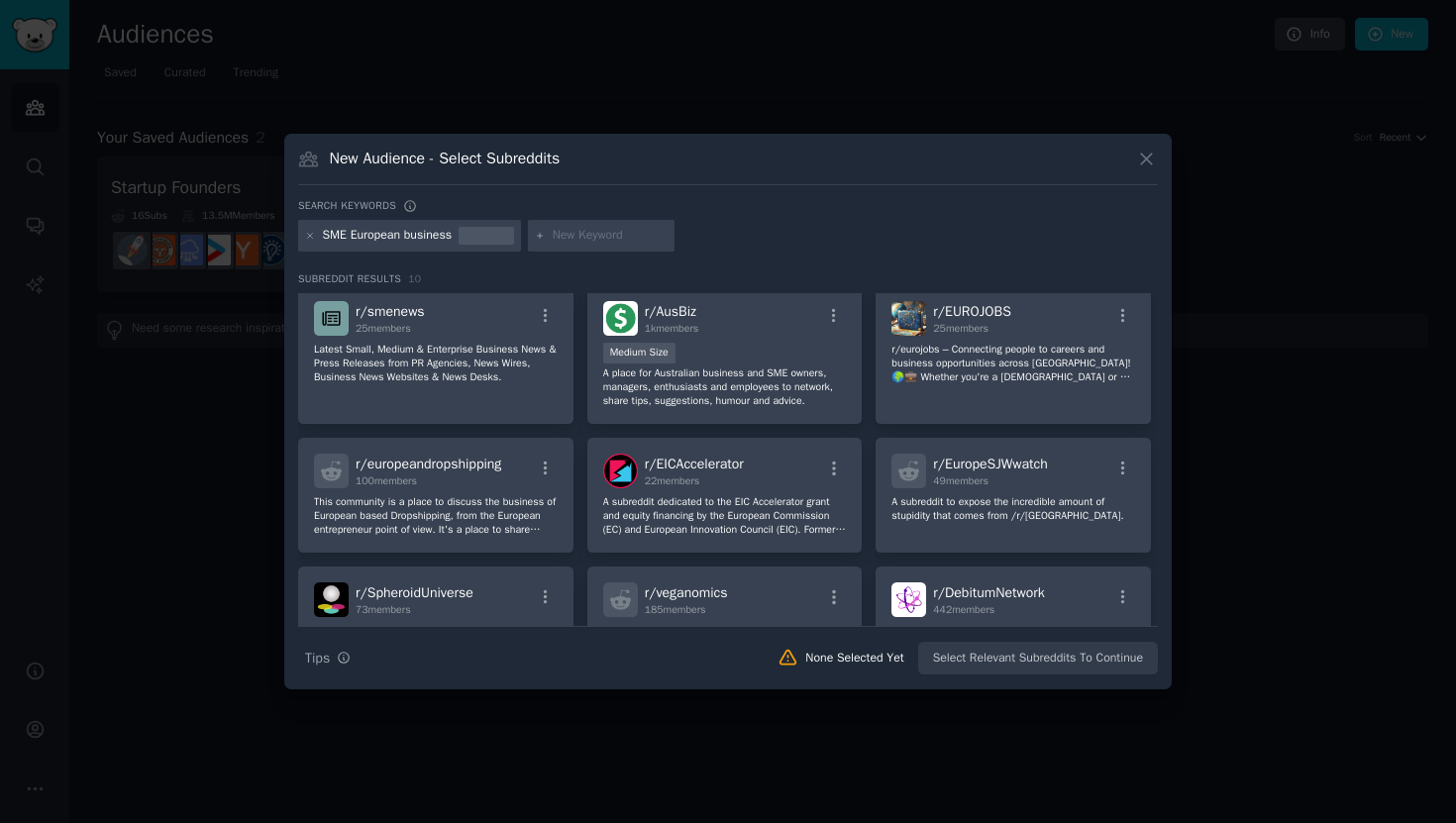 scroll, scrollTop: 0, scrollLeft: 0, axis: both 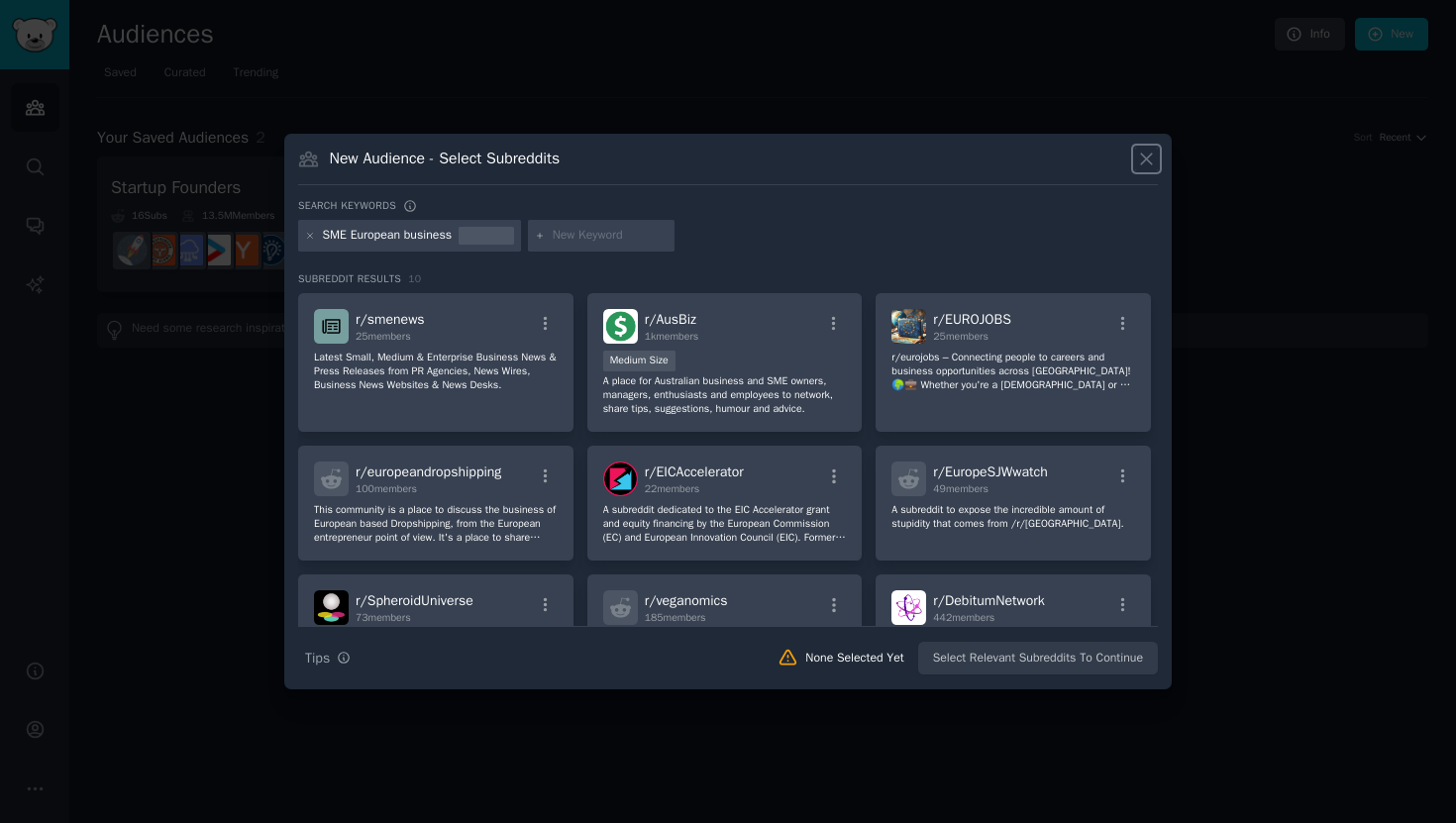click 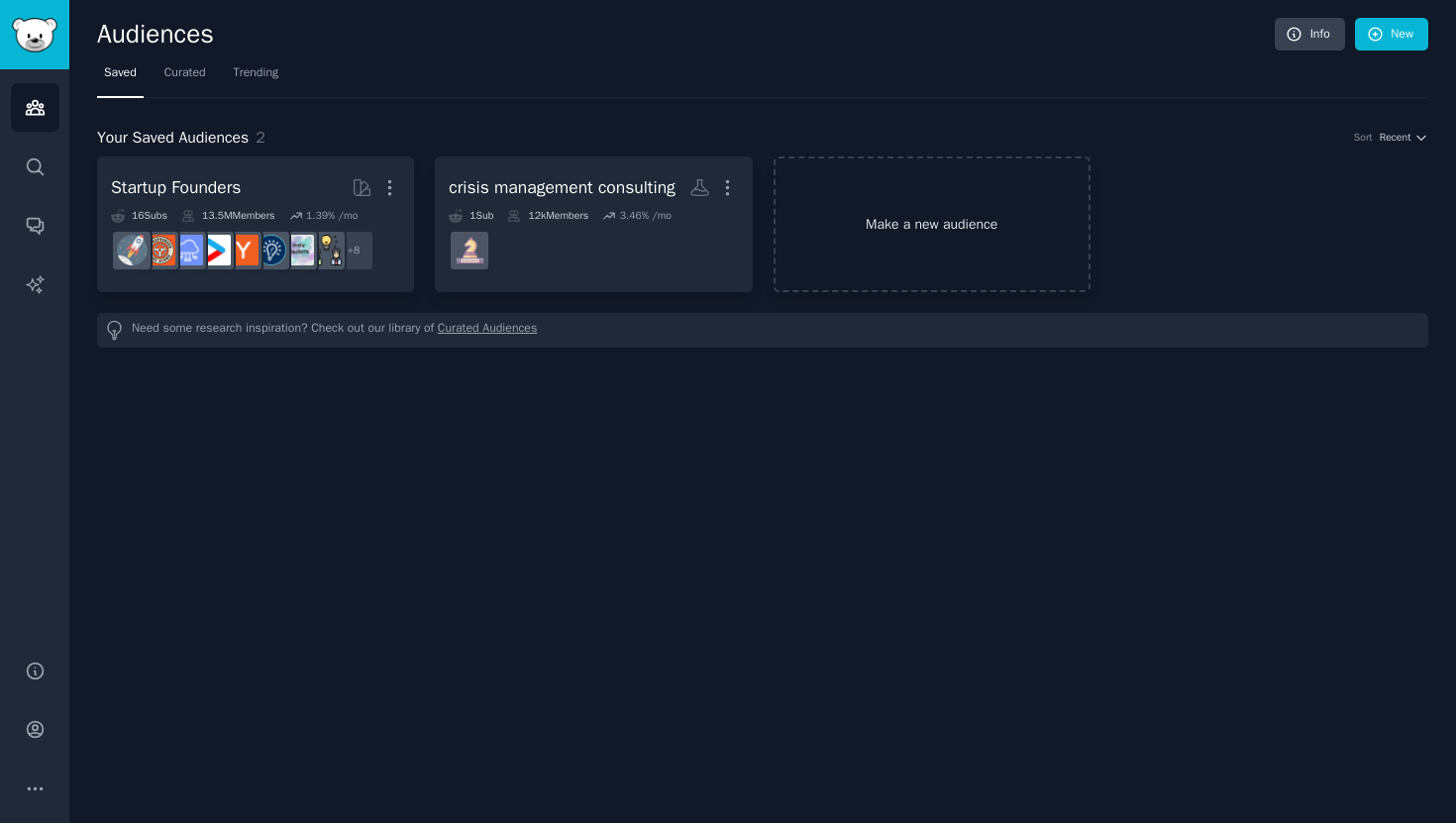 click on "Make a new audience" at bounding box center [932, 224] 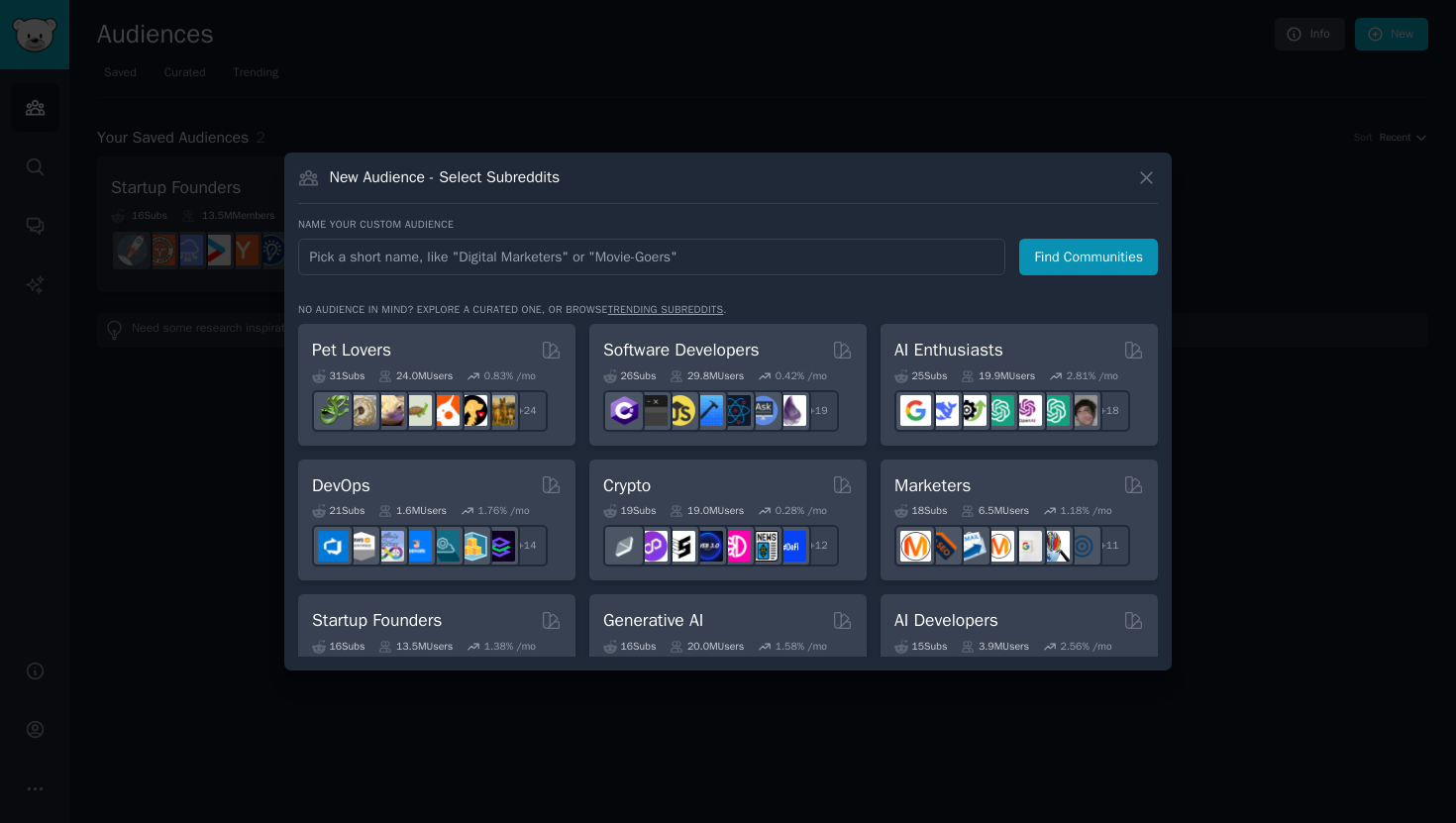 click at bounding box center [652, 257] 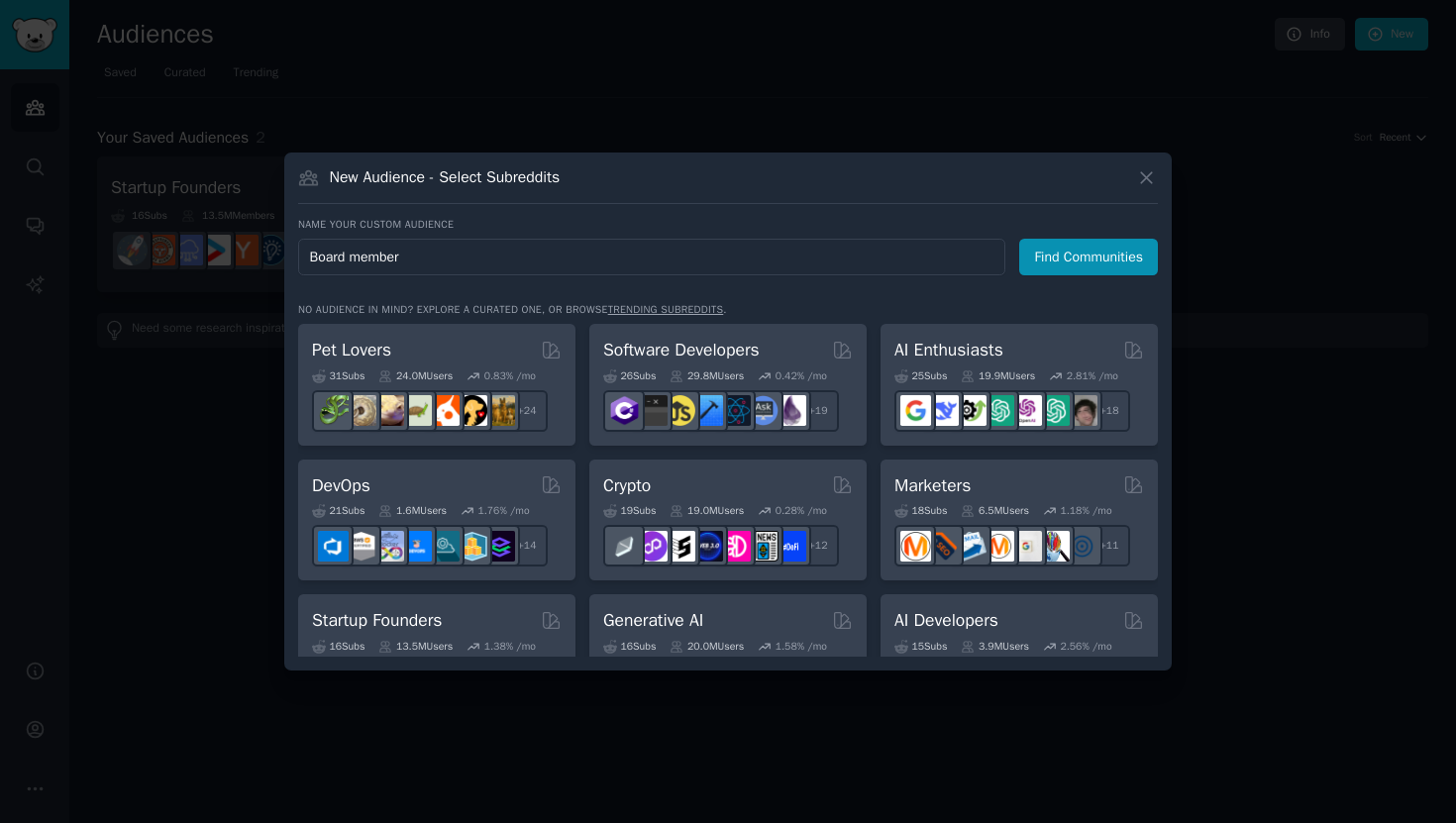 type on "Board members" 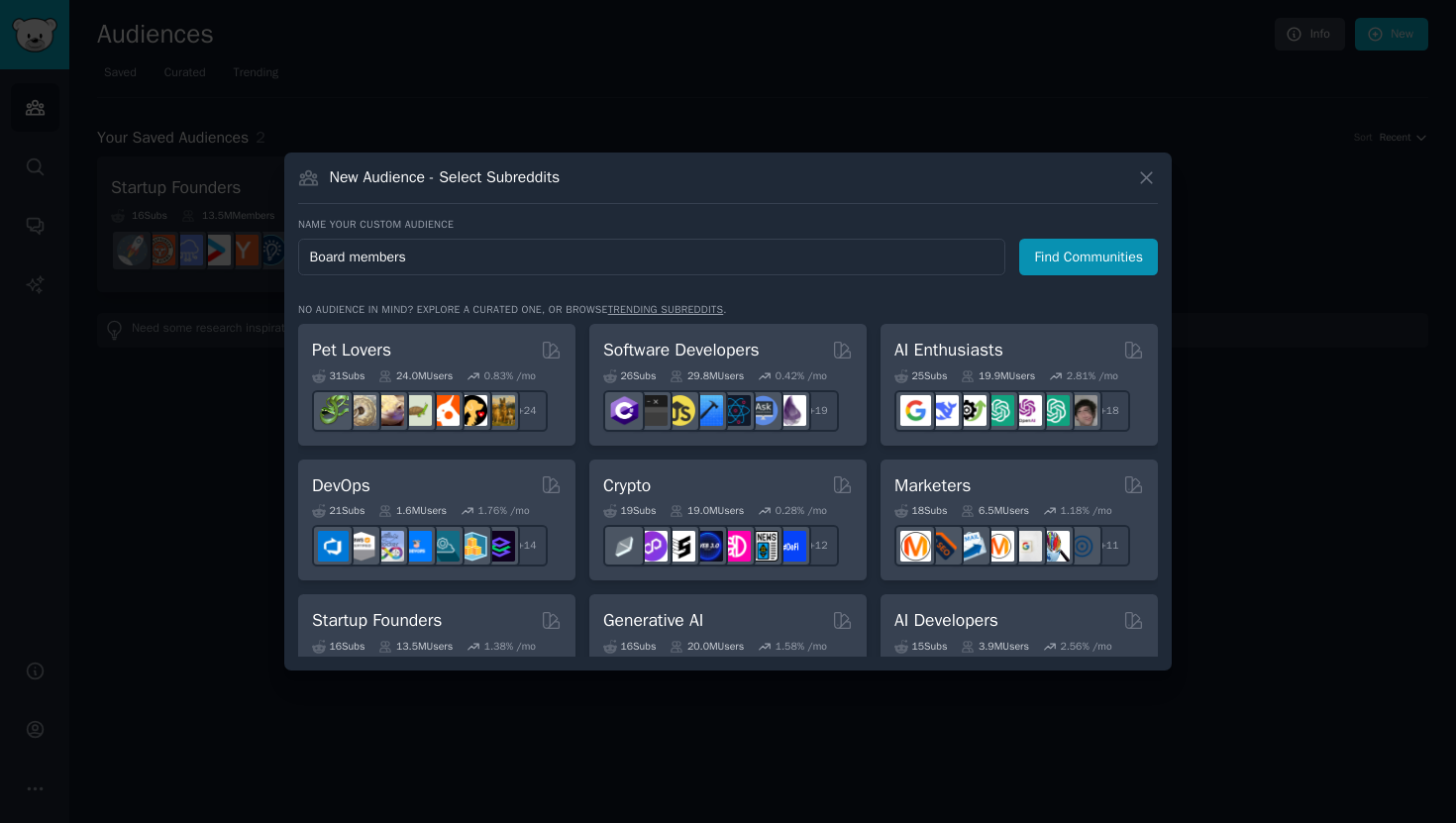 click on "Find Communities" at bounding box center [1089, 257] 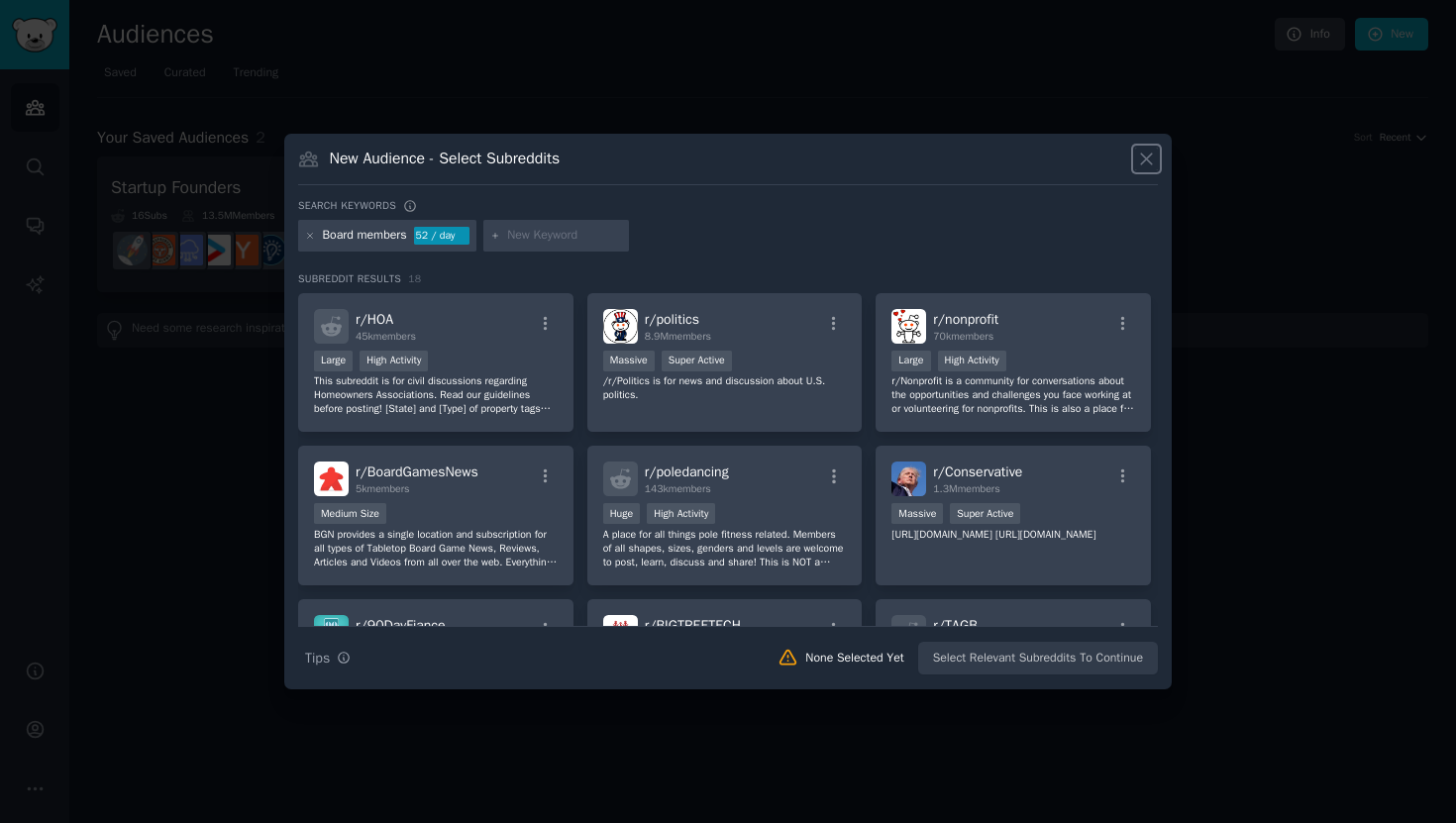 click 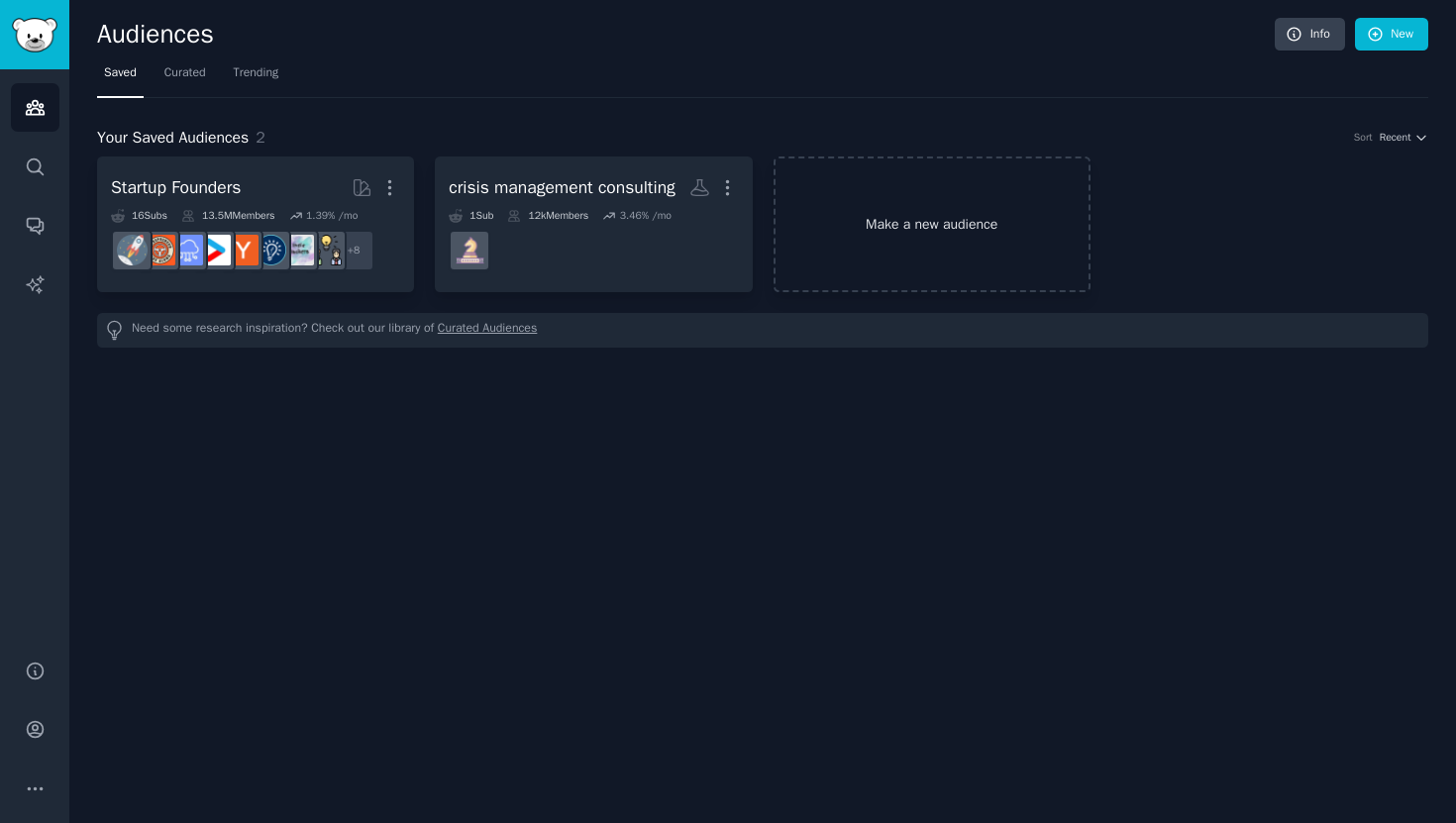 click on "Make a new audience" at bounding box center [932, 224] 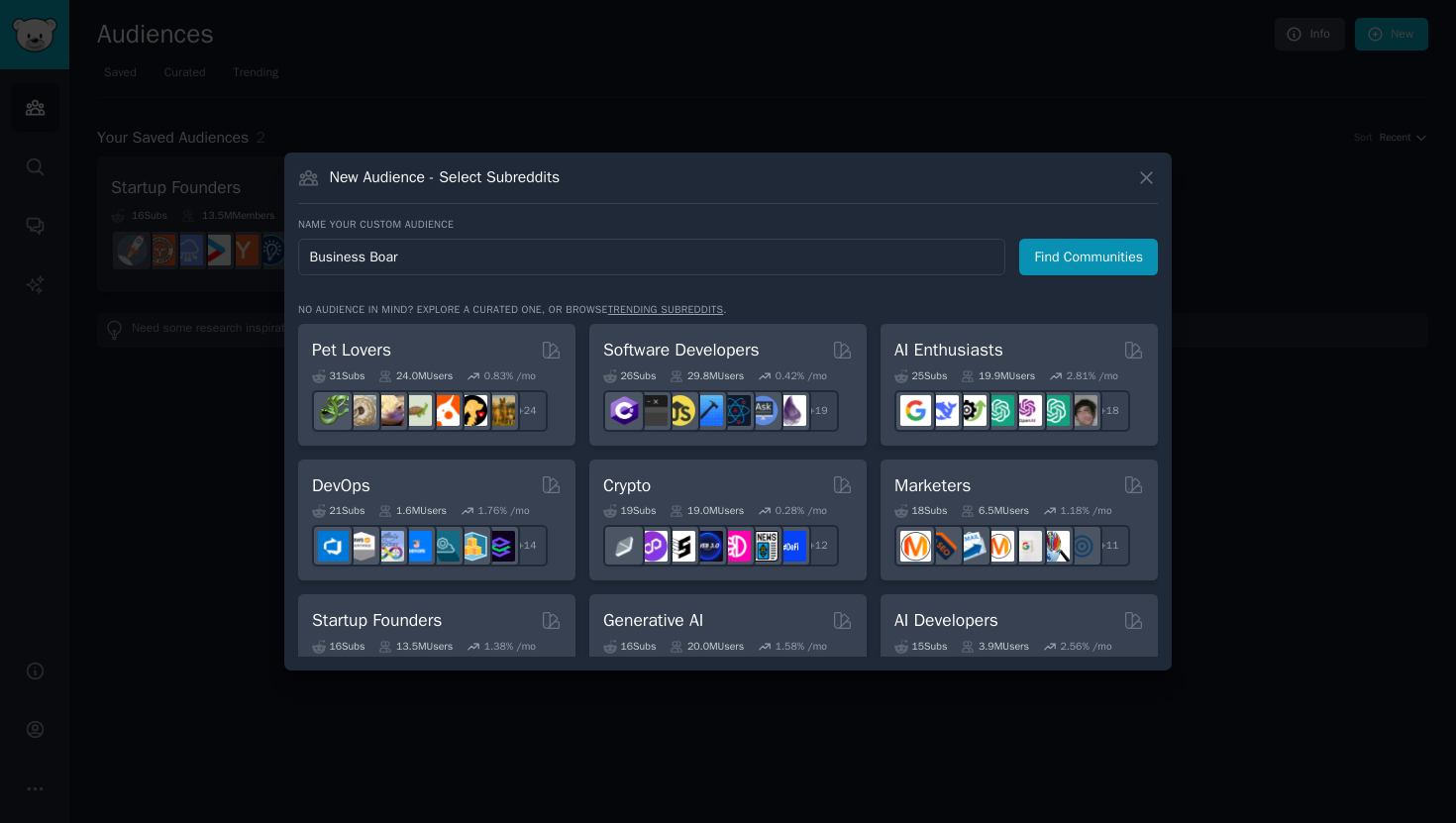 type on "Business Board" 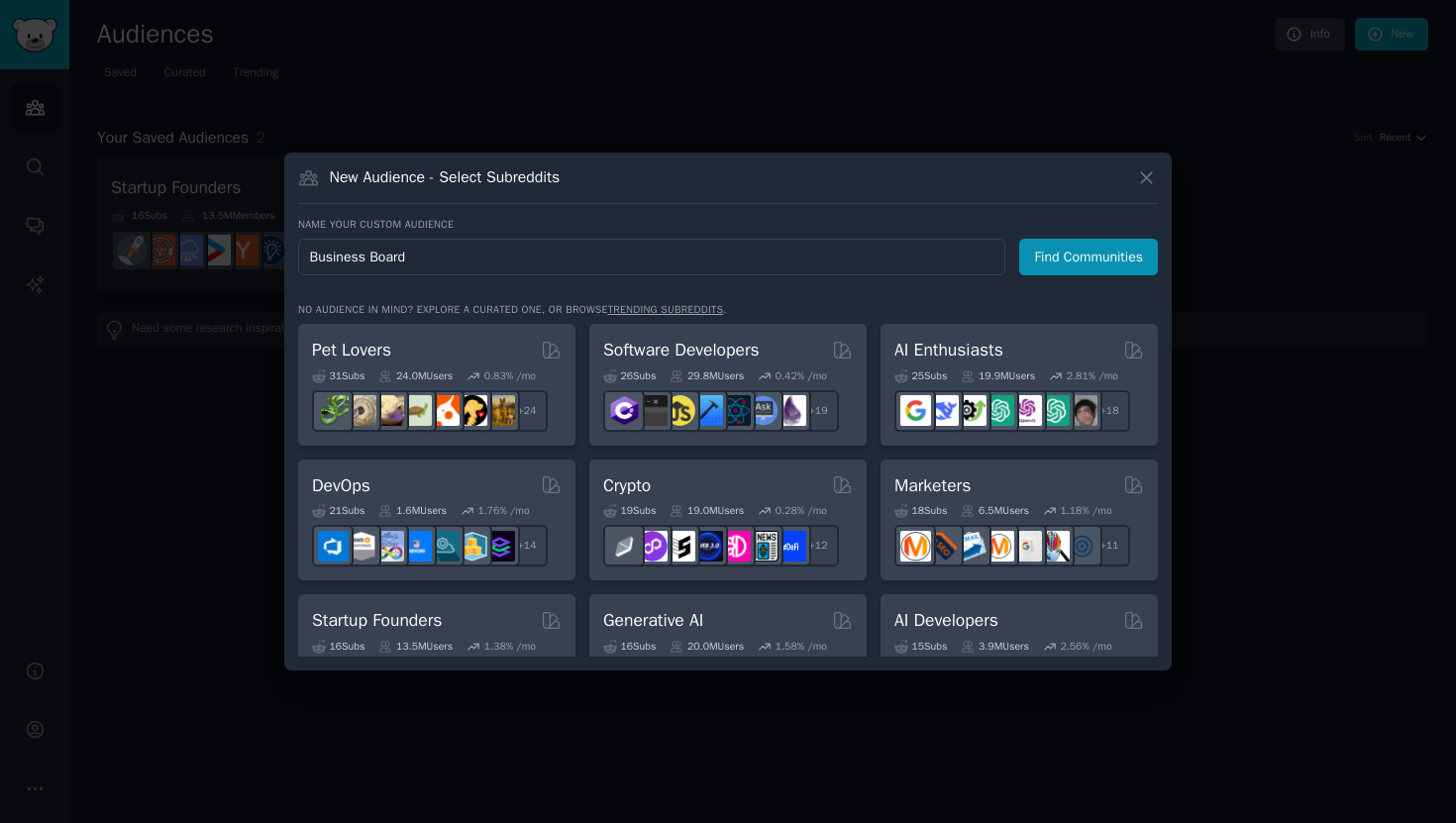 click on "Find Communities" at bounding box center [1089, 257] 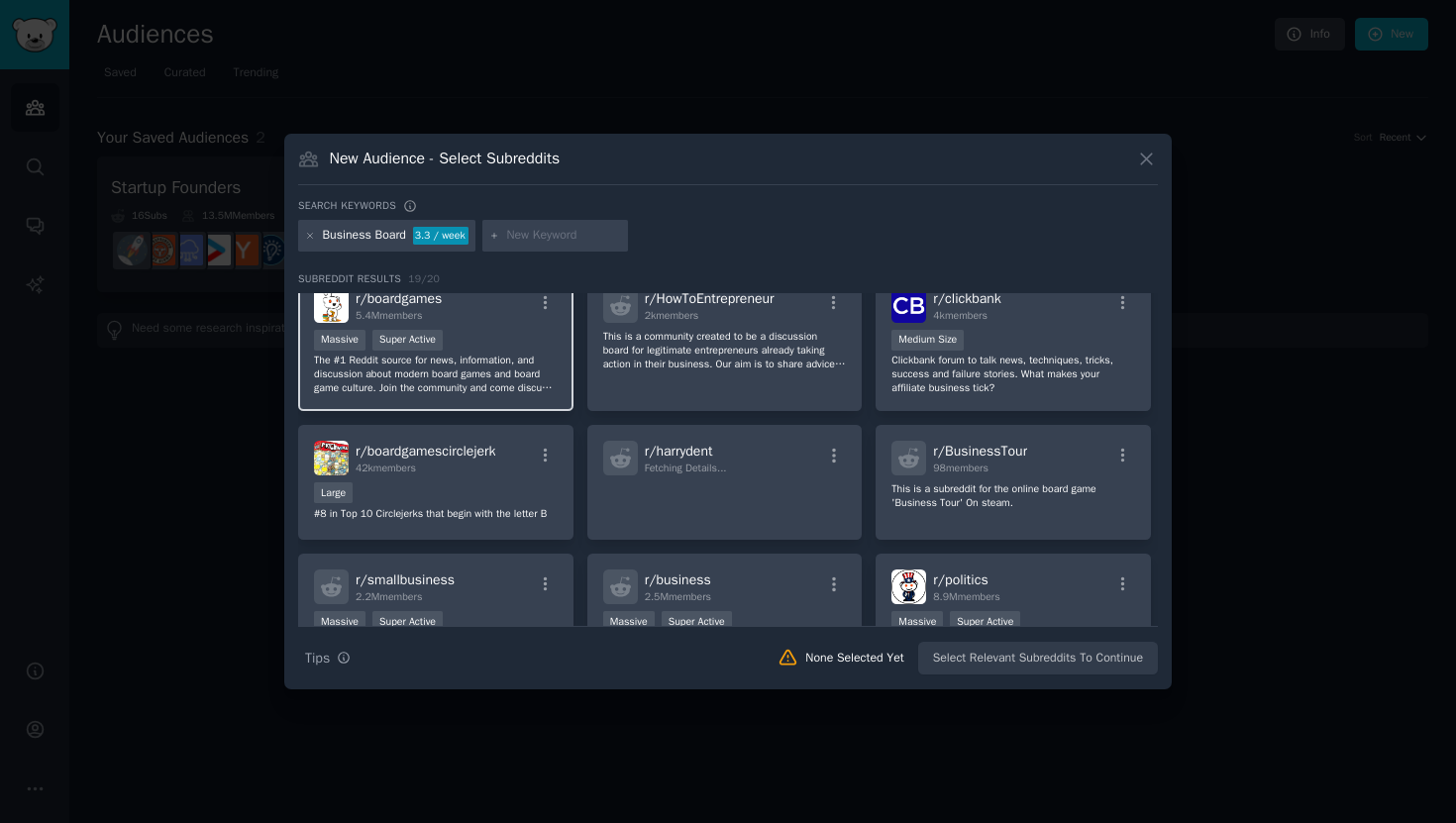 scroll, scrollTop: 25, scrollLeft: 0, axis: vertical 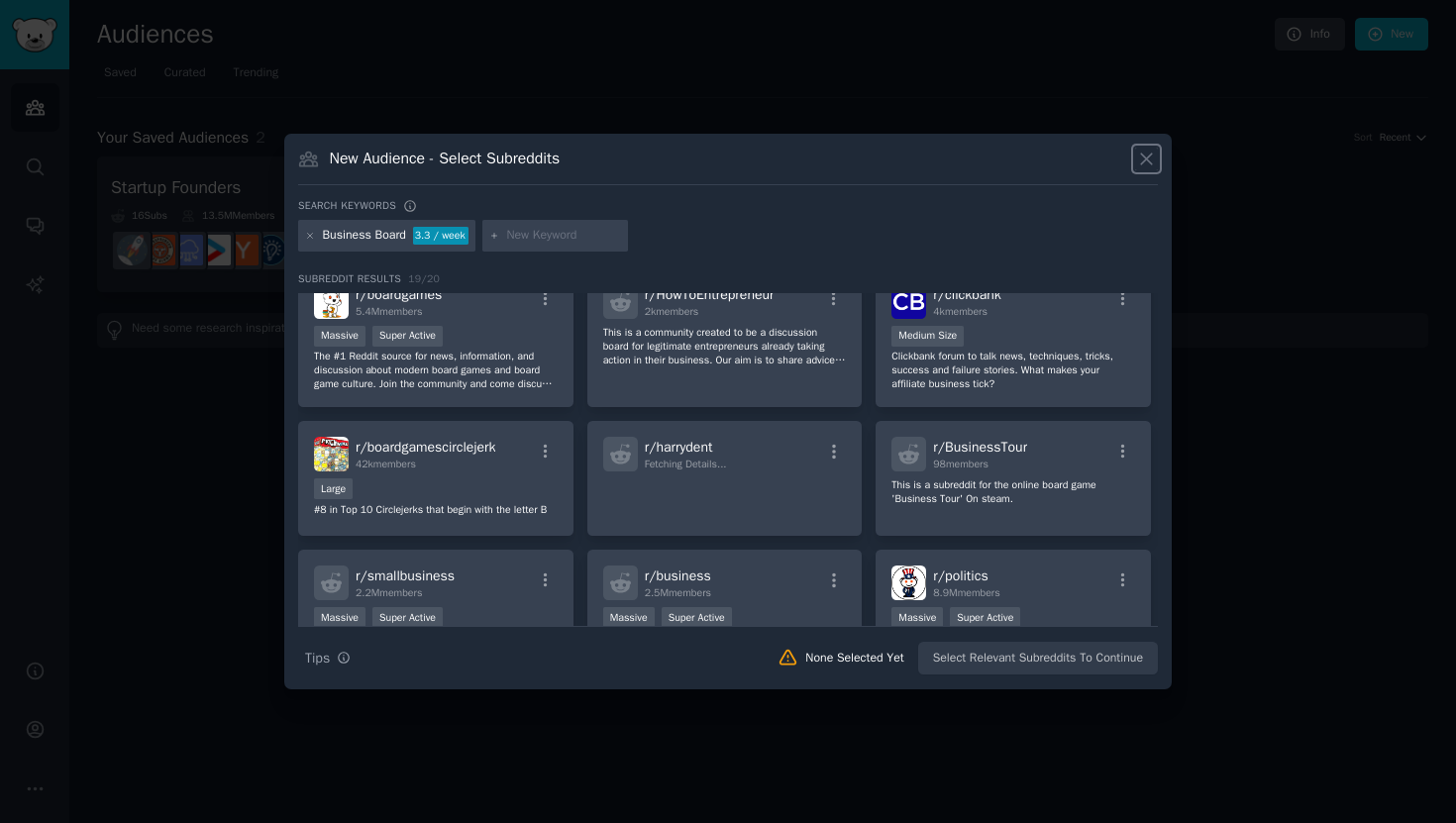 click 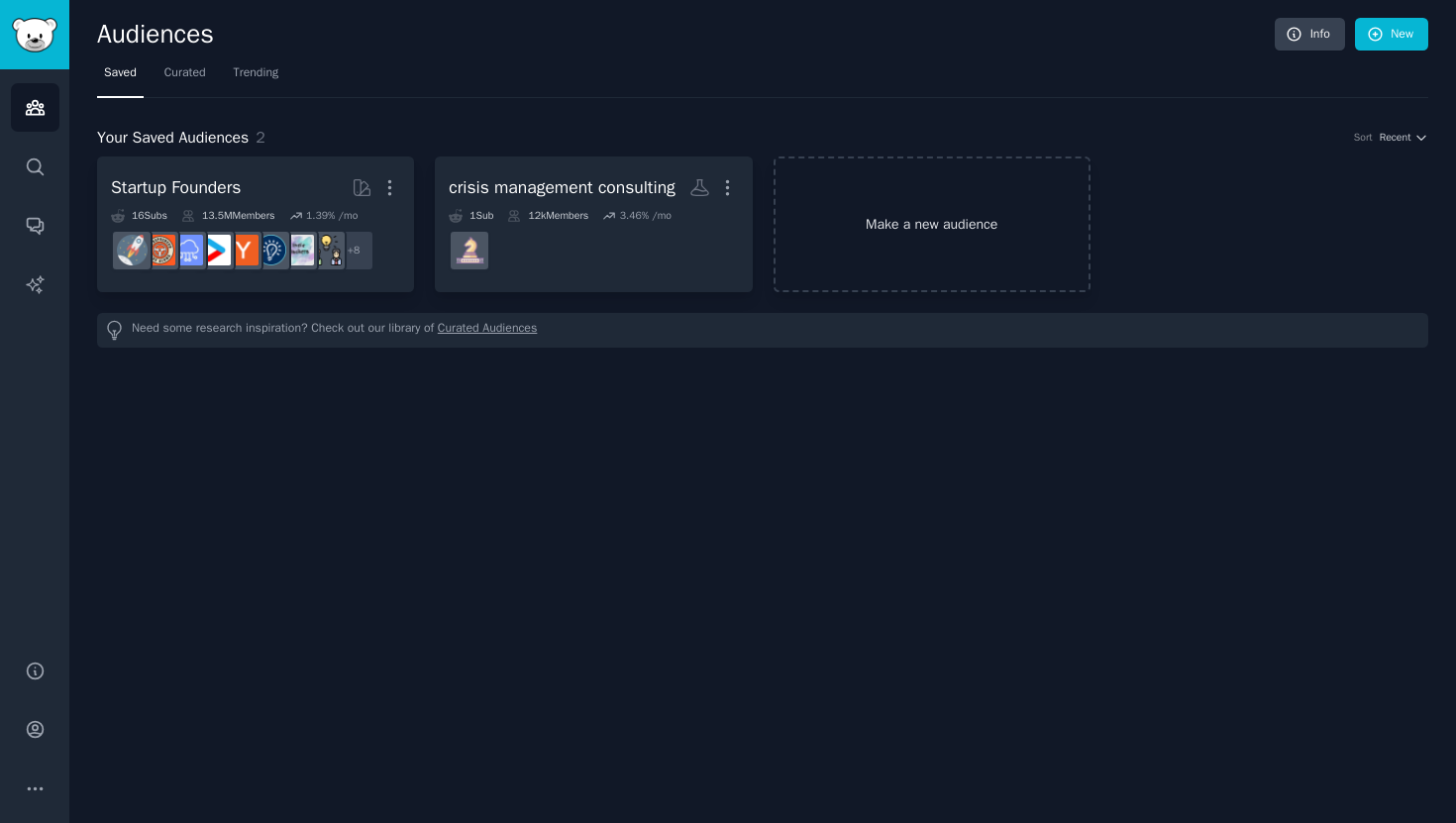 click on "Make a new audience" at bounding box center (932, 224) 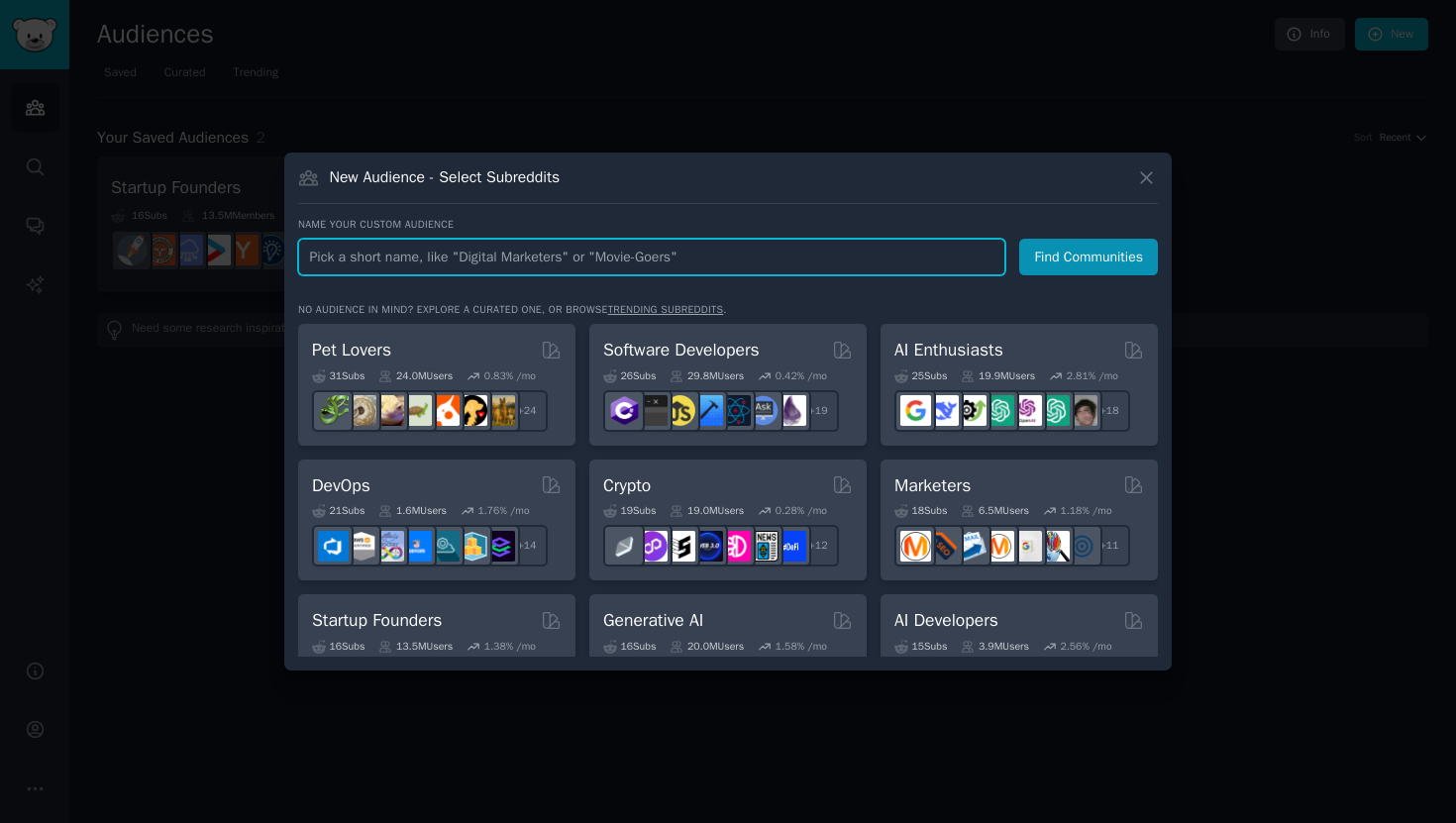 paste on "r/interimmanagement" 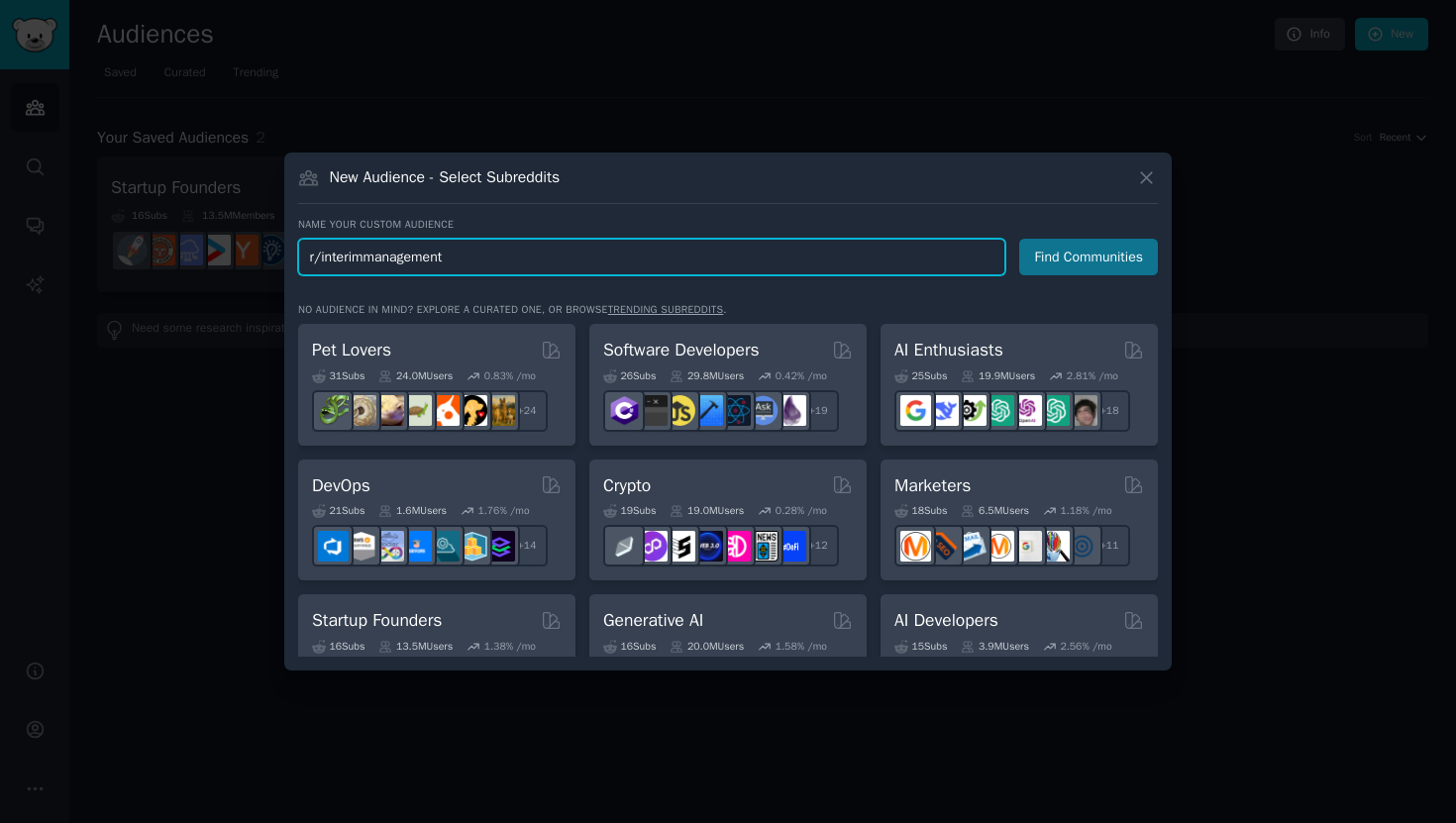 type on "r/interimmanagement" 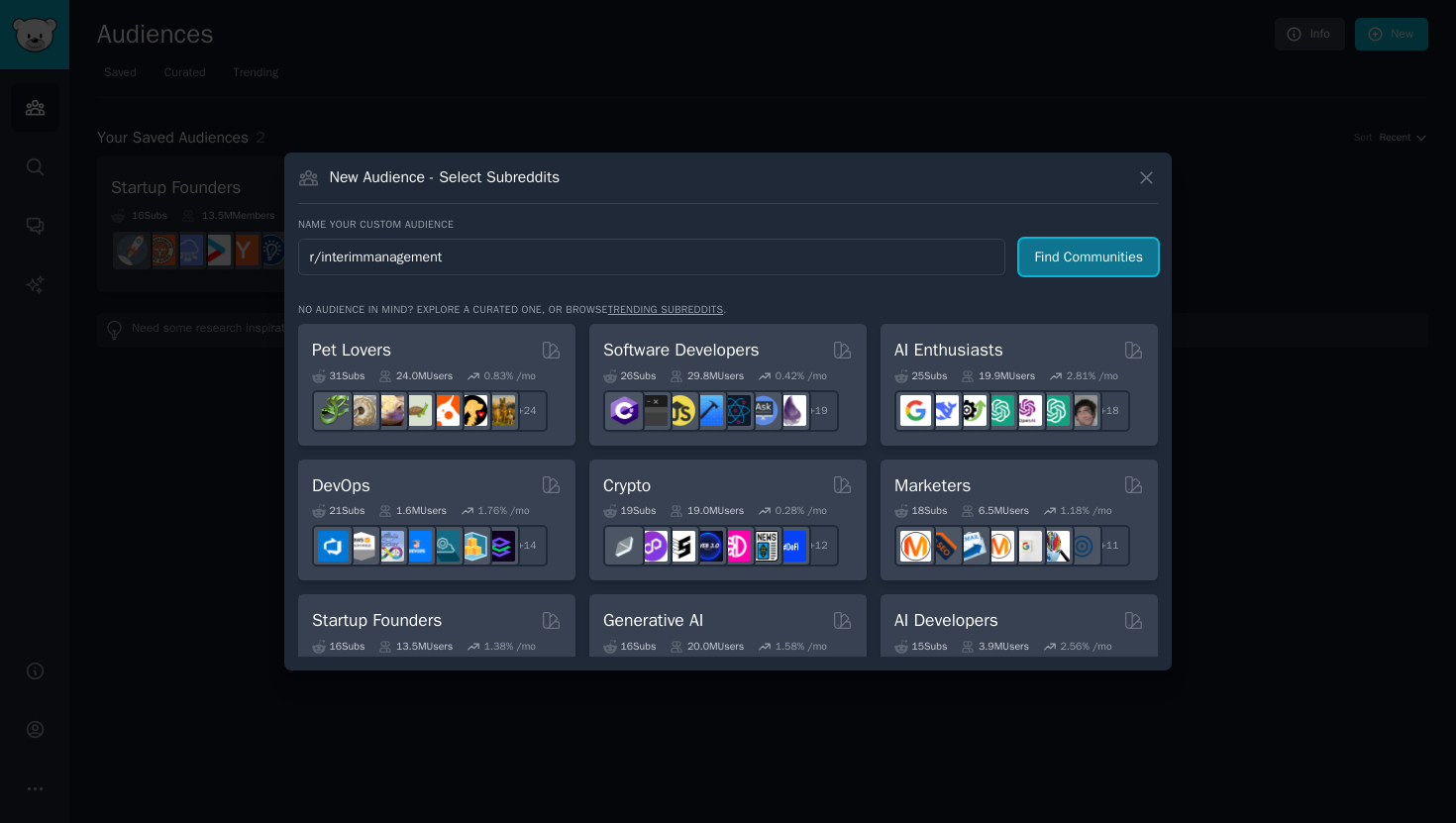 click on "Find Communities" at bounding box center [1089, 257] 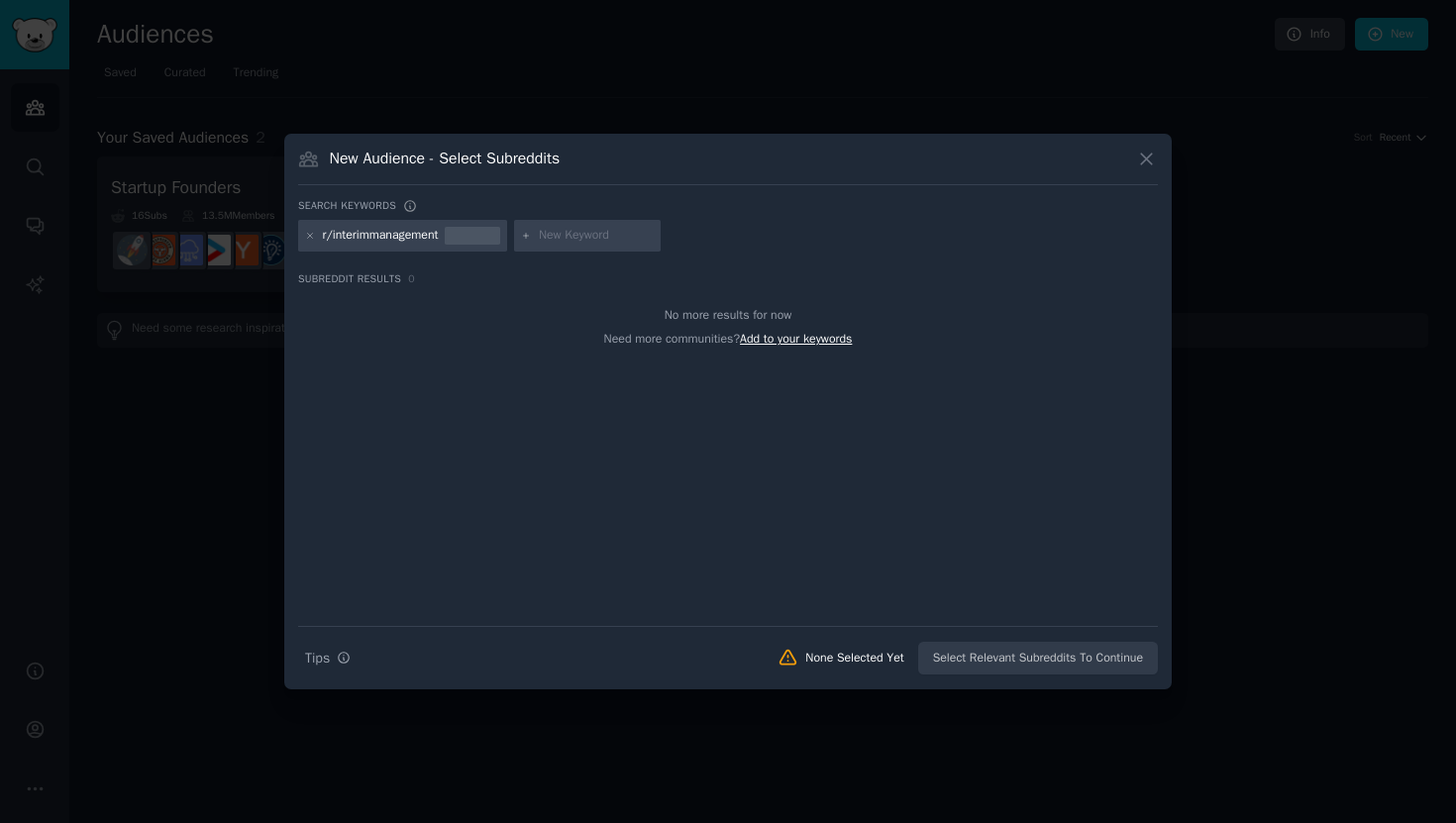 click on "Add to your keywords" at bounding box center (795, 339) 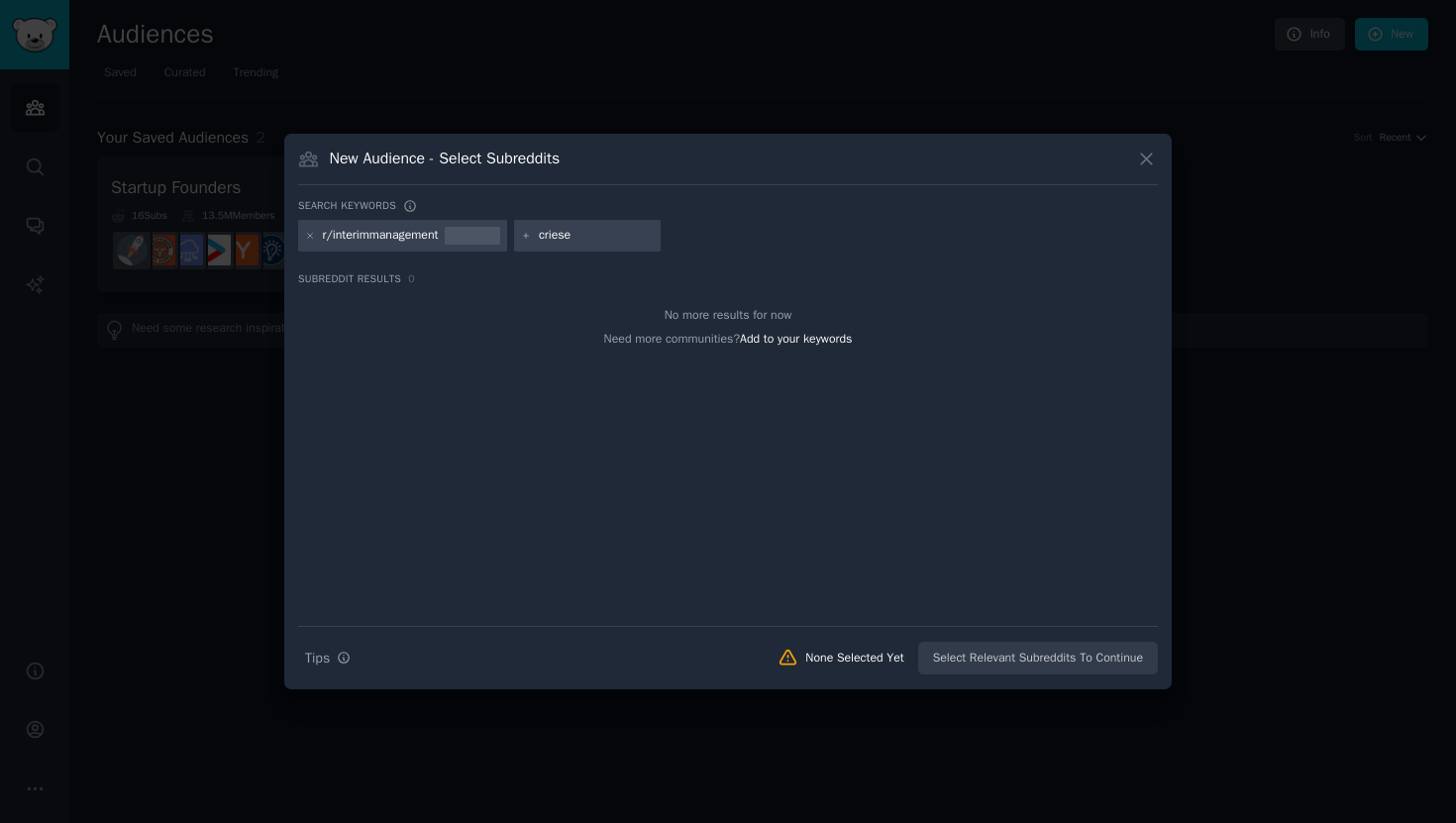 type on "crieses" 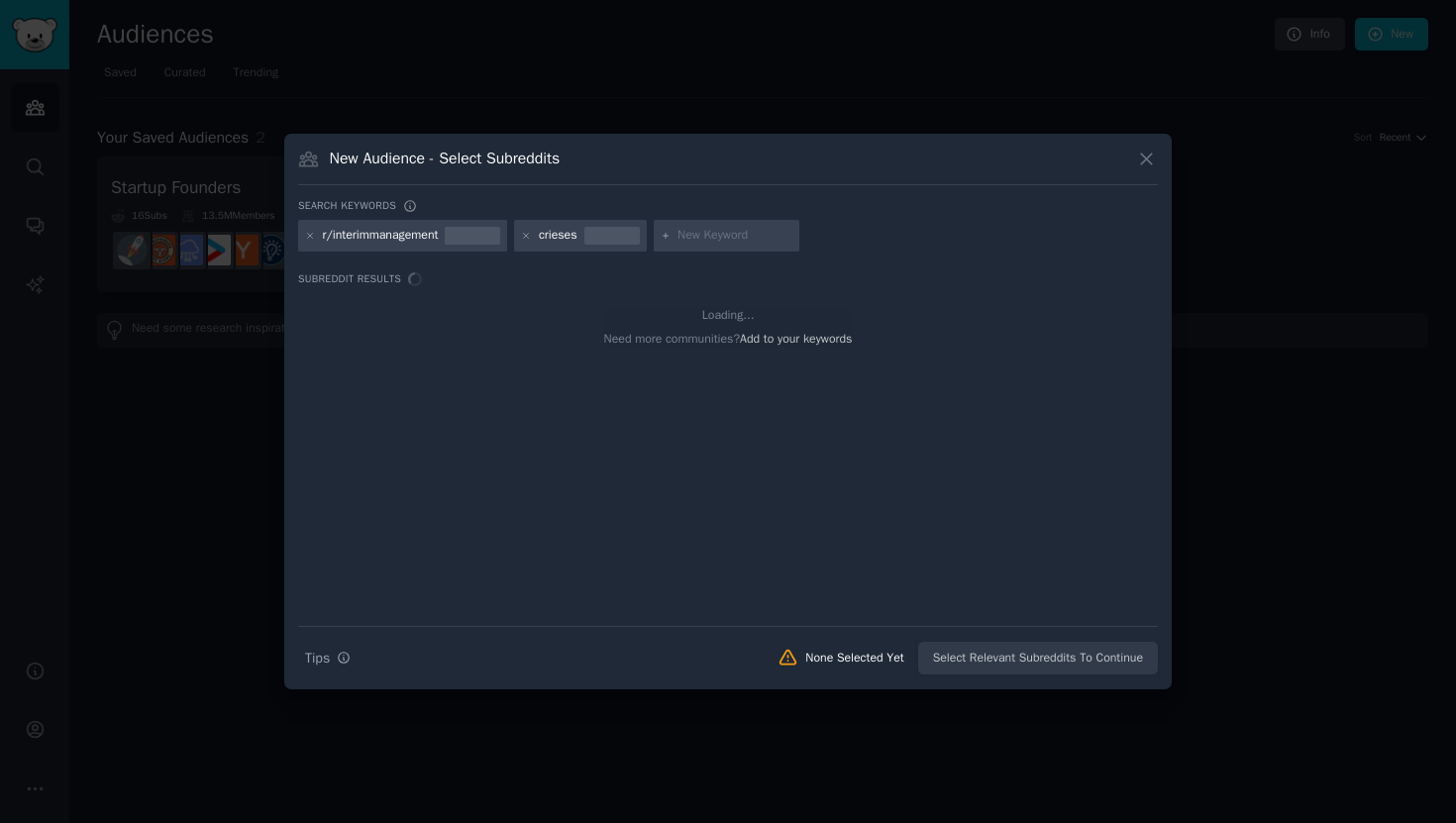 click on "crieses" at bounding box center (579, 236) 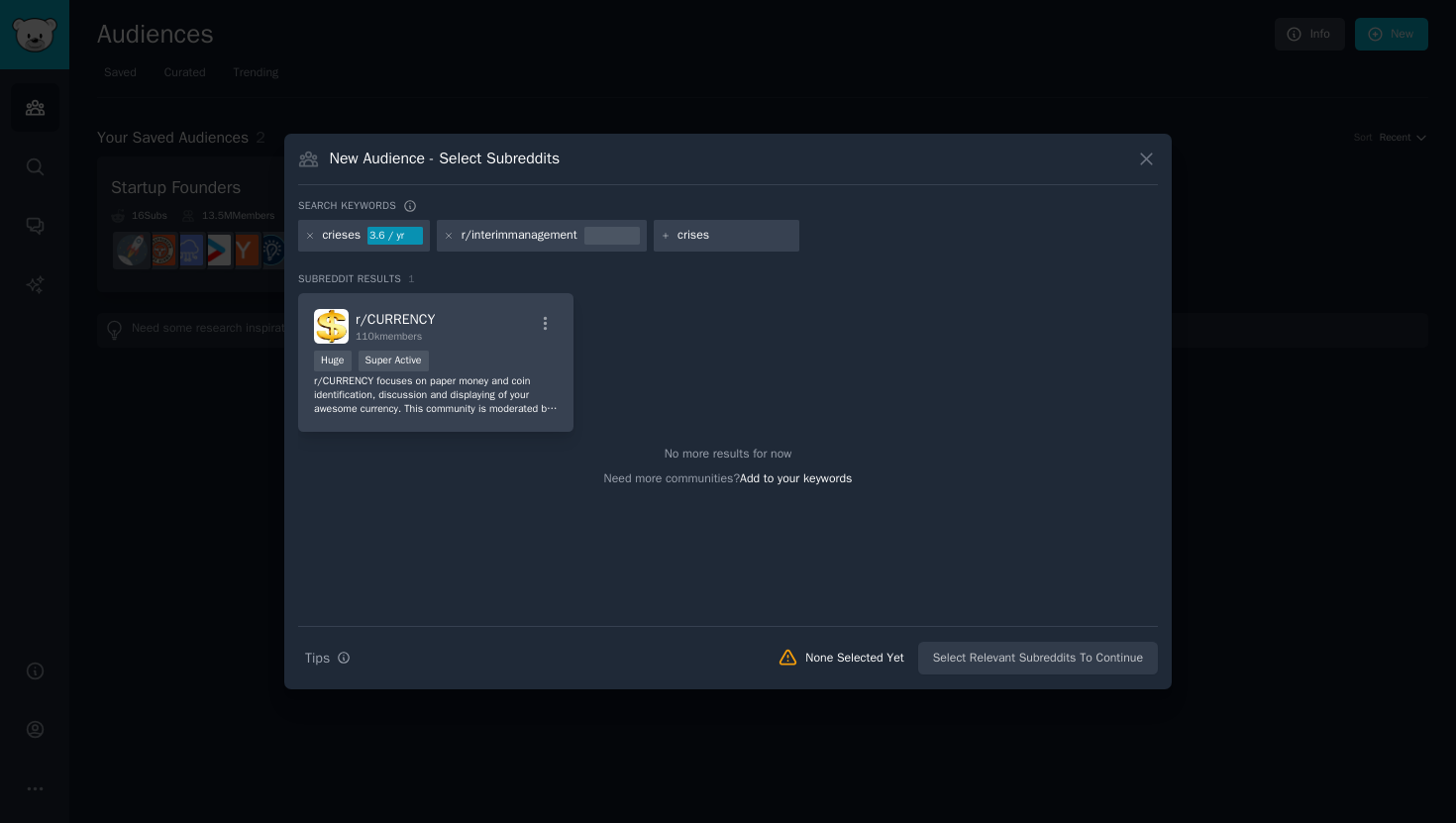 type on "crises" 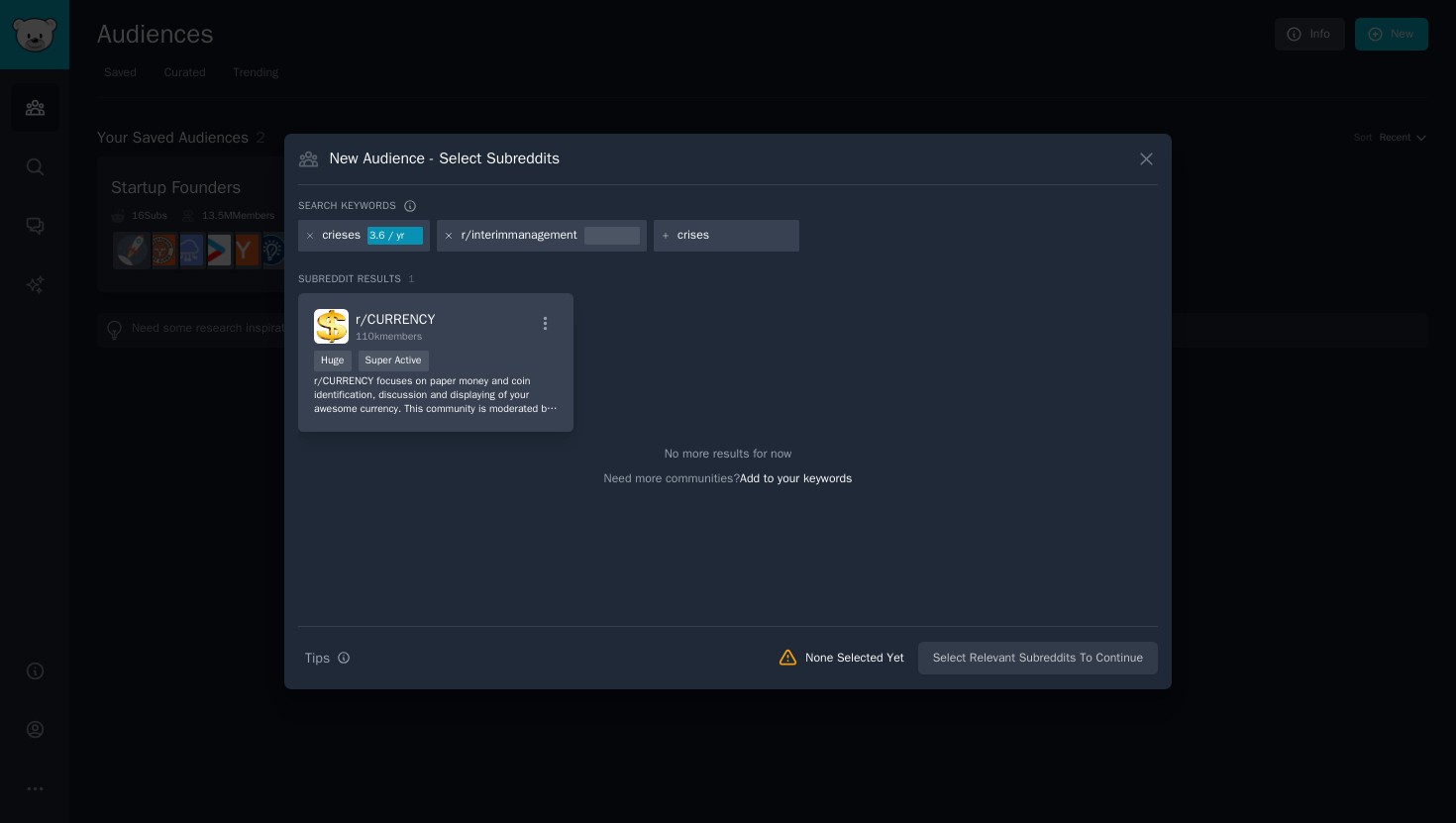 click 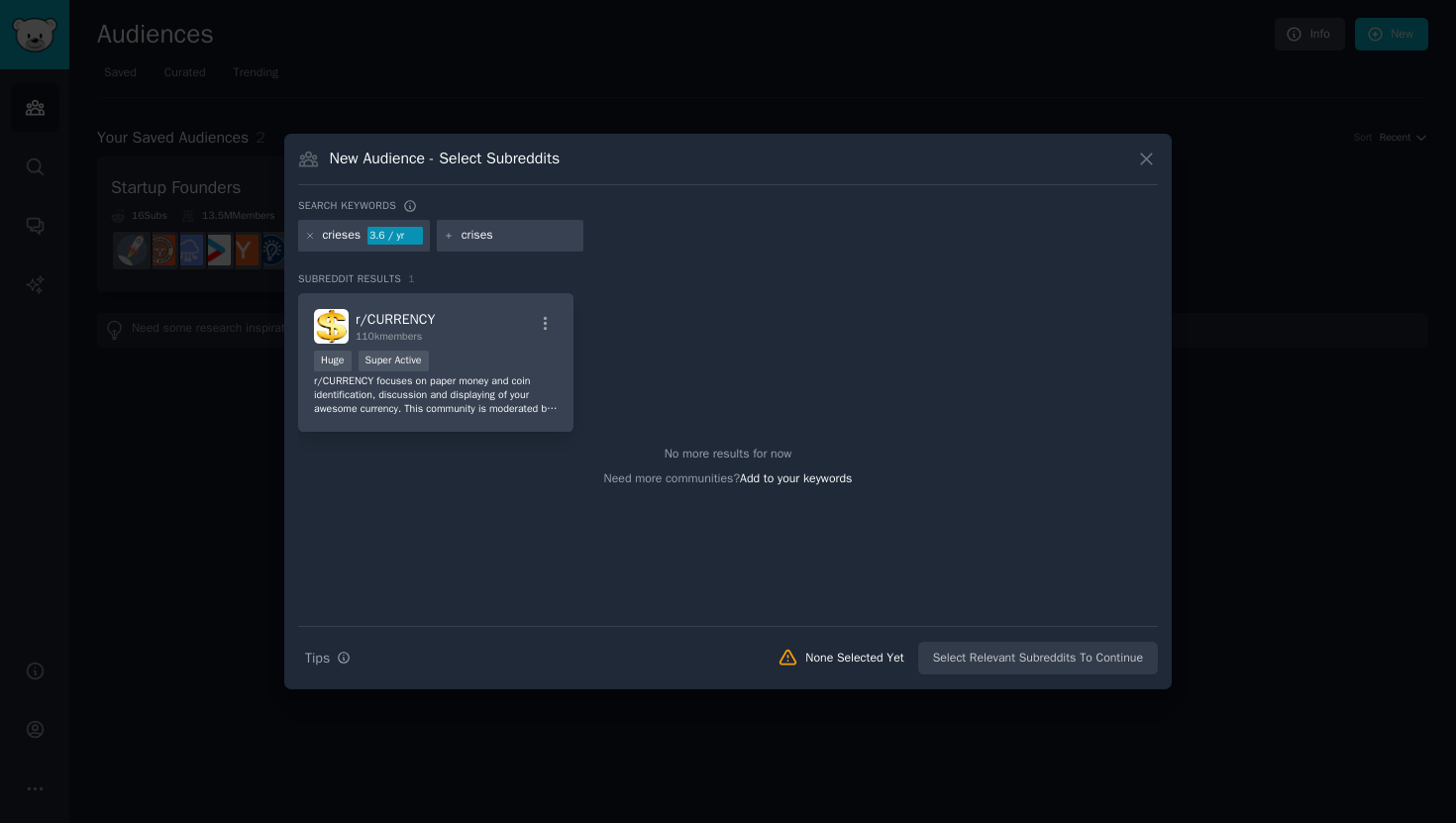 click at bounding box center (310, 236) 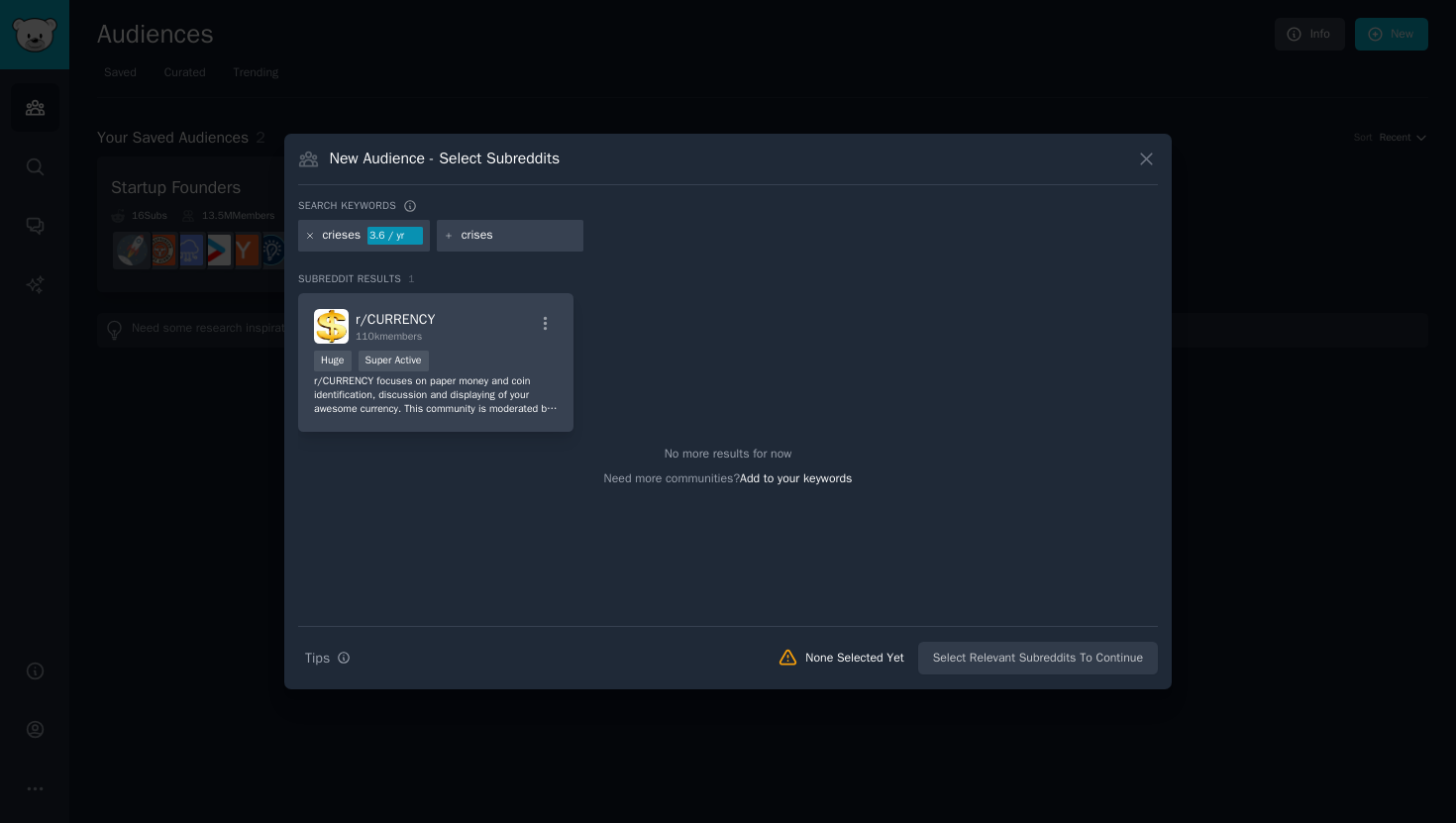 click 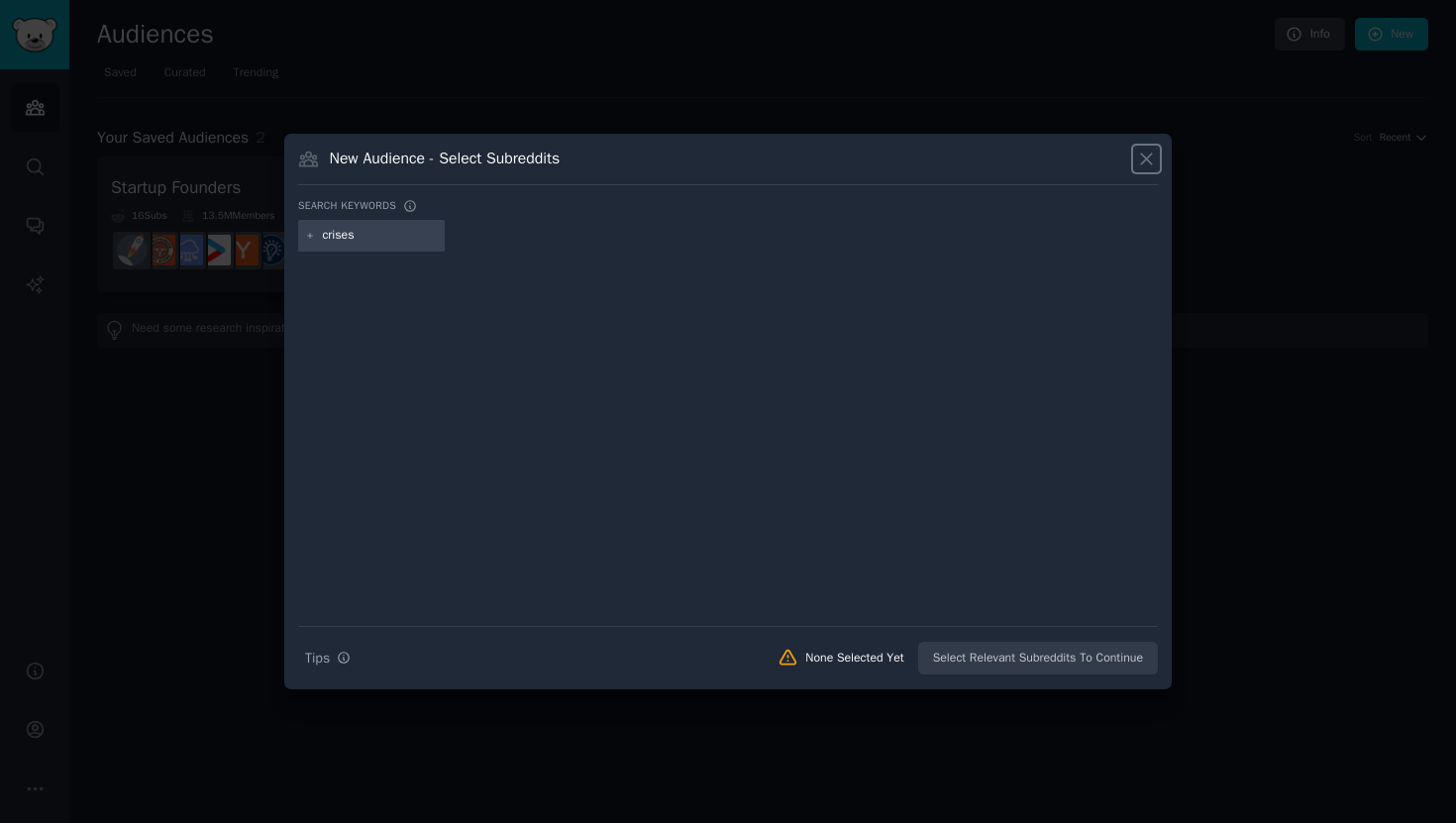 click 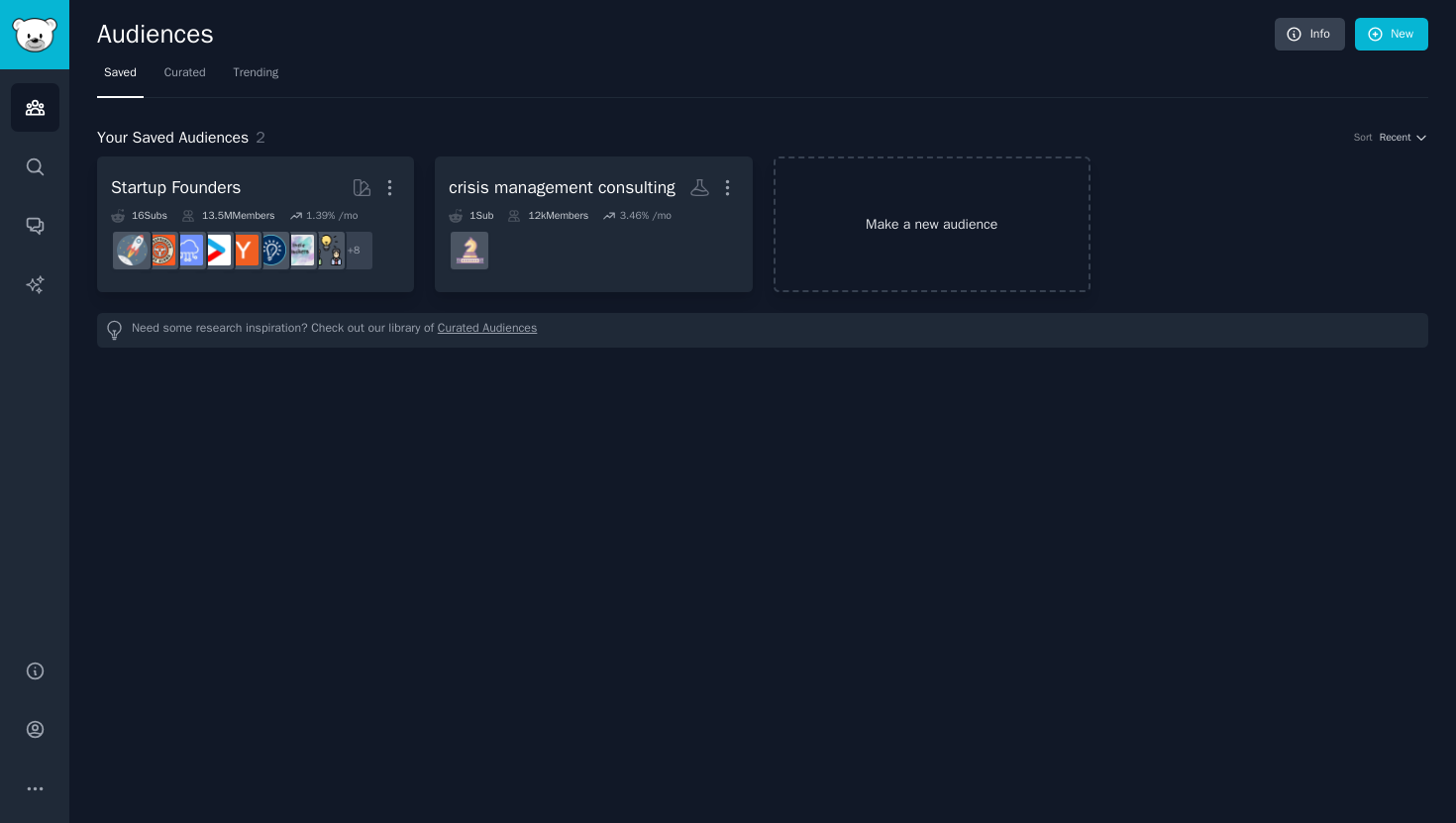 click on "Make a new audience" at bounding box center (932, 224) 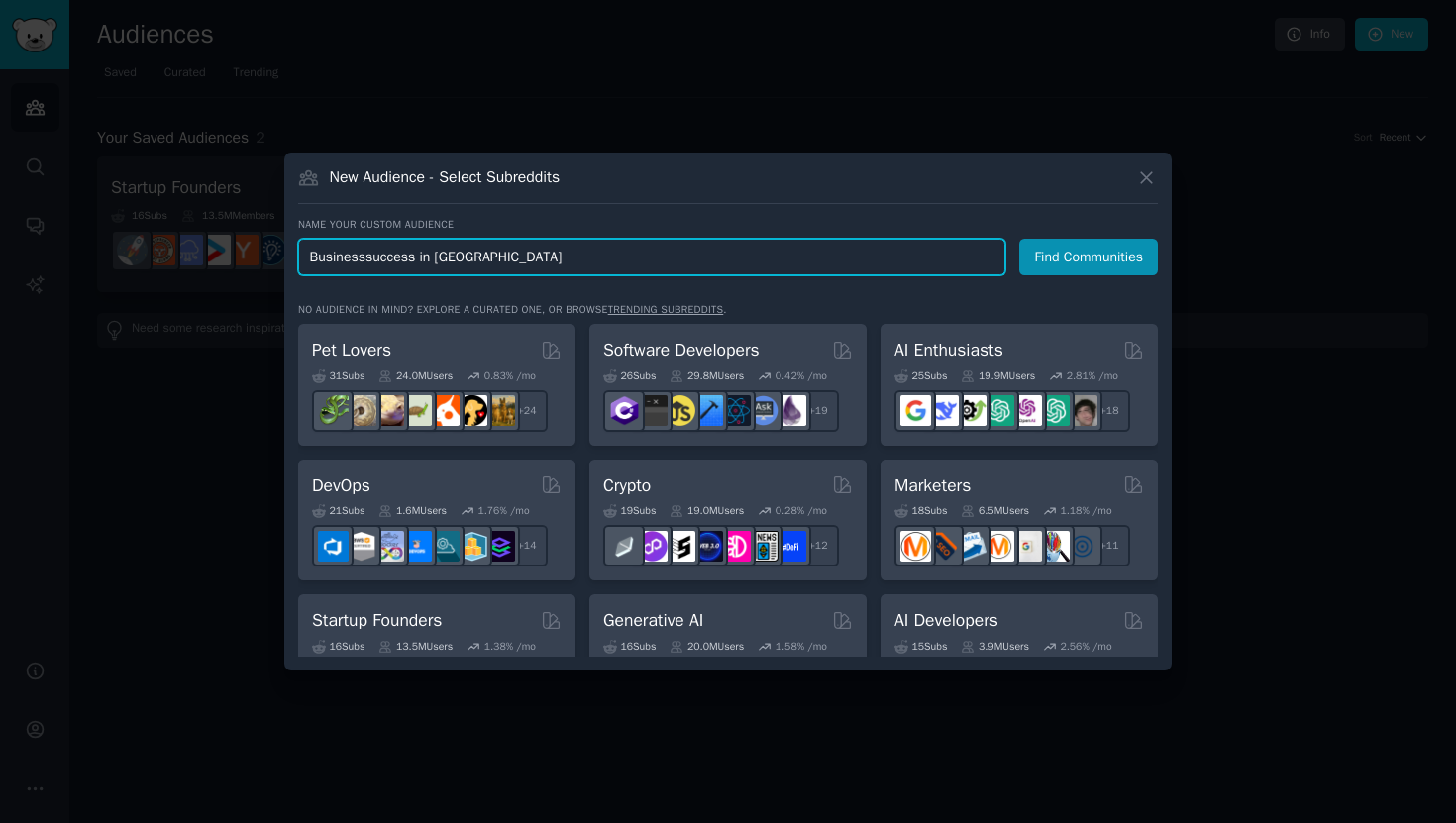 type on "Businesssuccess in [GEOGRAPHIC_DATA]" 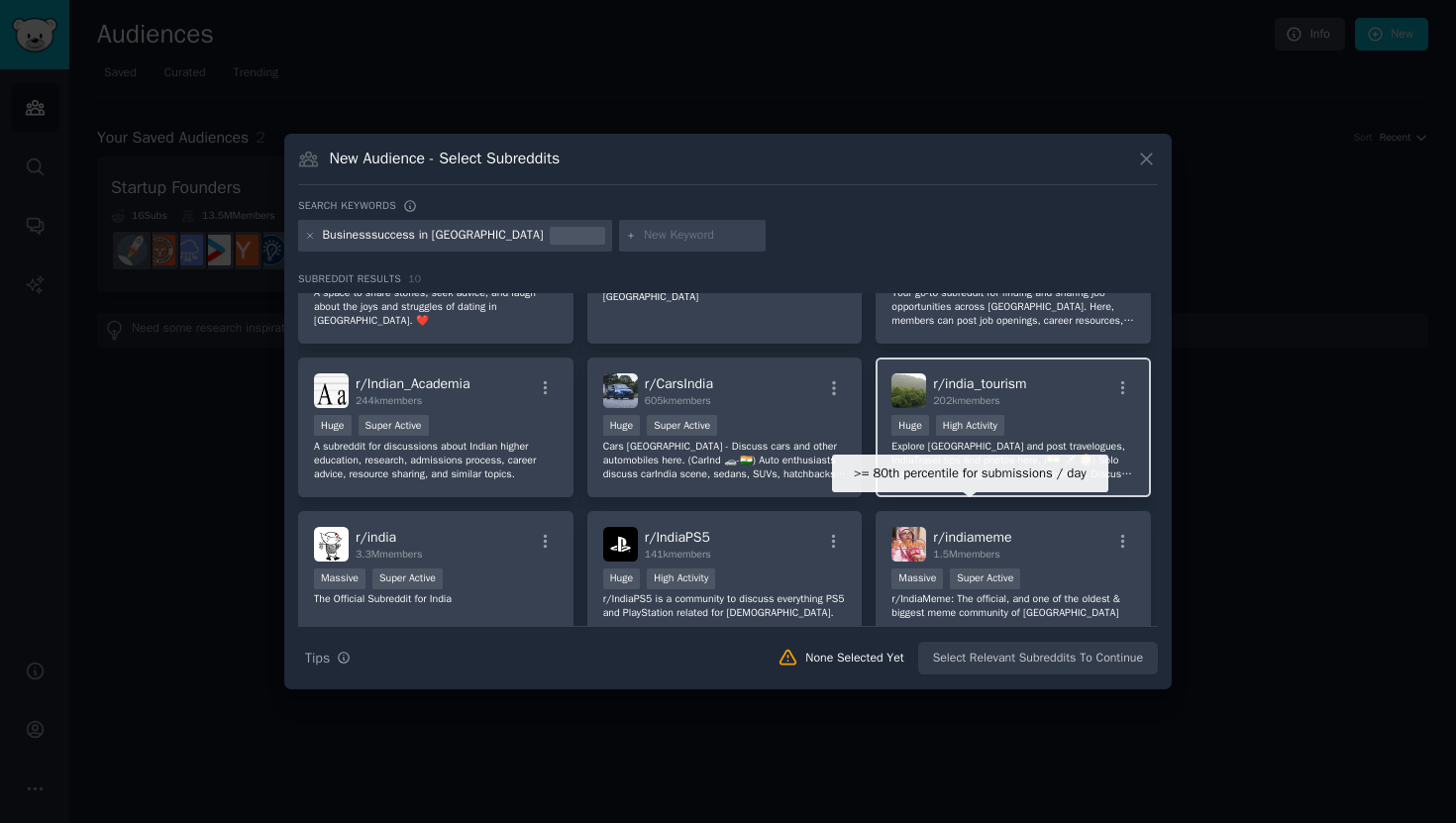 scroll, scrollTop: 89, scrollLeft: 0, axis: vertical 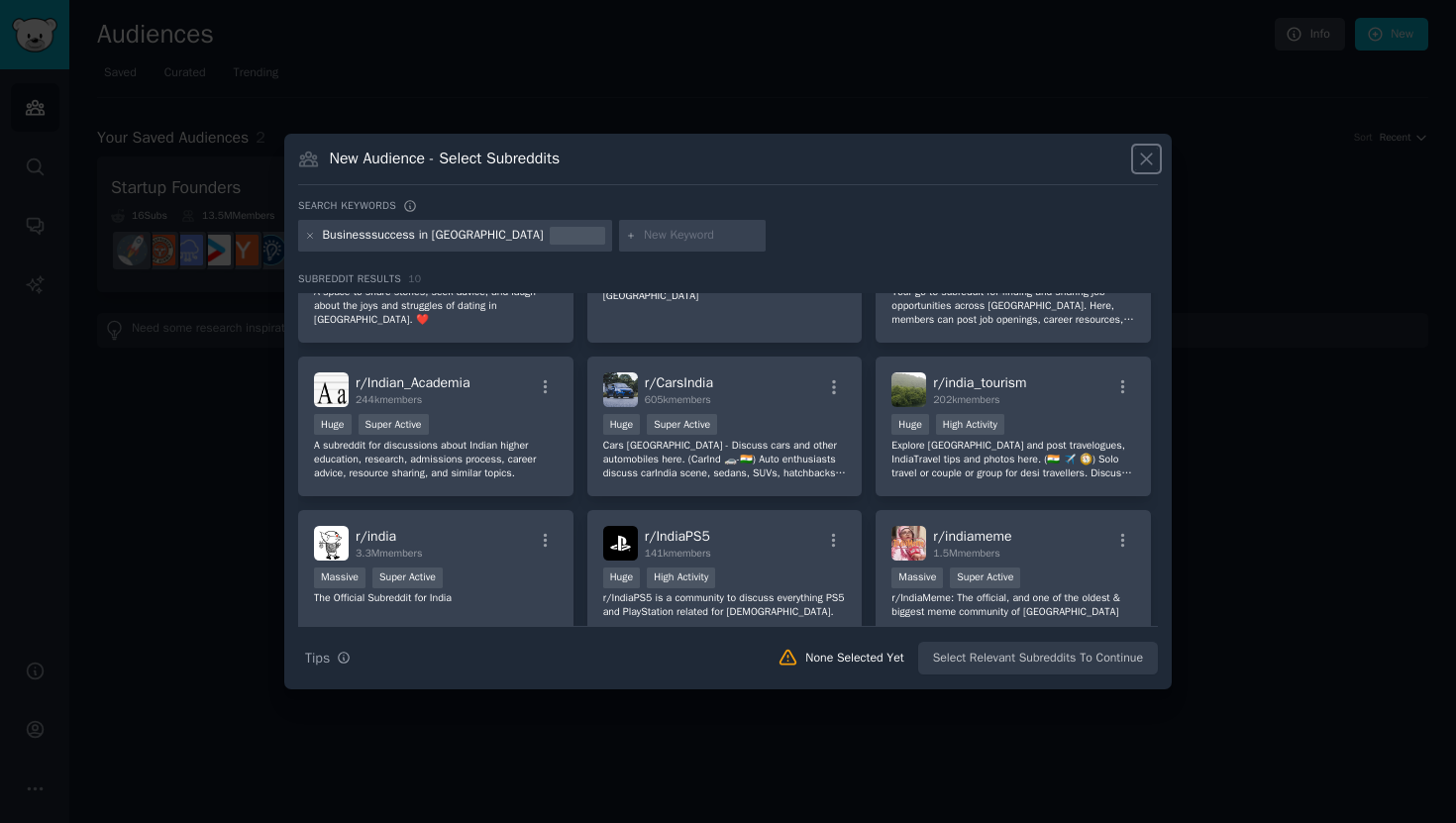 click 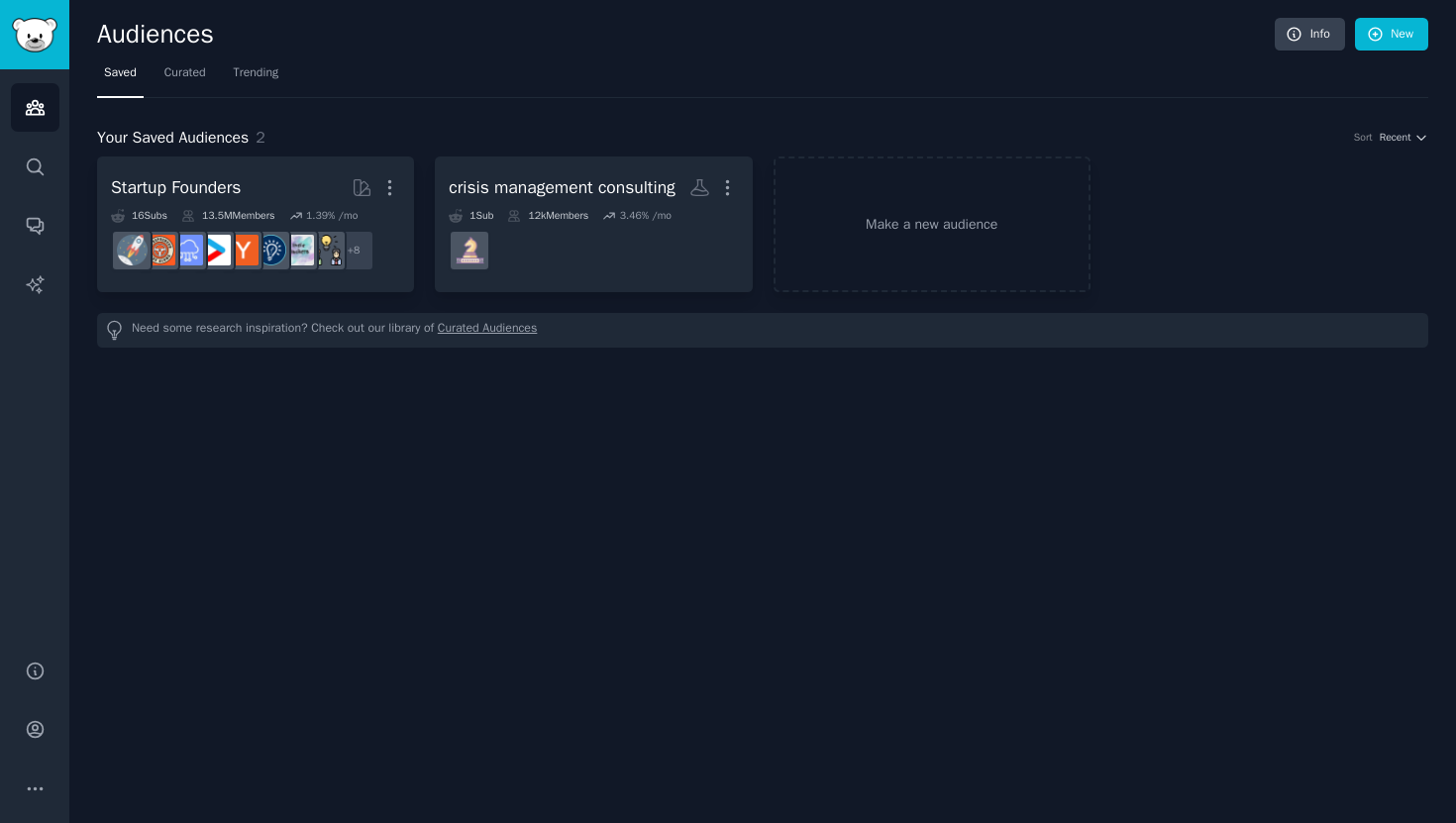 click on "Audiences Info New Saved Curated Trending Your Saved Audiences 2 Sort Recent Startup Founders More 16  Sub s 13.5M  Members 1.39 % /mo + 8 crisis management consulting Custom Audience More 1  Sub 12k  Members 3.46 % /mo Make a new audience Need some research inspiration? Check out our library of  Curated Audiences" 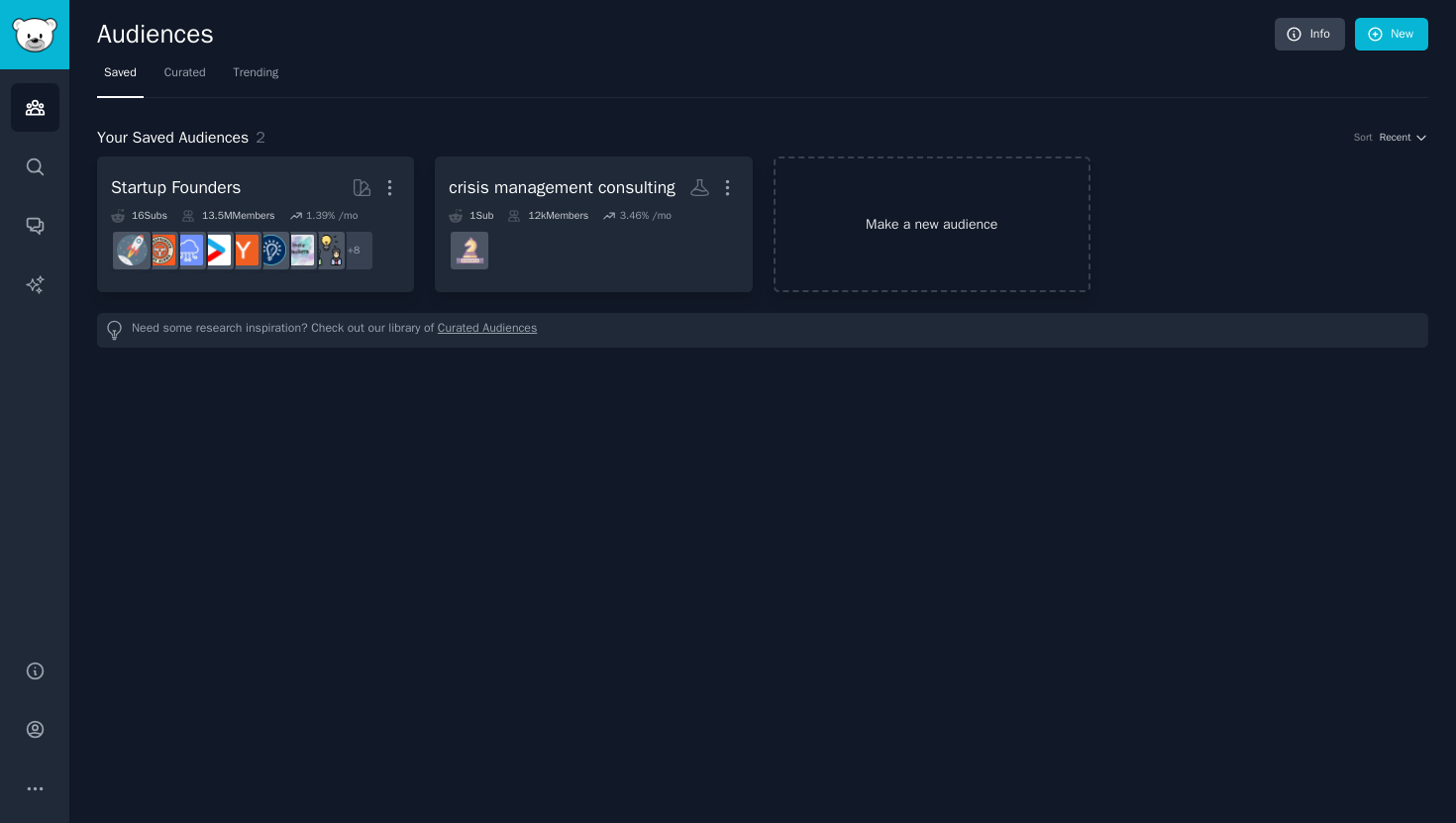 click on "Make a new audience" at bounding box center [932, 224] 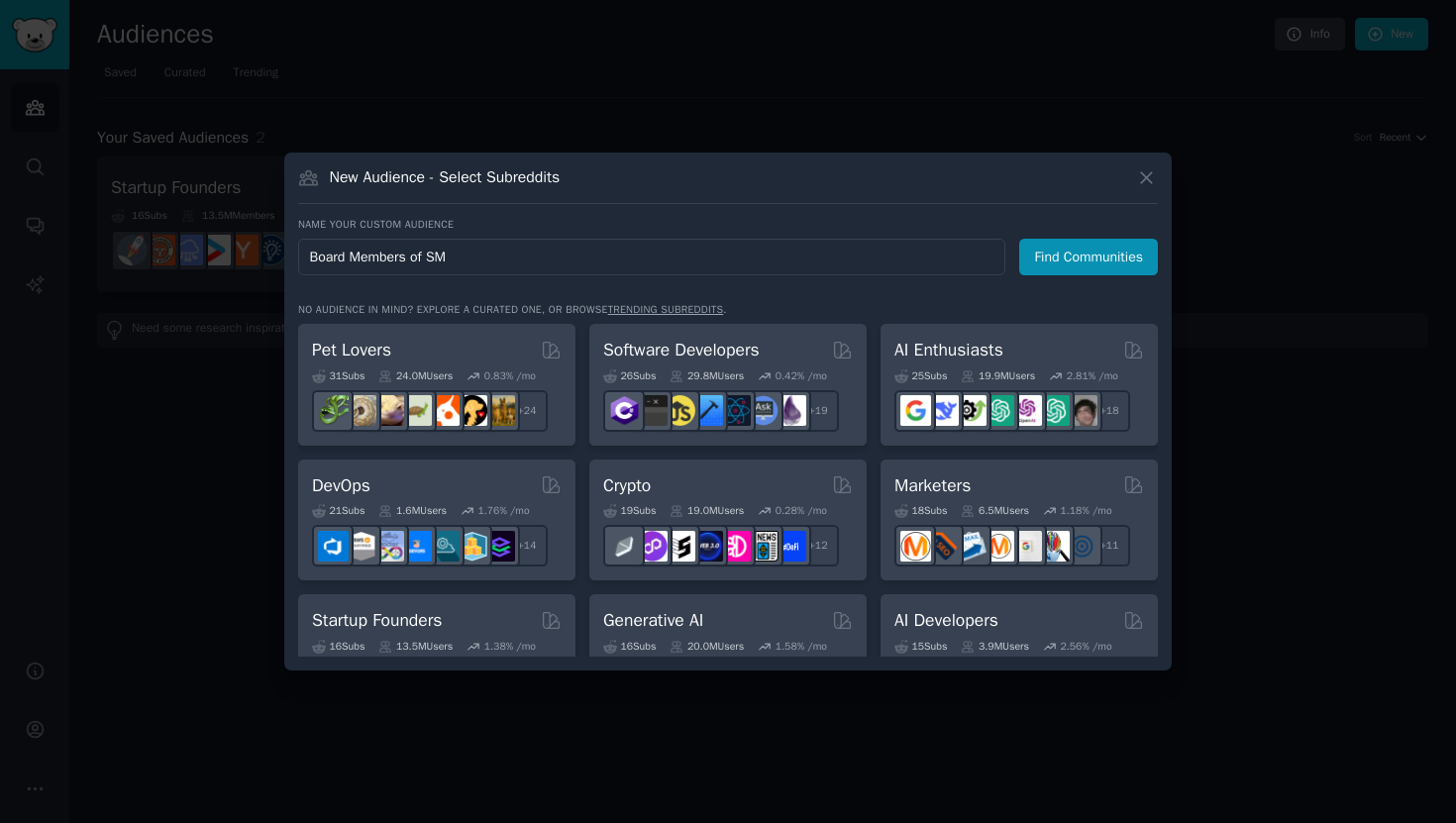 type on "Board Members of SME" 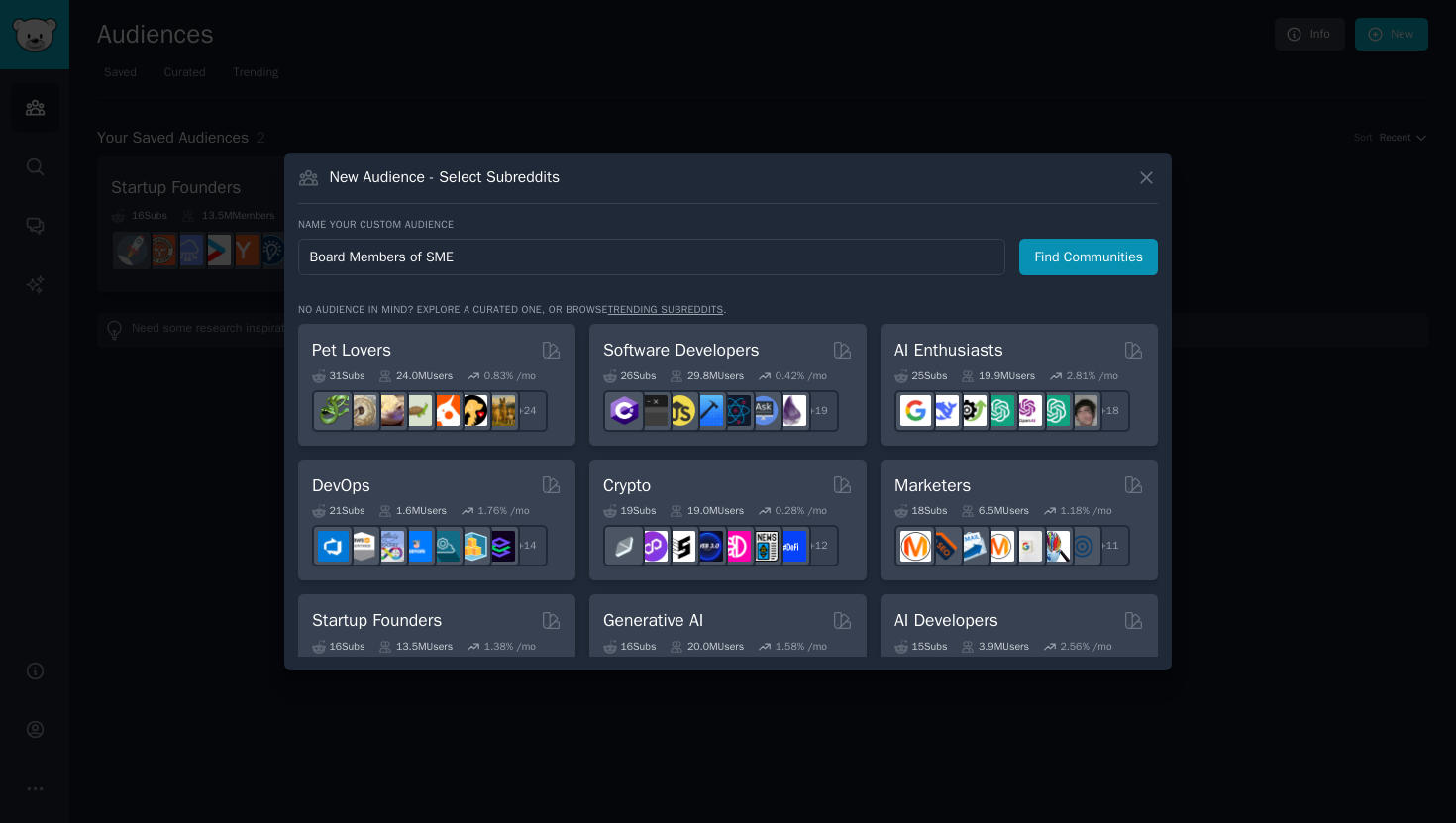click on "Find Communities" at bounding box center [1089, 257] 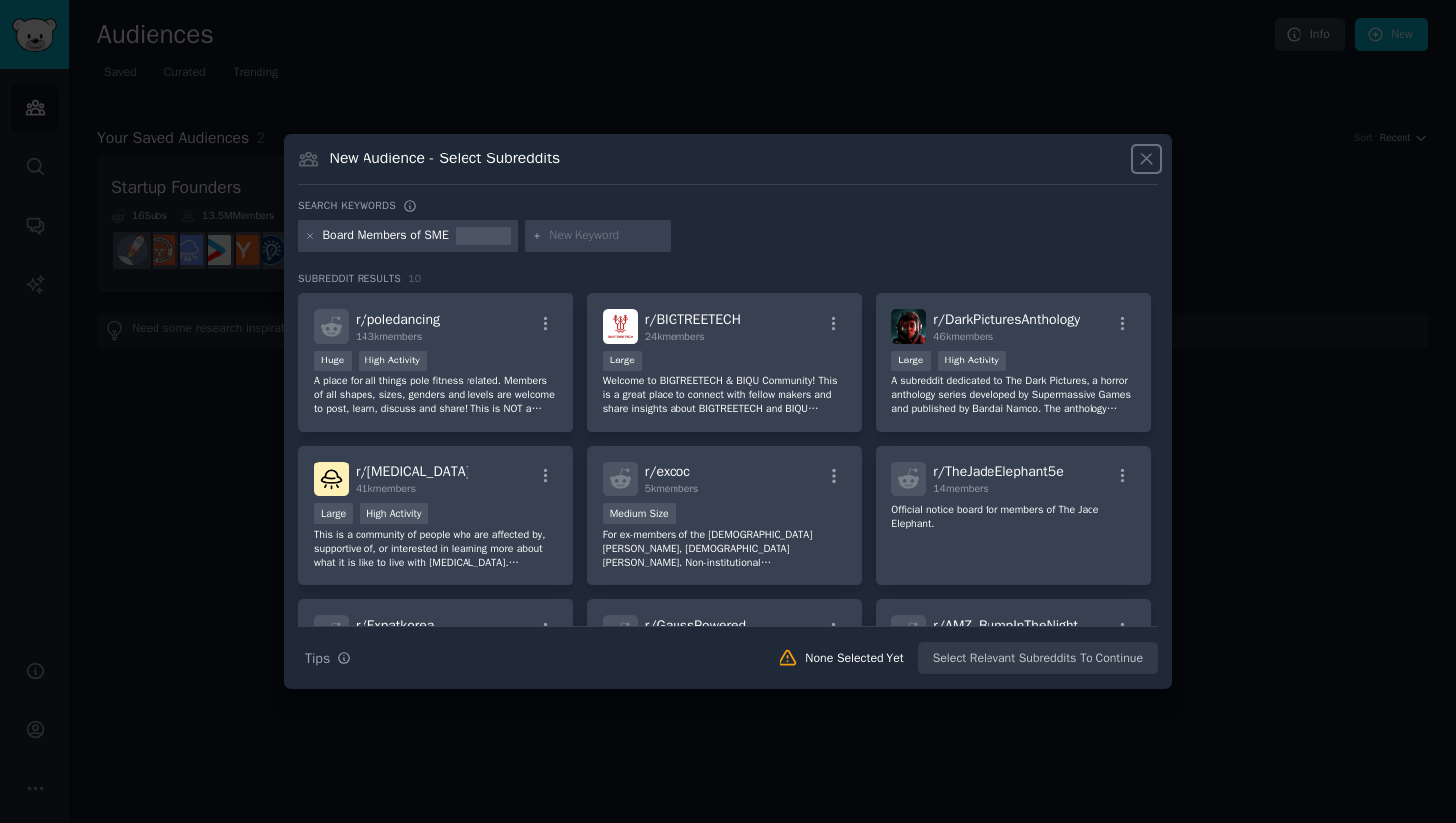 click 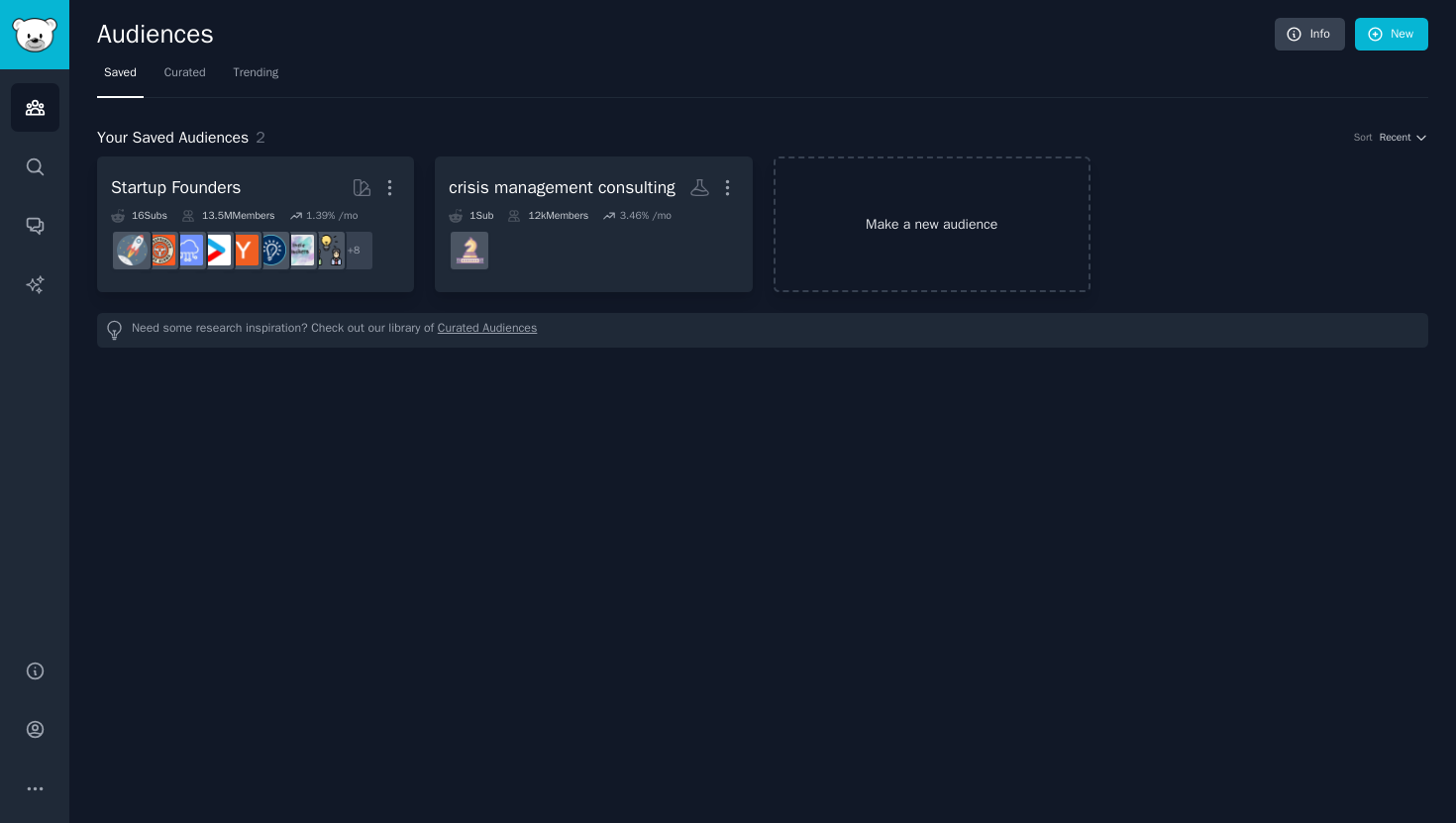 click on "Make a new audience" at bounding box center (932, 224) 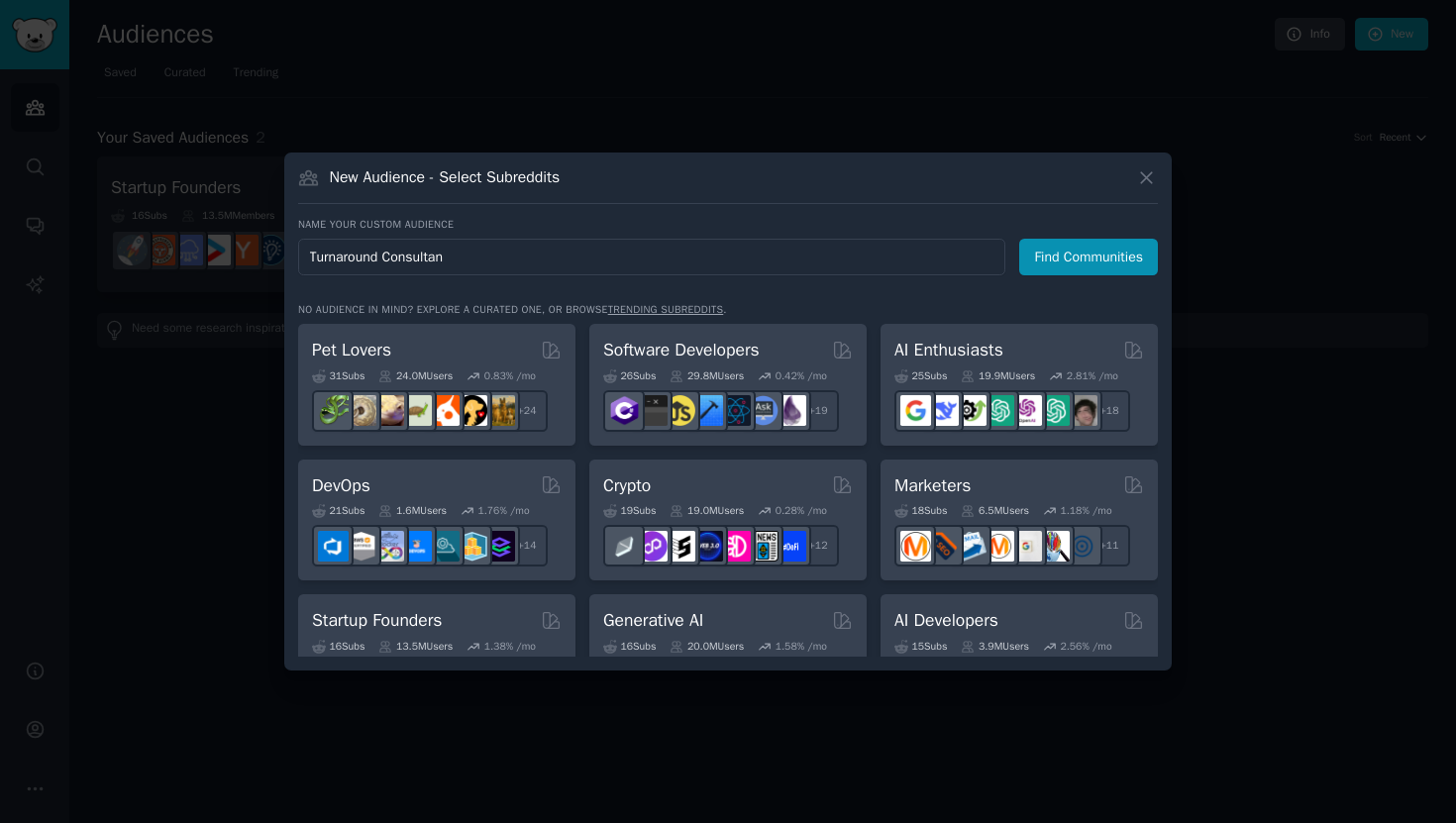 type on "Turnaround Consultant" 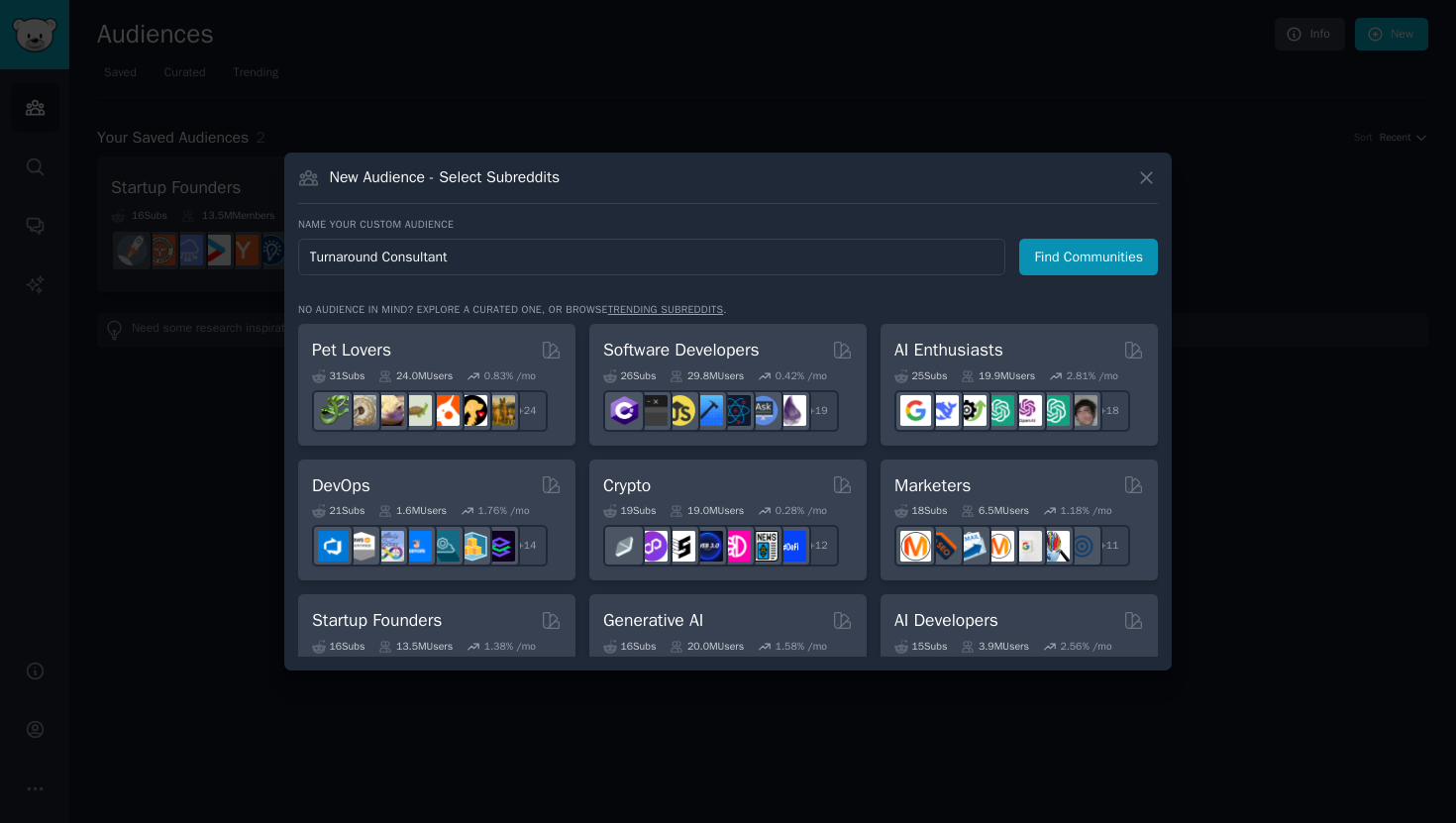 click on "Find Communities" at bounding box center [1089, 257] 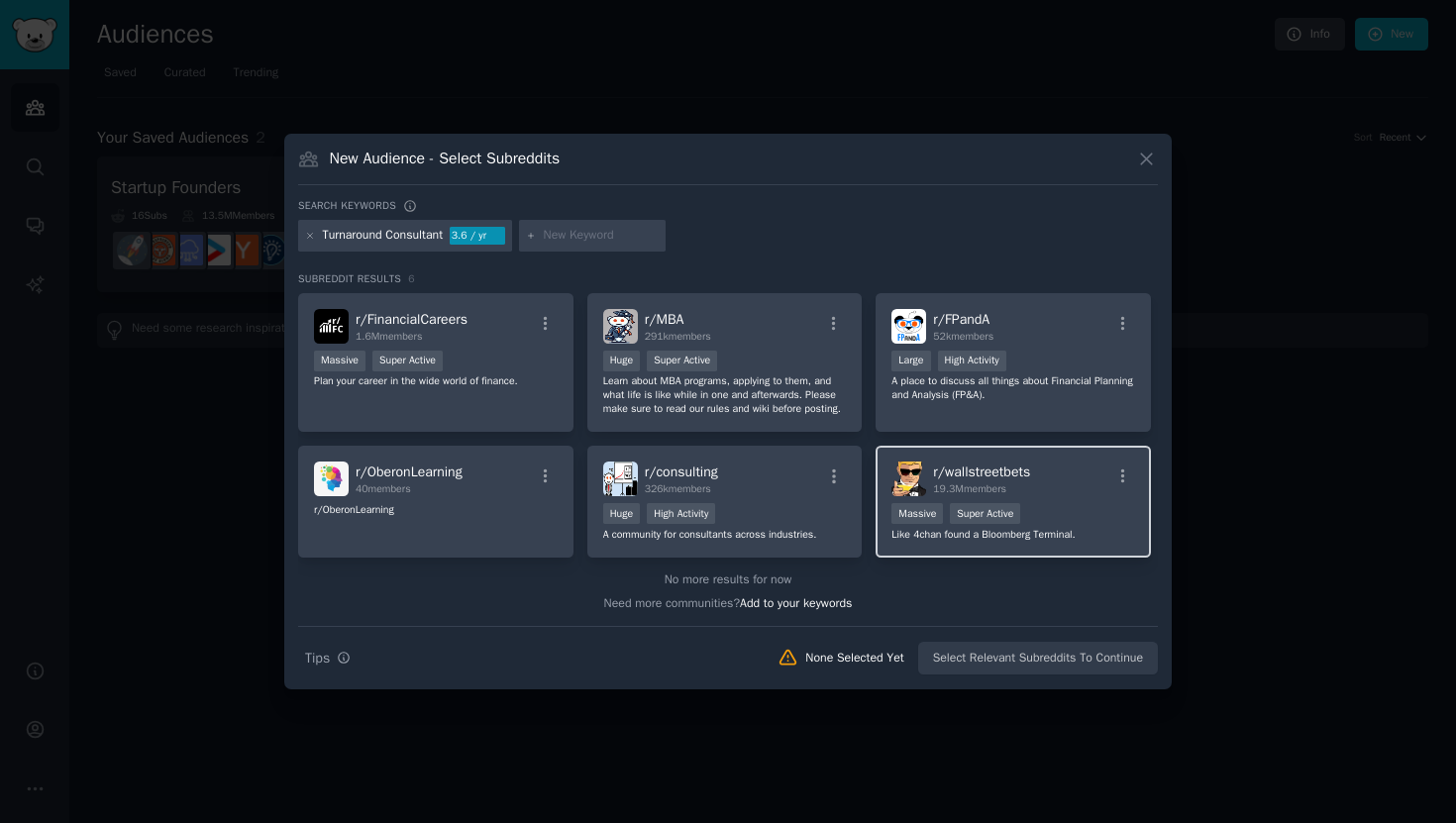 scroll, scrollTop: 1, scrollLeft: 0, axis: vertical 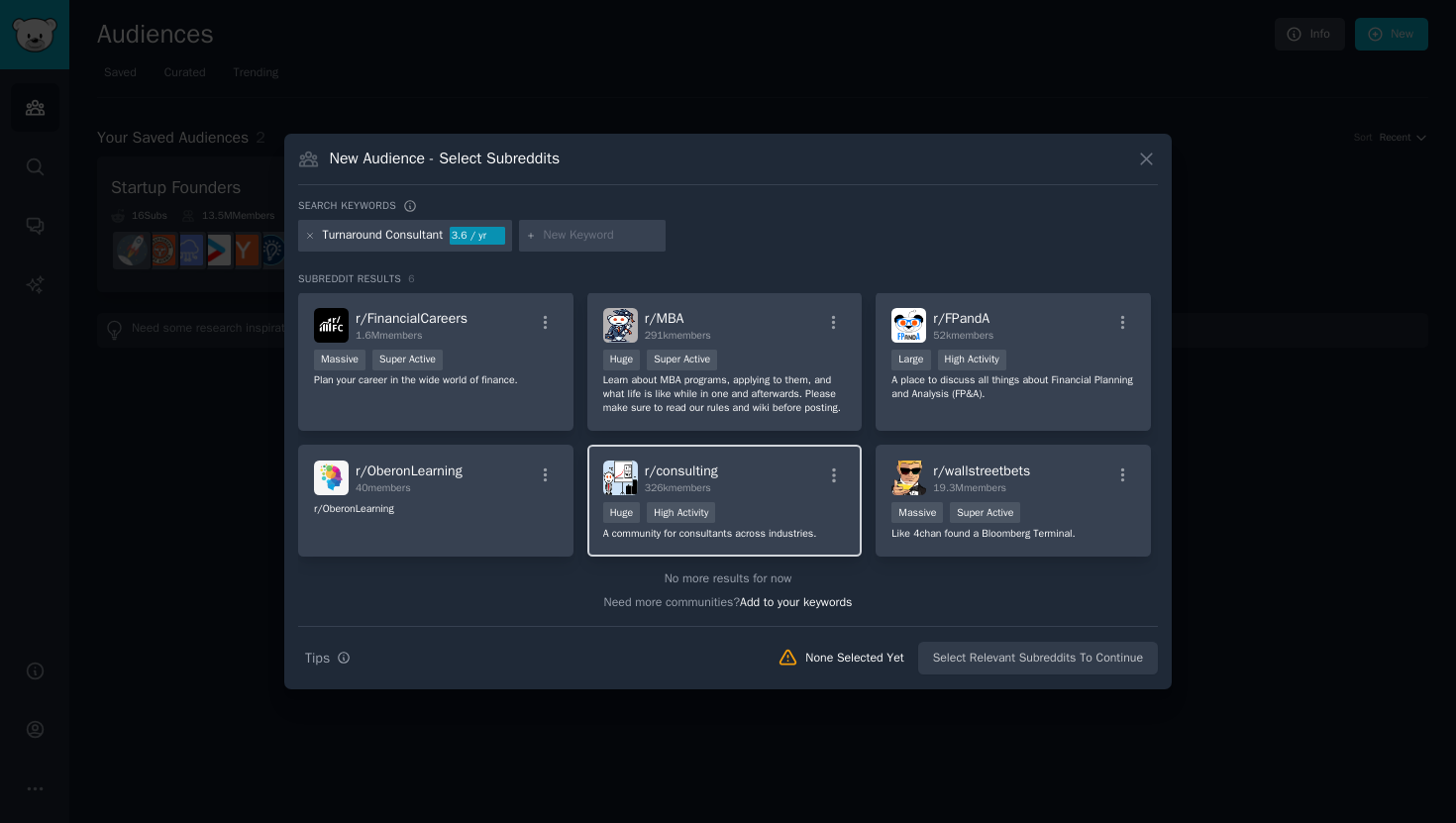 click on "r/ consulting 326k  members" at bounding box center [725, 477] 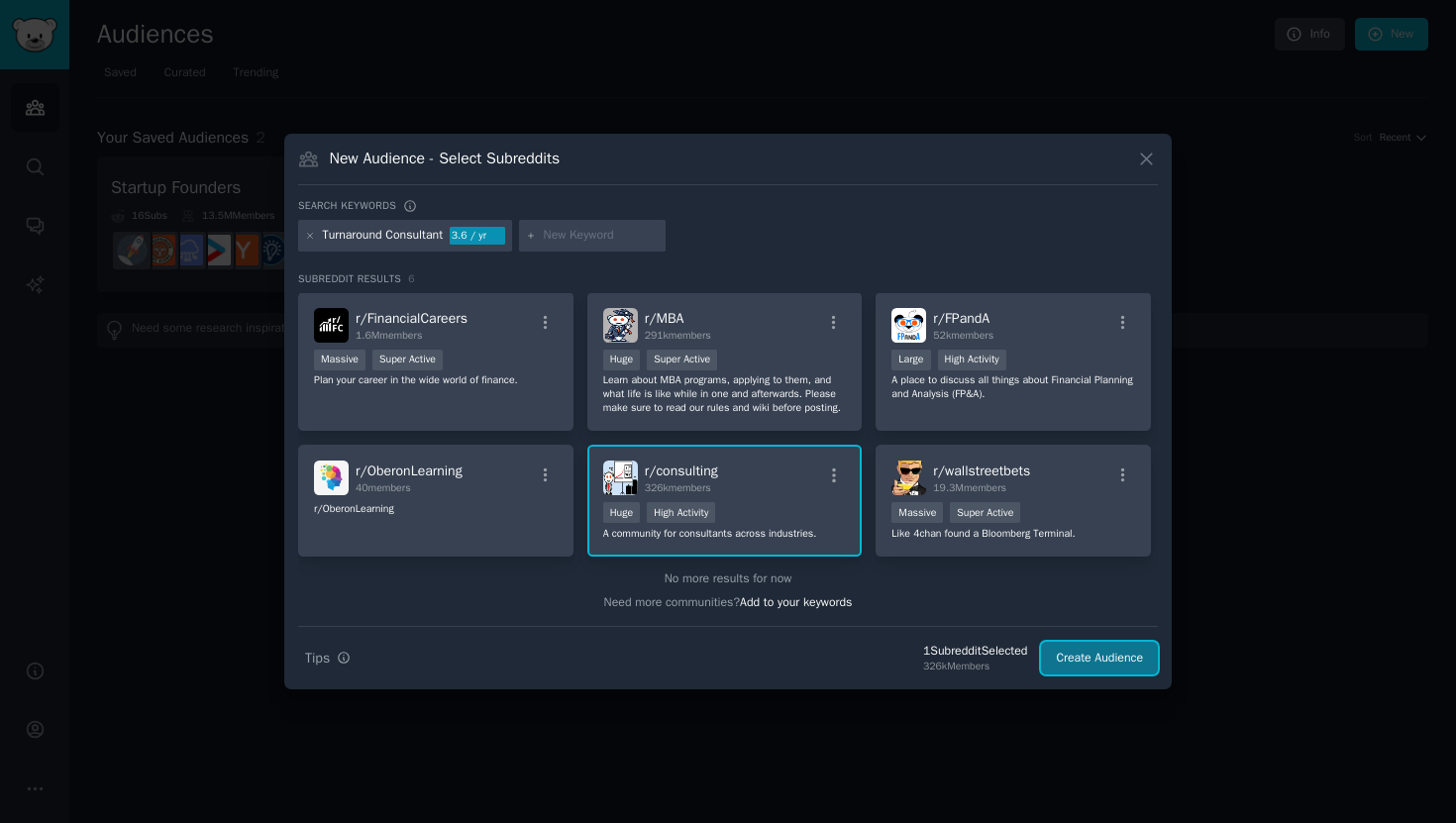 click on "Create Audience" at bounding box center (1099, 659) 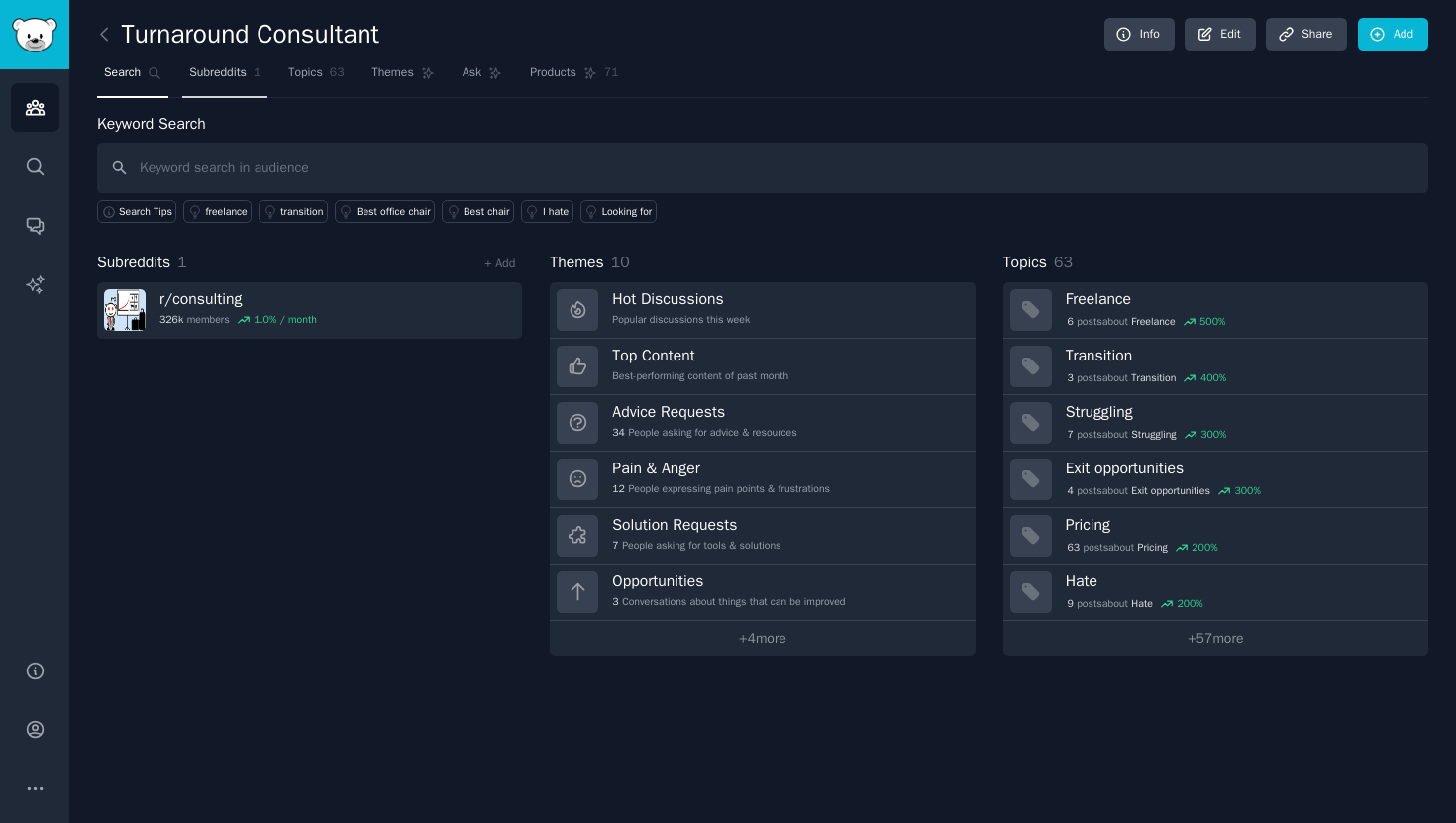 click on "Subreddits" at bounding box center [218, 73] 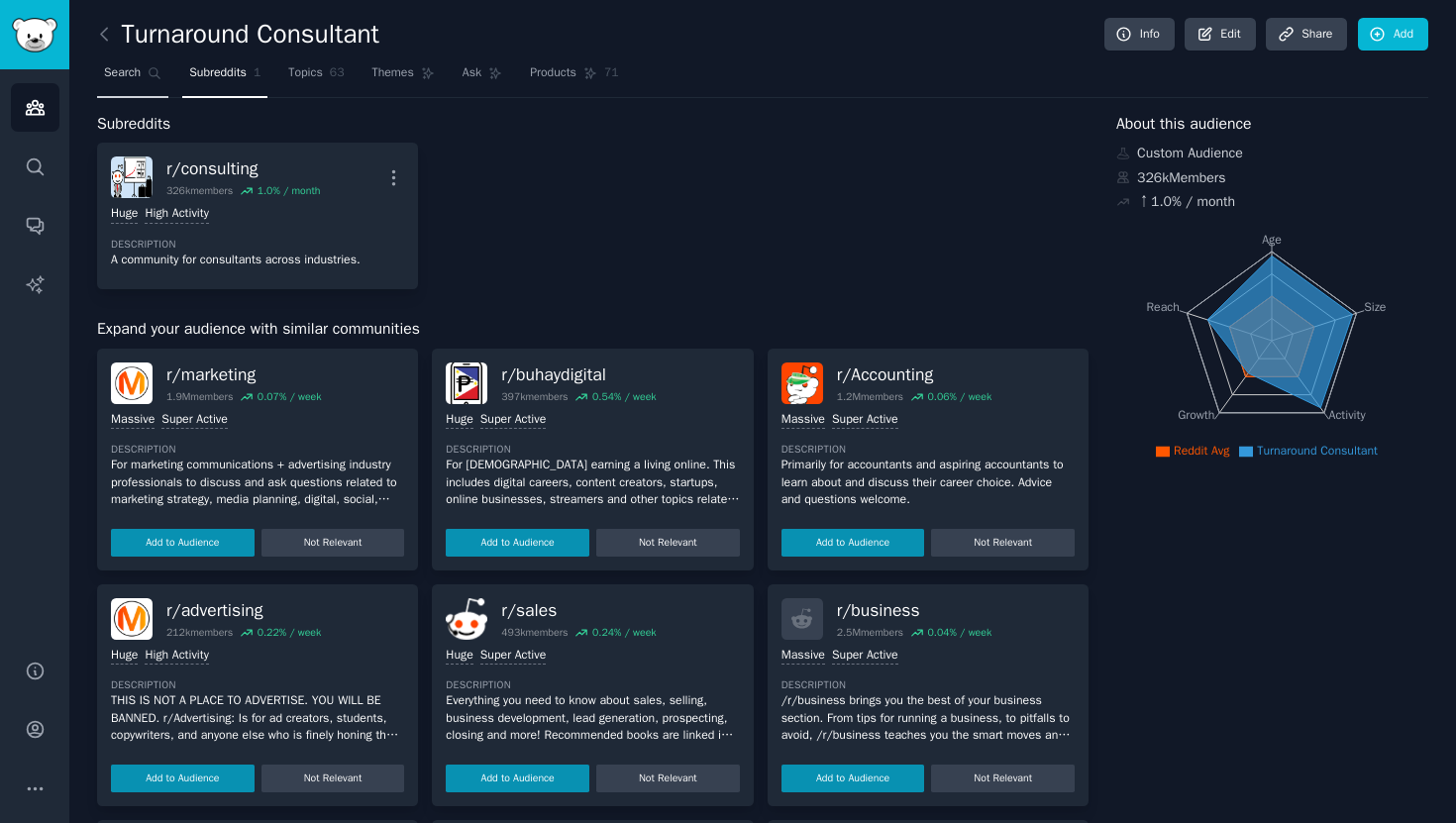 click on "Search" at bounding box center (122, 73) 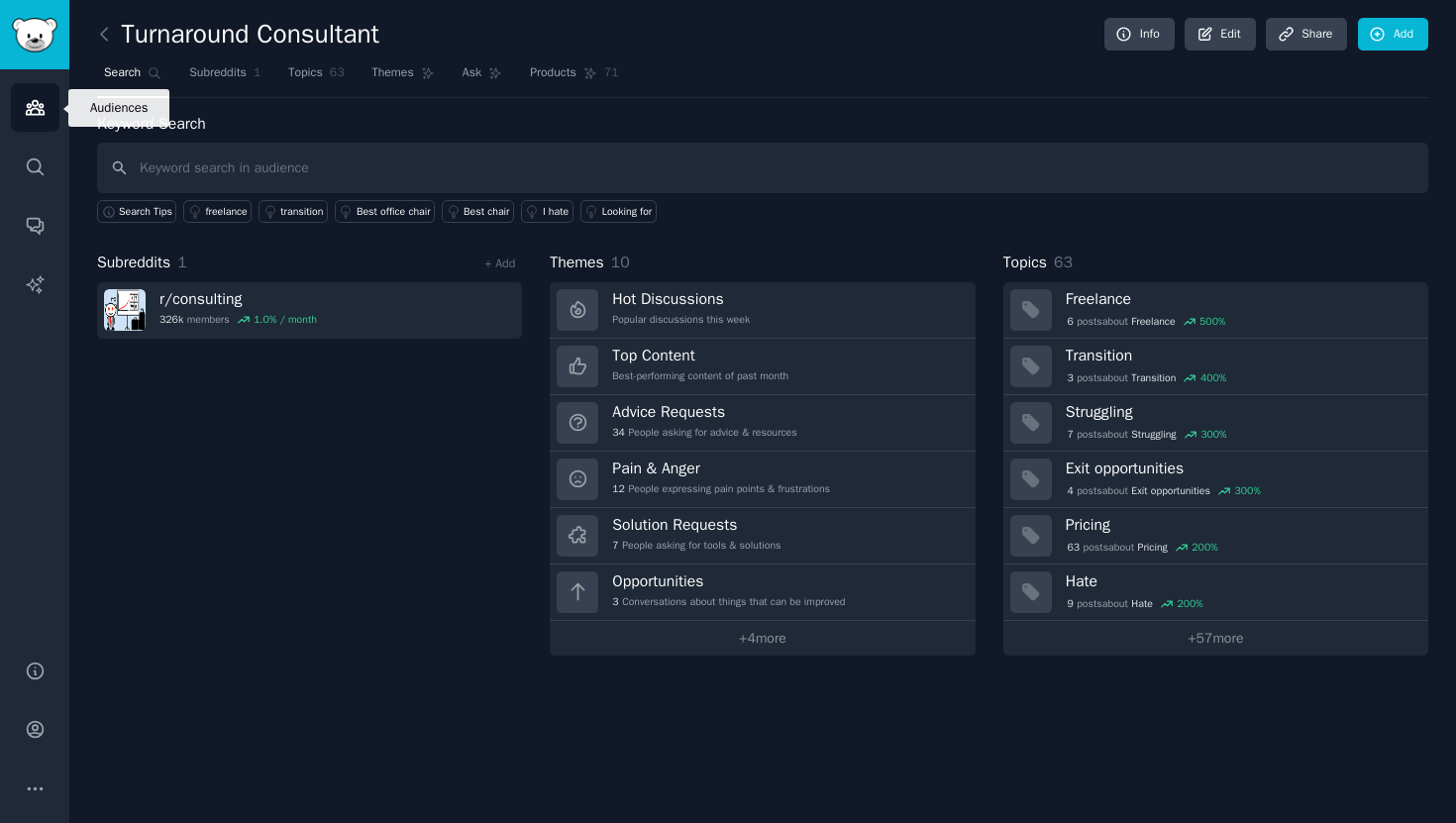 click 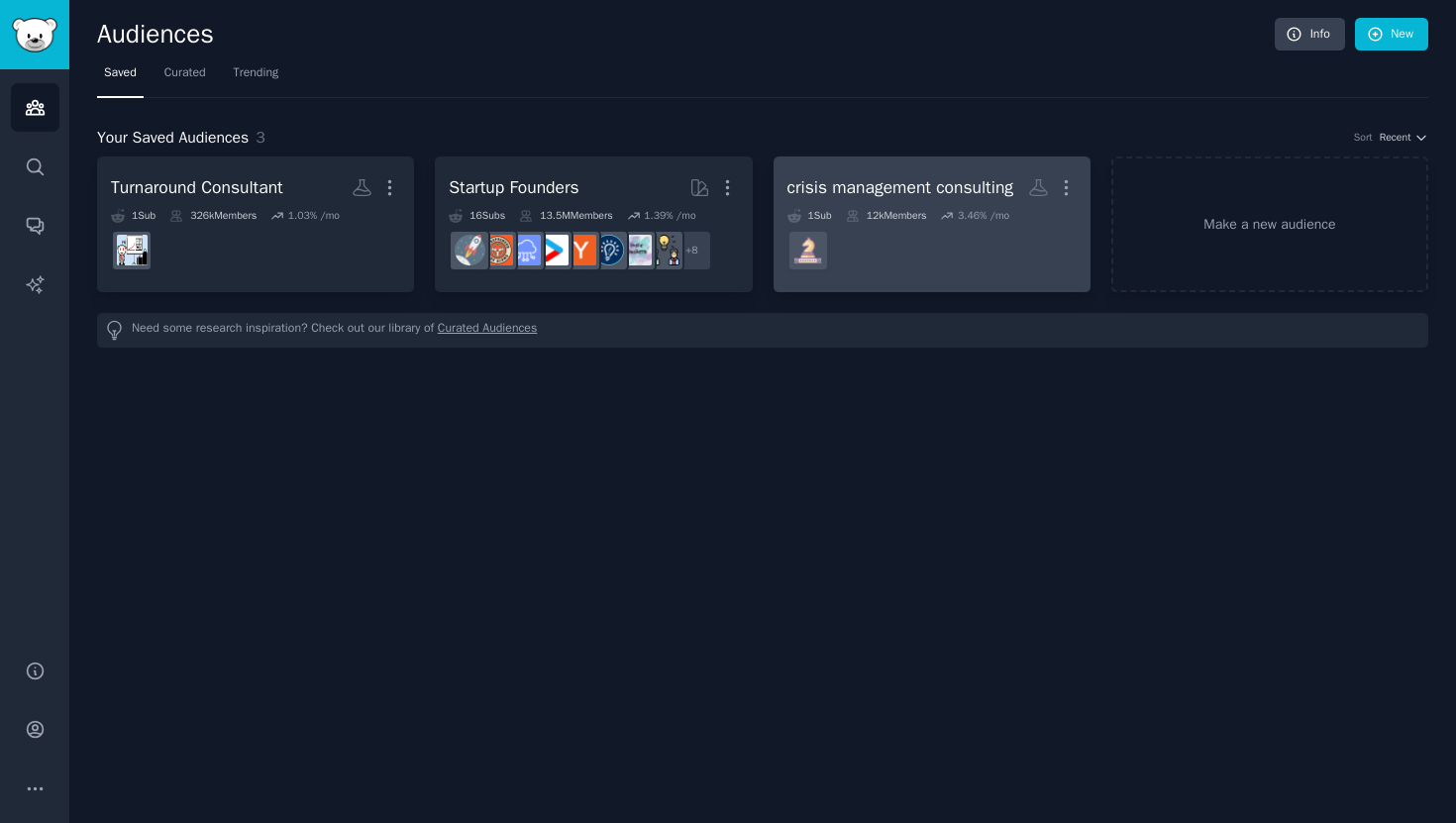 click on "crisis management consulting" at bounding box center [900, 187] 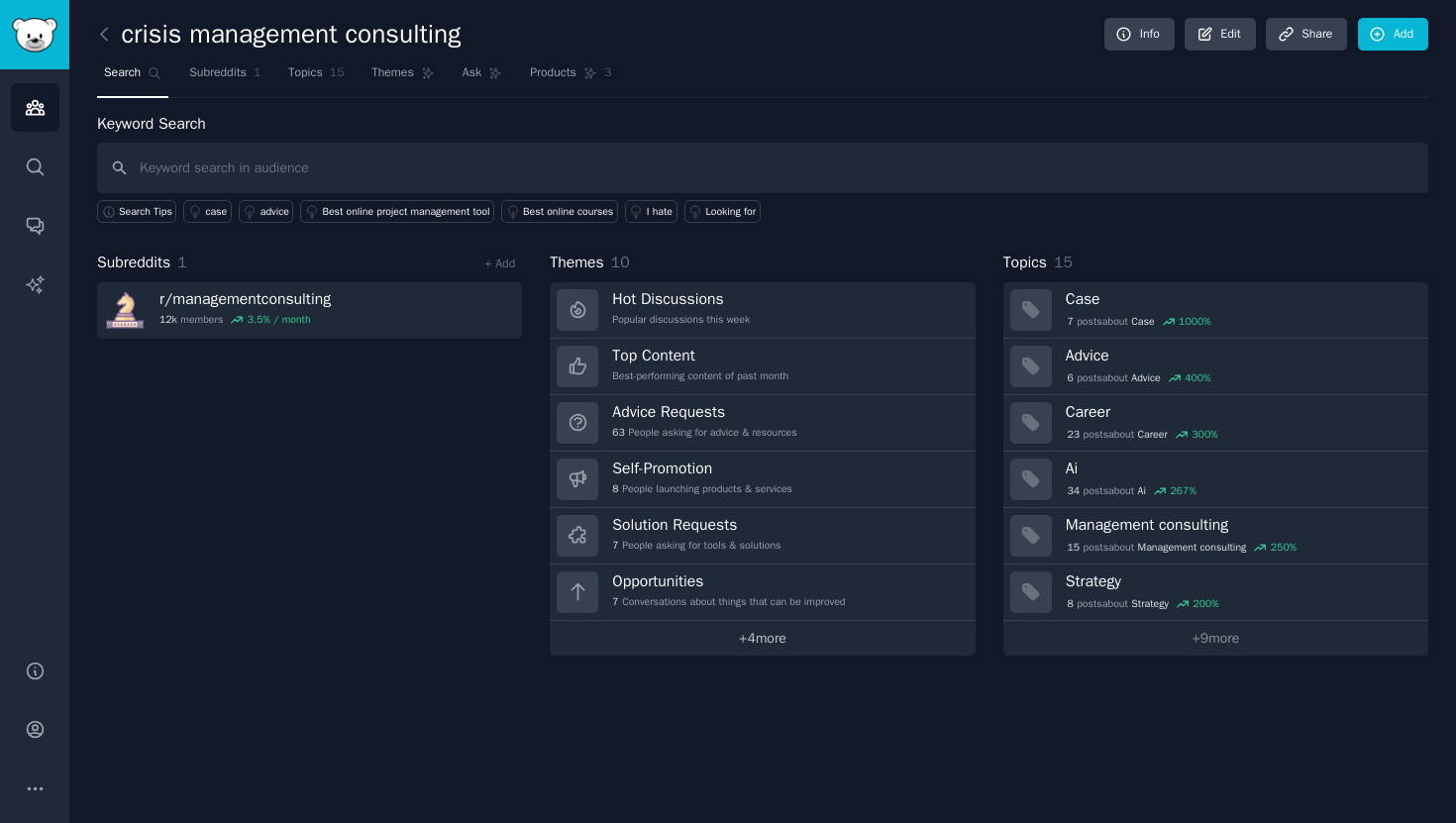 click on "+  4  more" at bounding box center (762, 638) 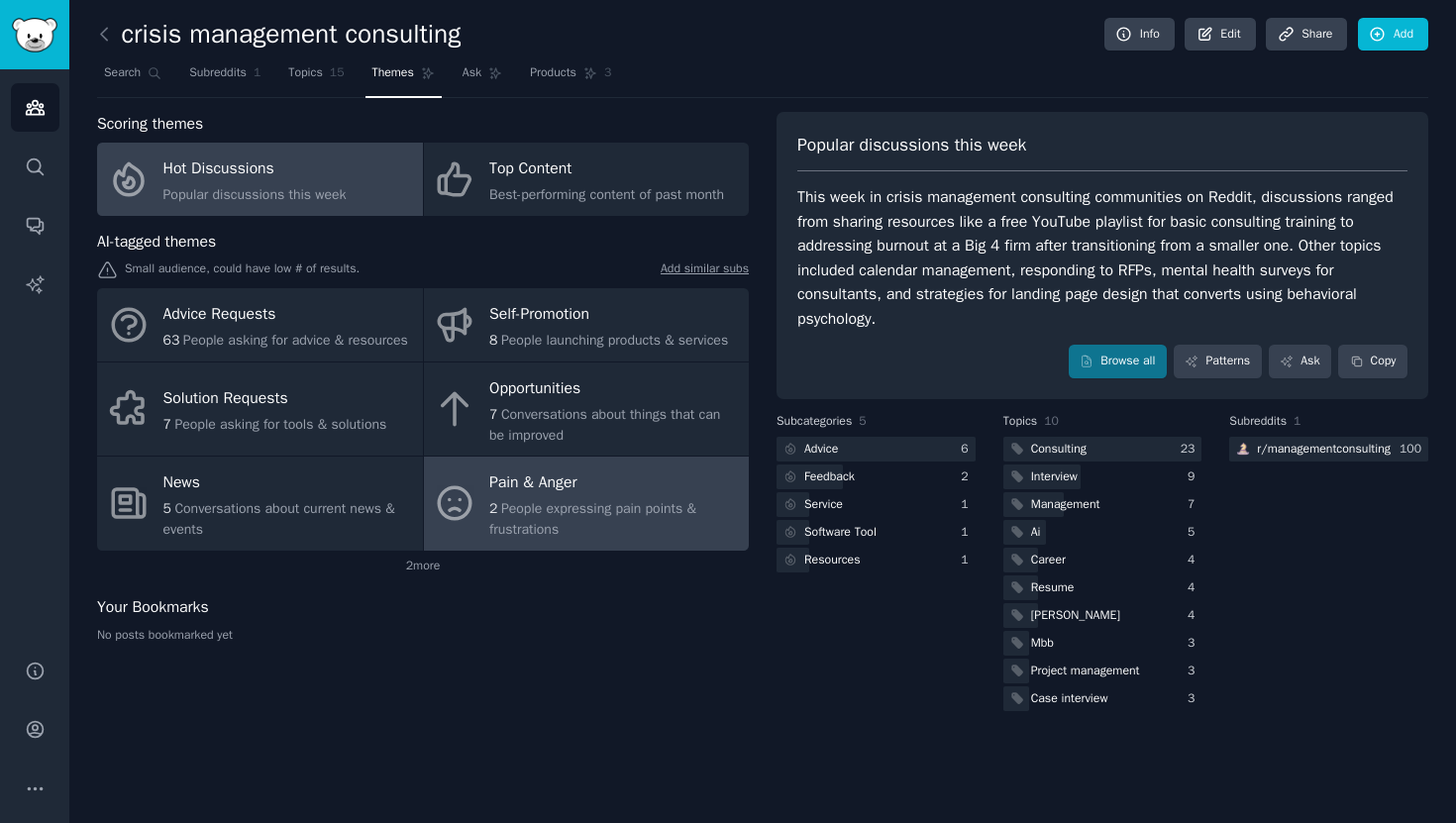 click on "People expressing pain points & frustrations" at bounding box center [592, 519] 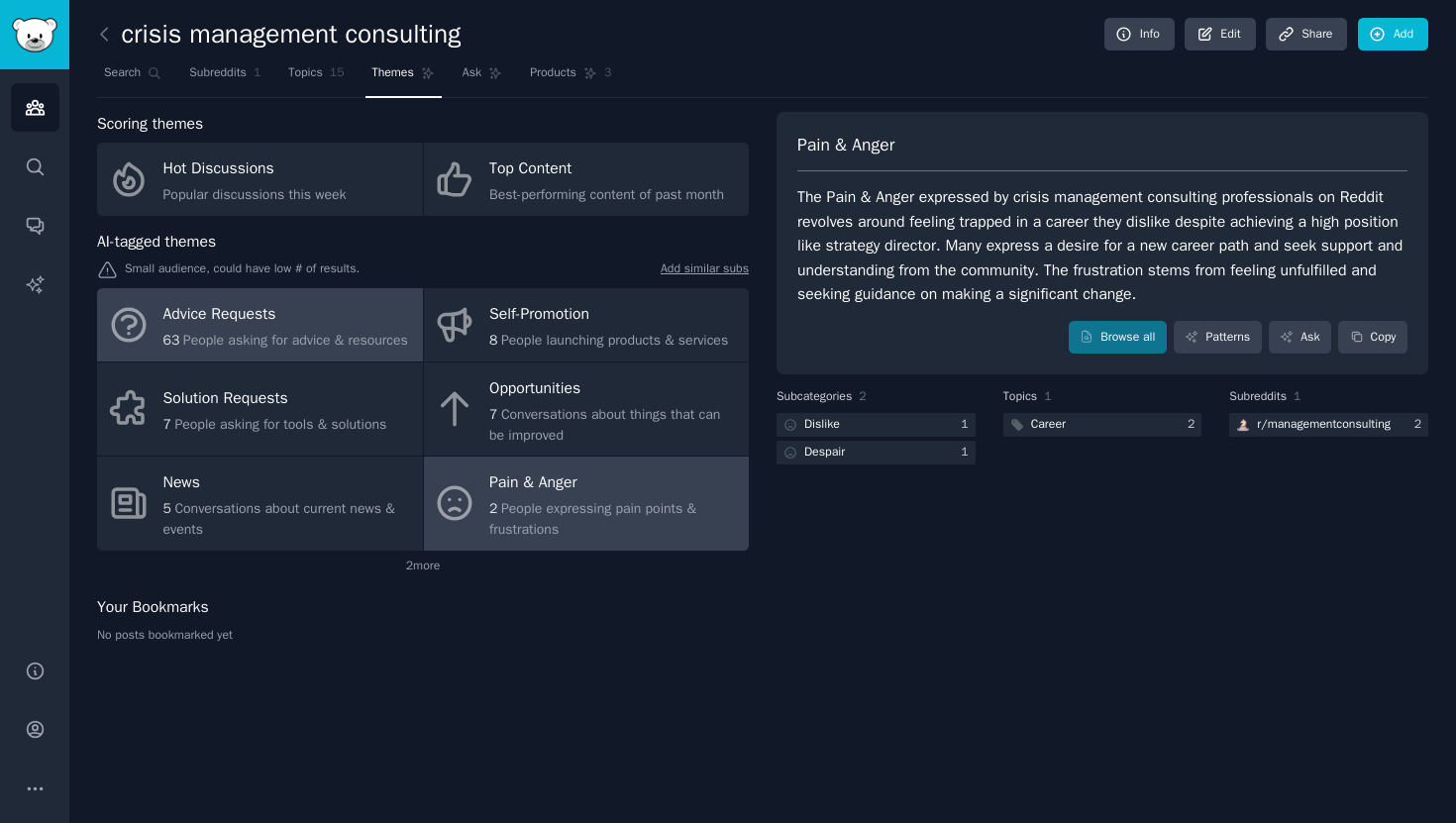 click on "63 People asking for advice & resources" at bounding box center (285, 340) 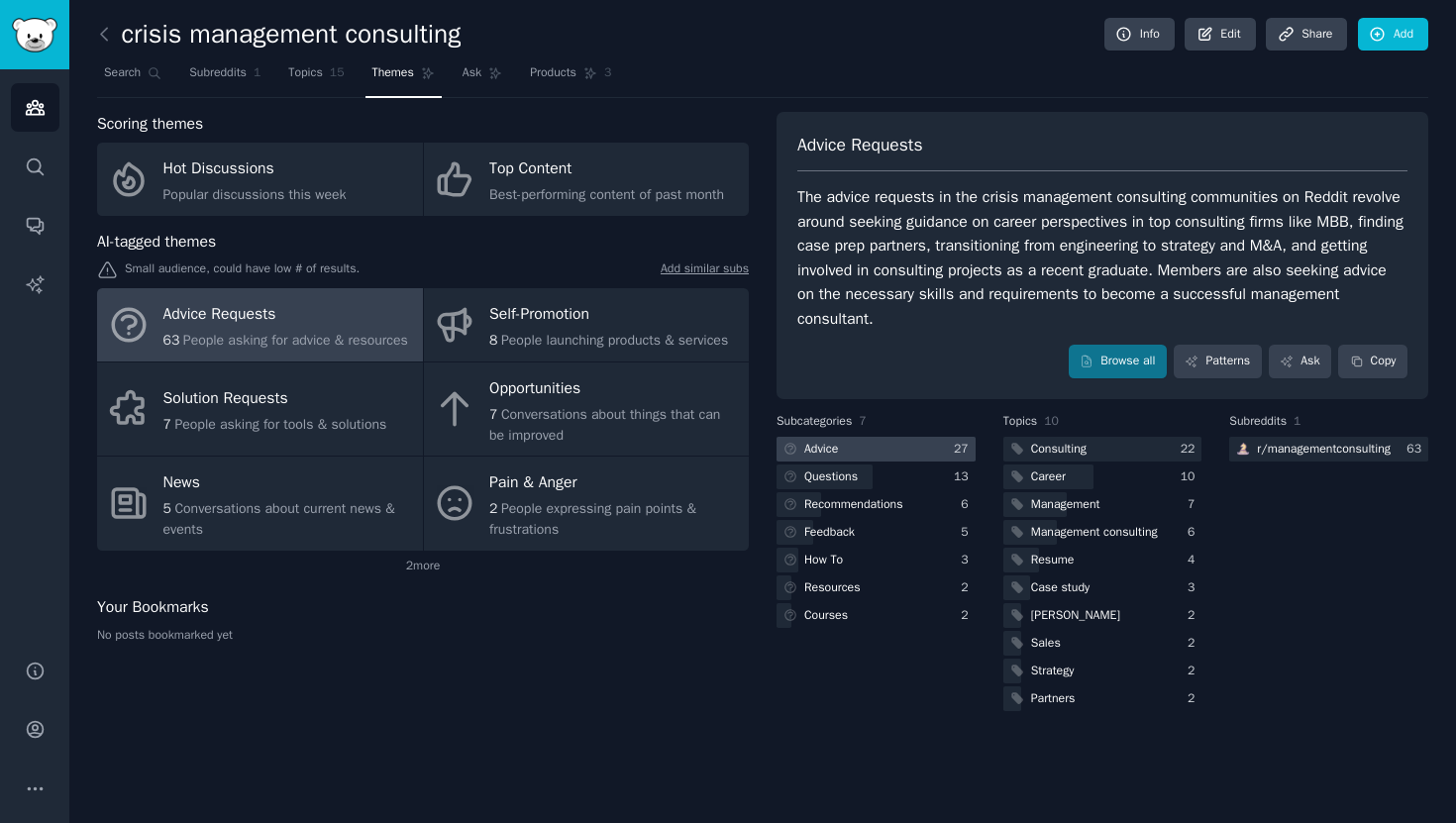 click on "Advice" at bounding box center [821, 450] 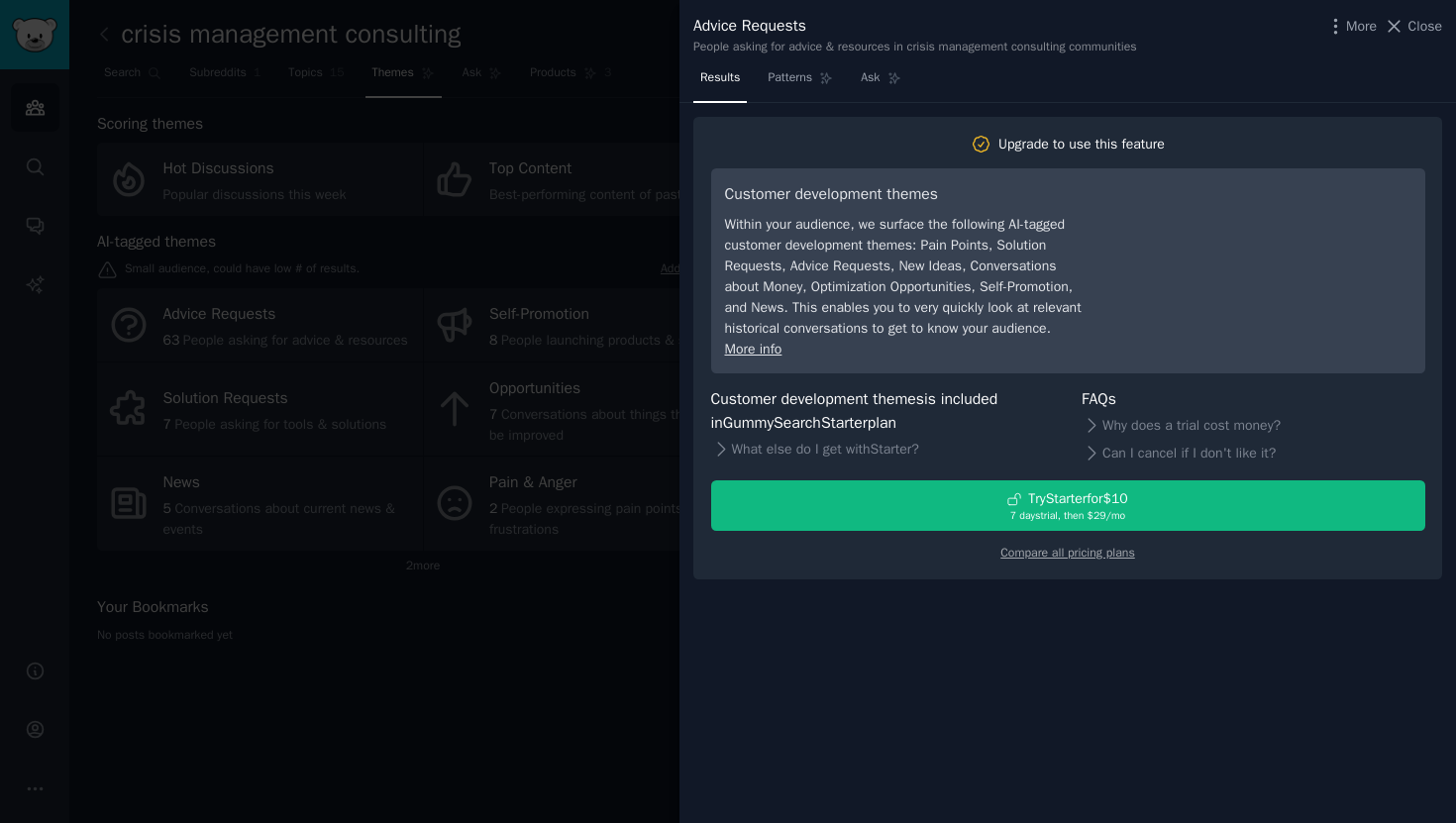 click on "Within your audience, we surface the following AI-tagged customer development themes: Pain Points, Solution Requests, Advice Requests, New Ideas, Conversations about Money, Optimization Opportunities, Self-Promotion, and News. This enables you to very quickly look at relevant historical conversations to get to know your audience." at bounding box center [905, 276] 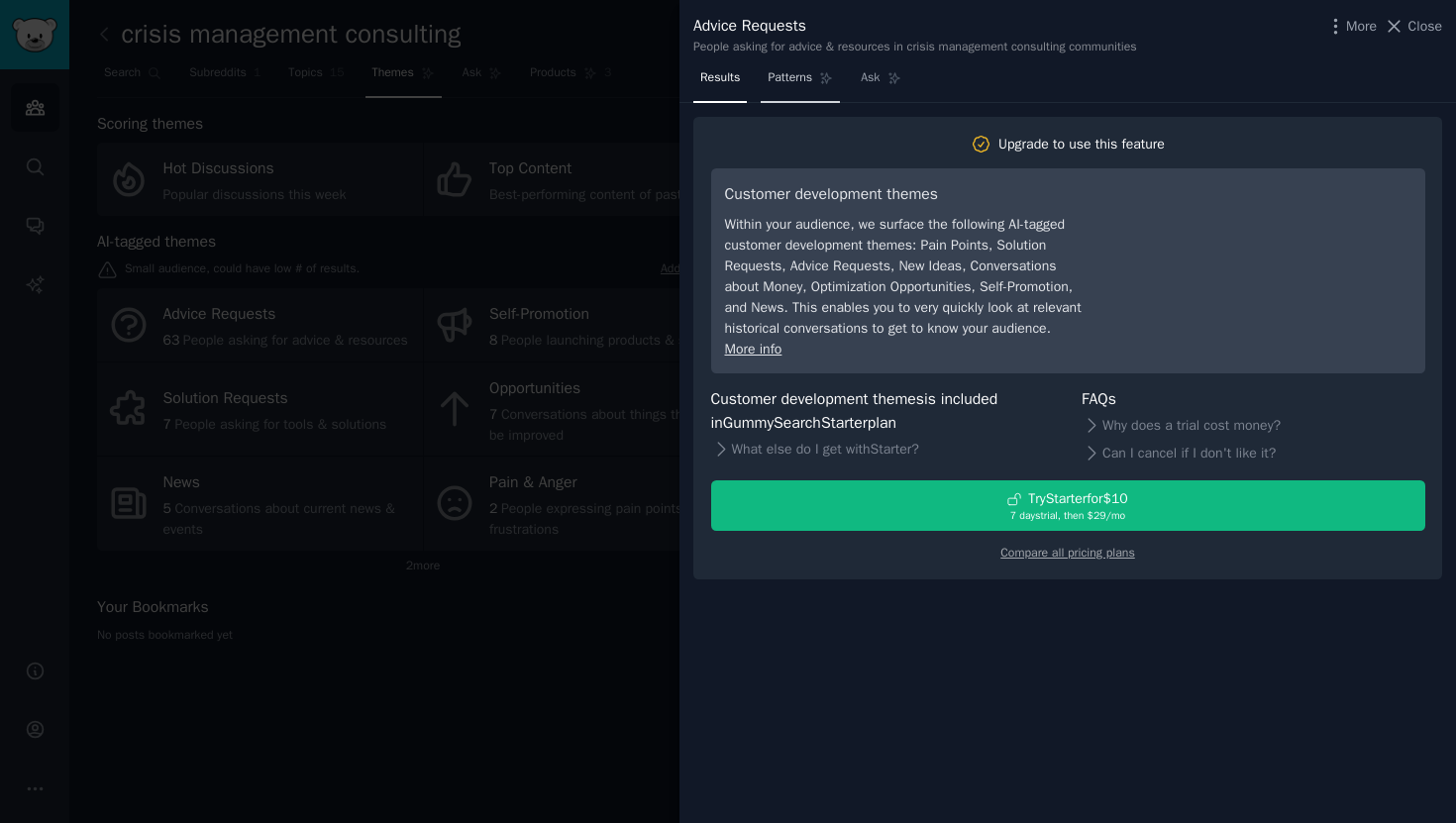 click on "Patterns" at bounding box center [789, 78] 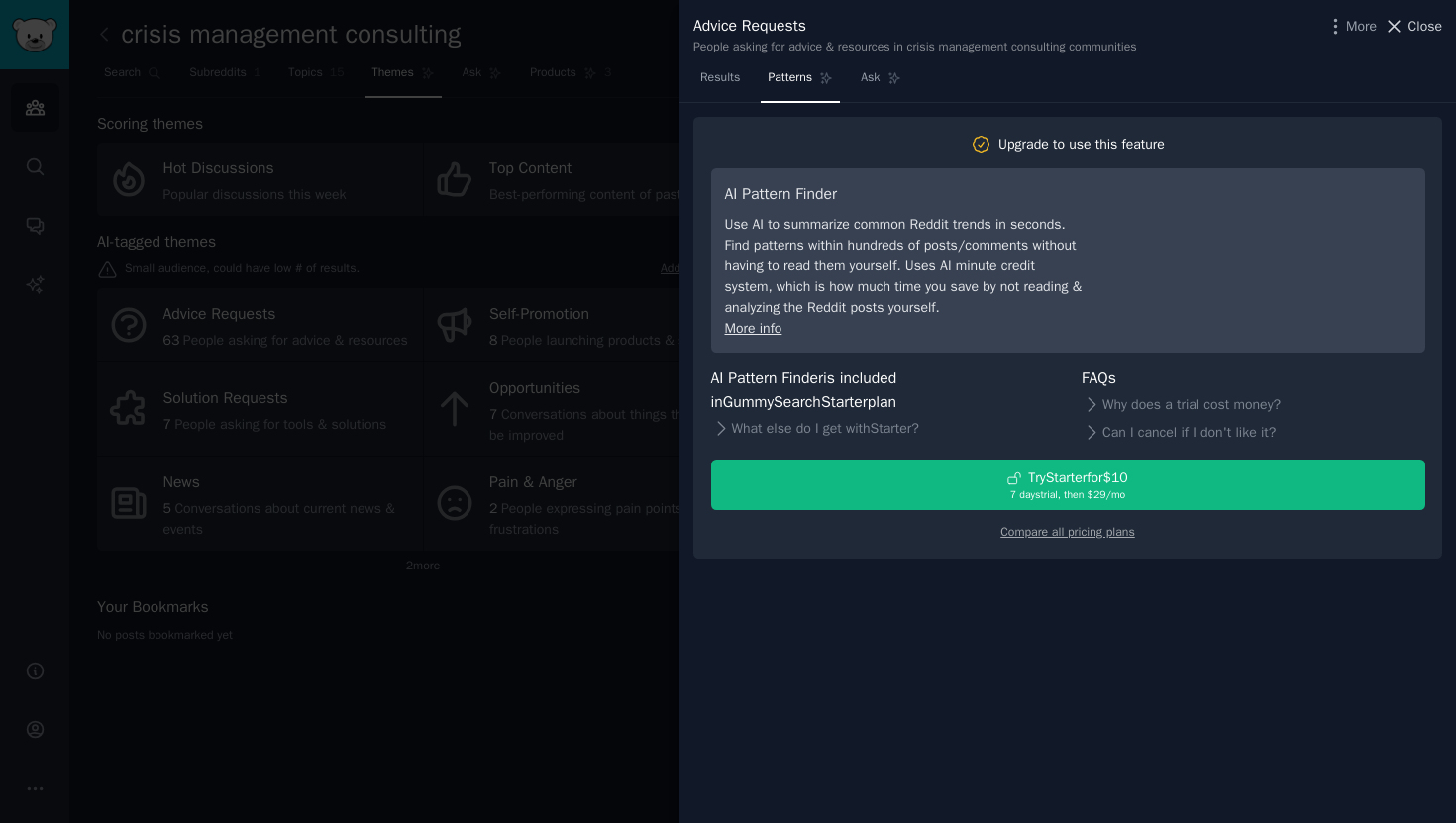 click on "Close" at bounding box center [1425, 26] 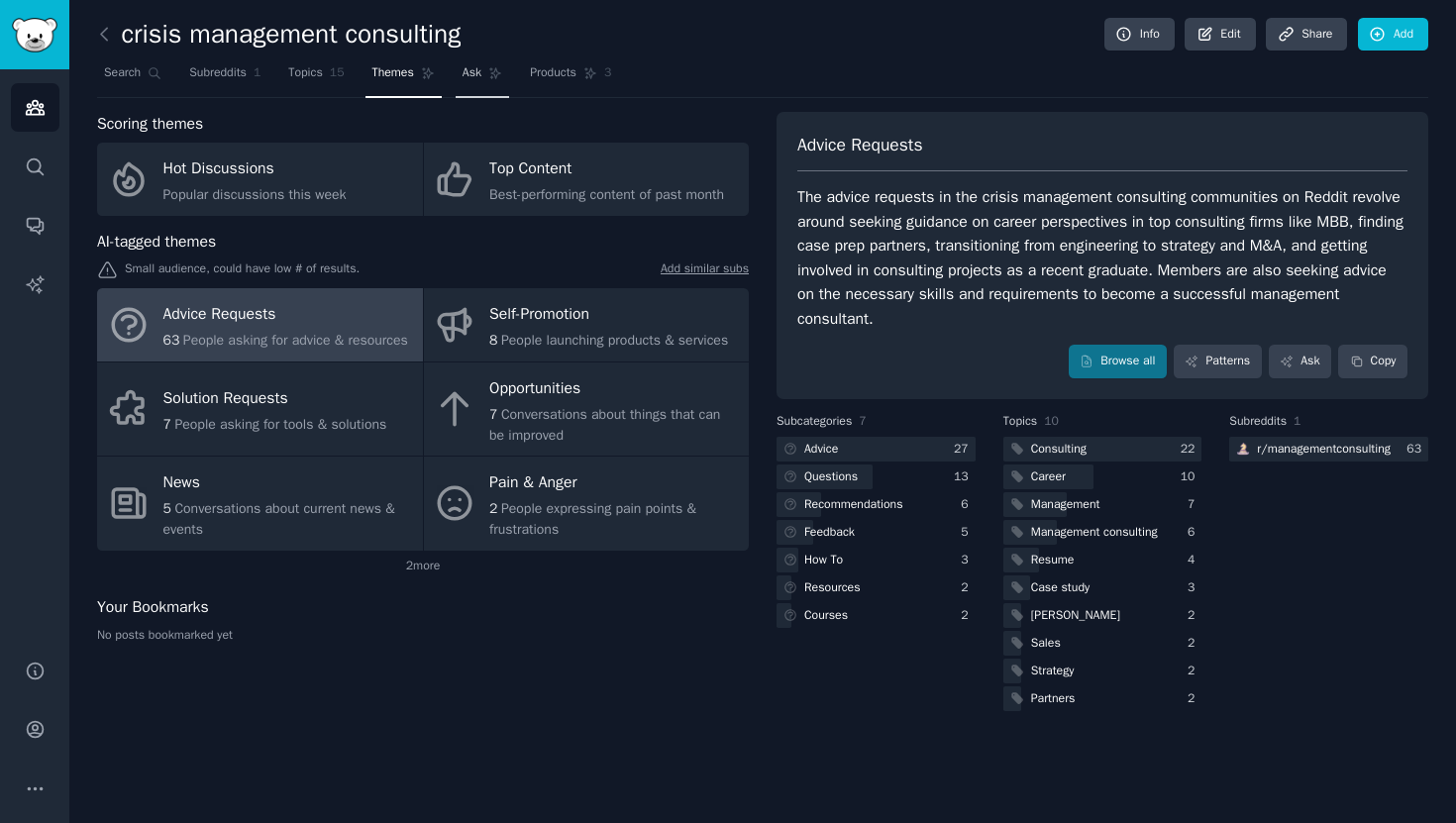 click on "Ask" at bounding box center [482, 77] 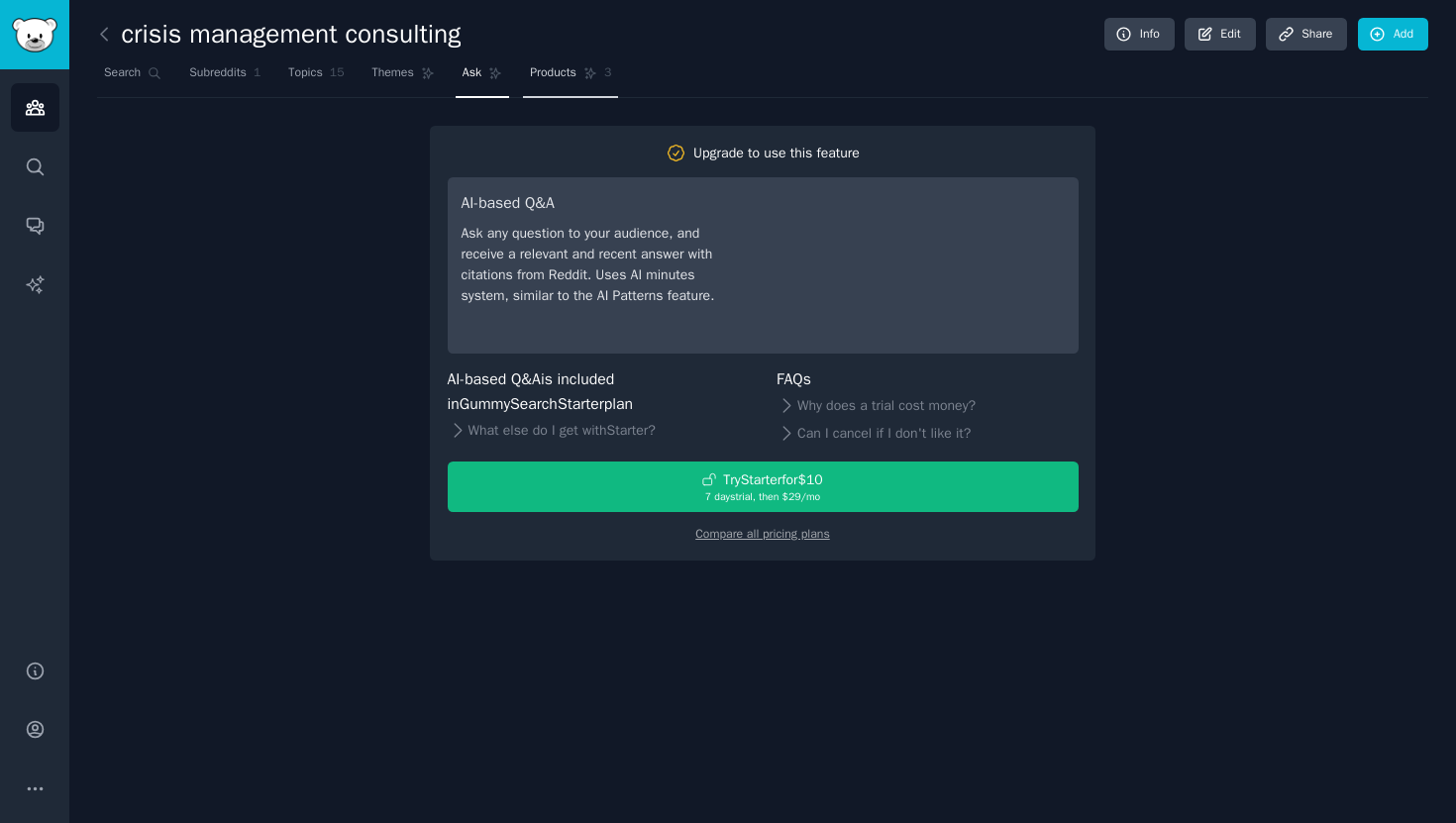 click on "Products" at bounding box center [553, 73] 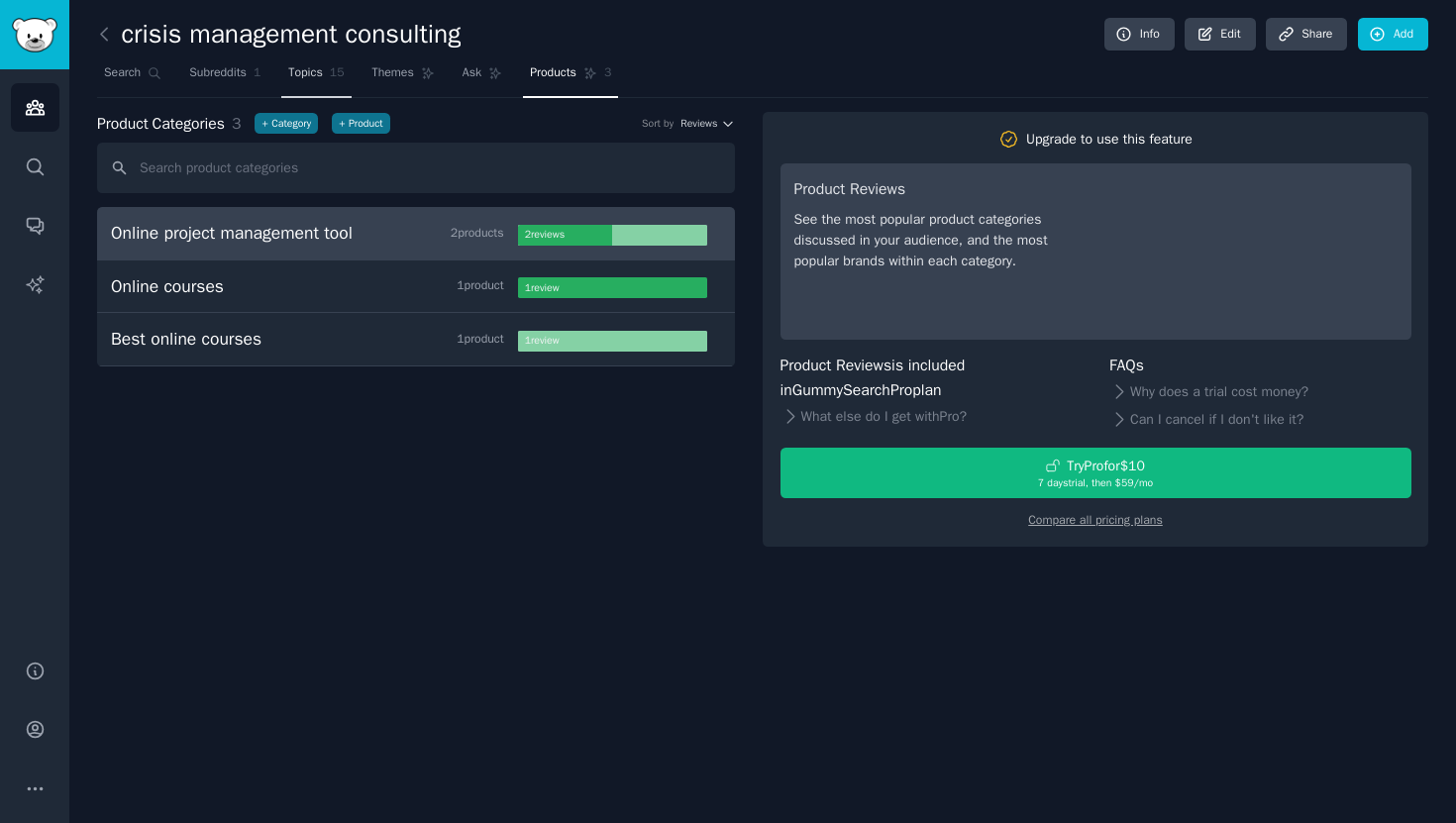 click on "Topics" at bounding box center [305, 73] 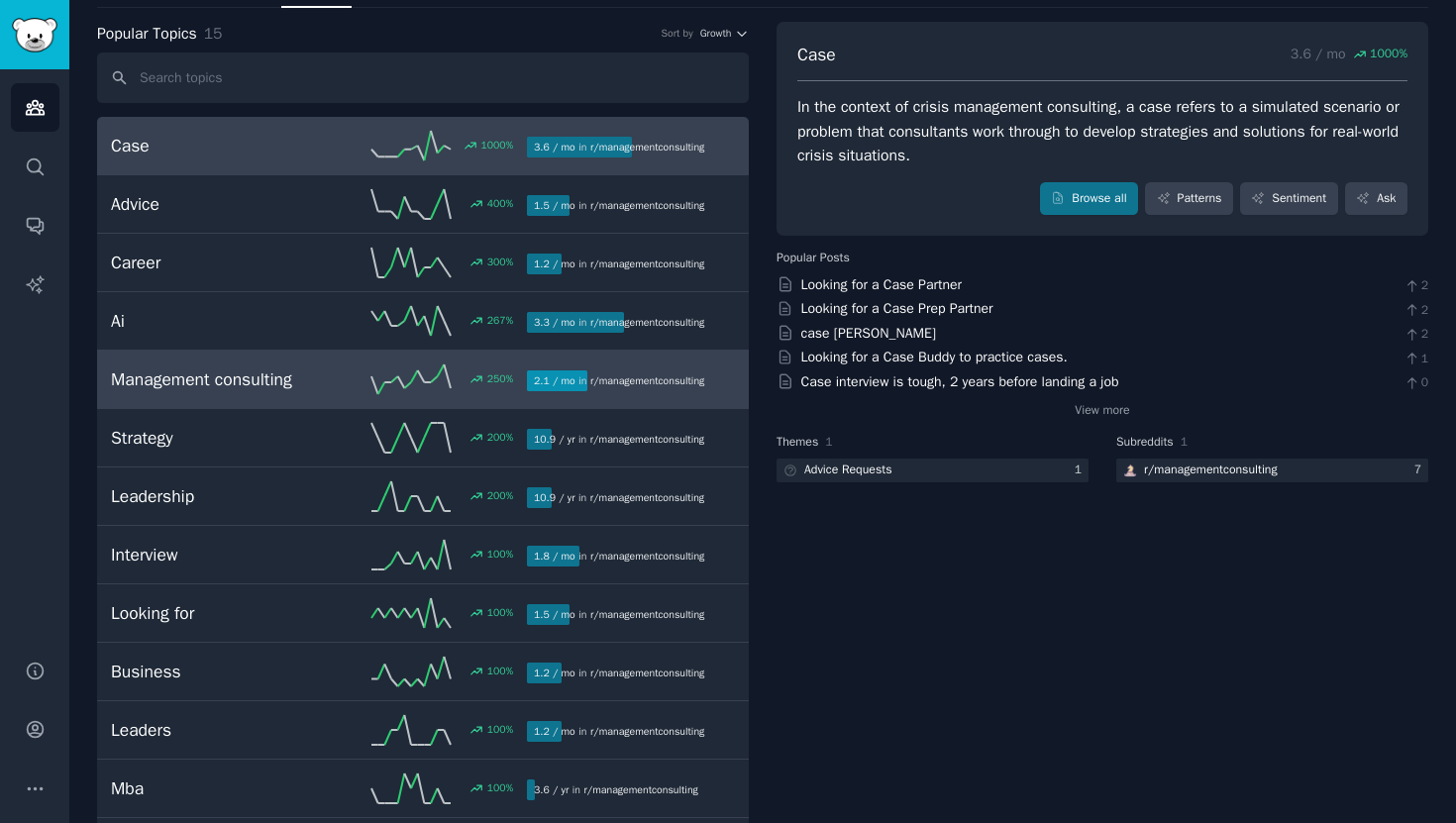 scroll, scrollTop: 99, scrollLeft: 0, axis: vertical 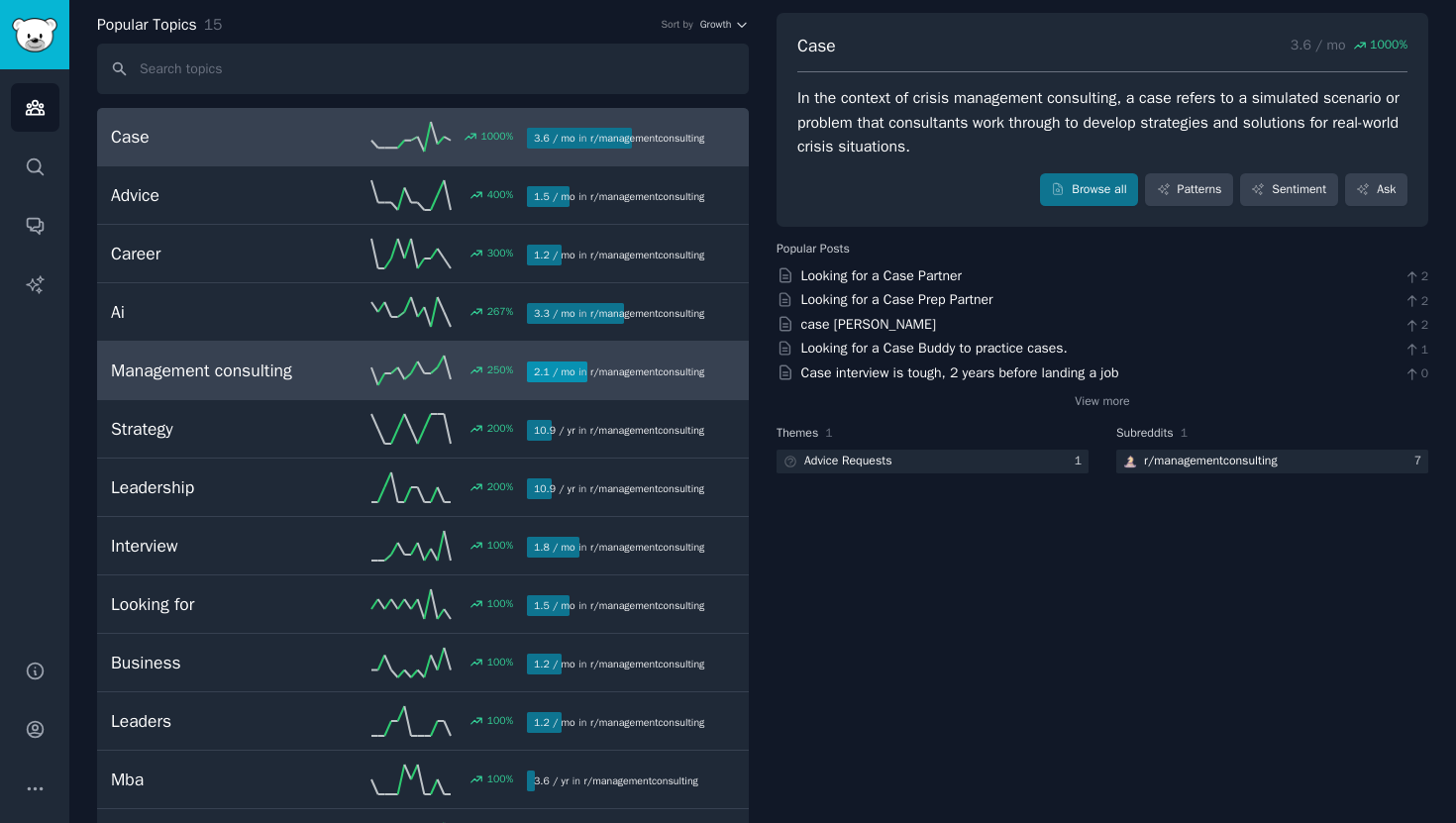 click on "Management consulting" at bounding box center [215, 370] 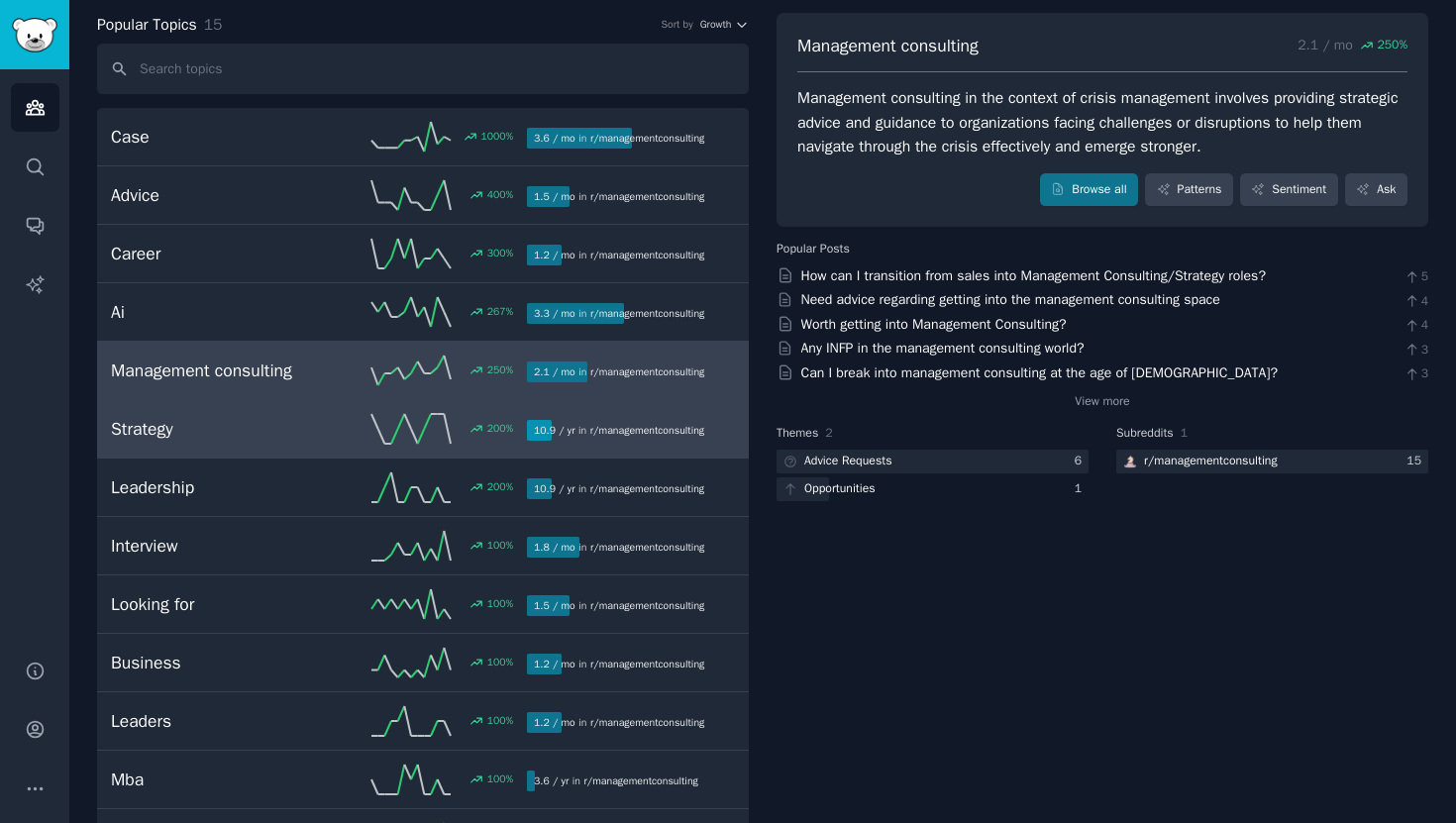 click on "Strategy 200 % 10.9 / yr  in    r/ managementconsulting 200% increase in mentions recently" at bounding box center (423, 429) 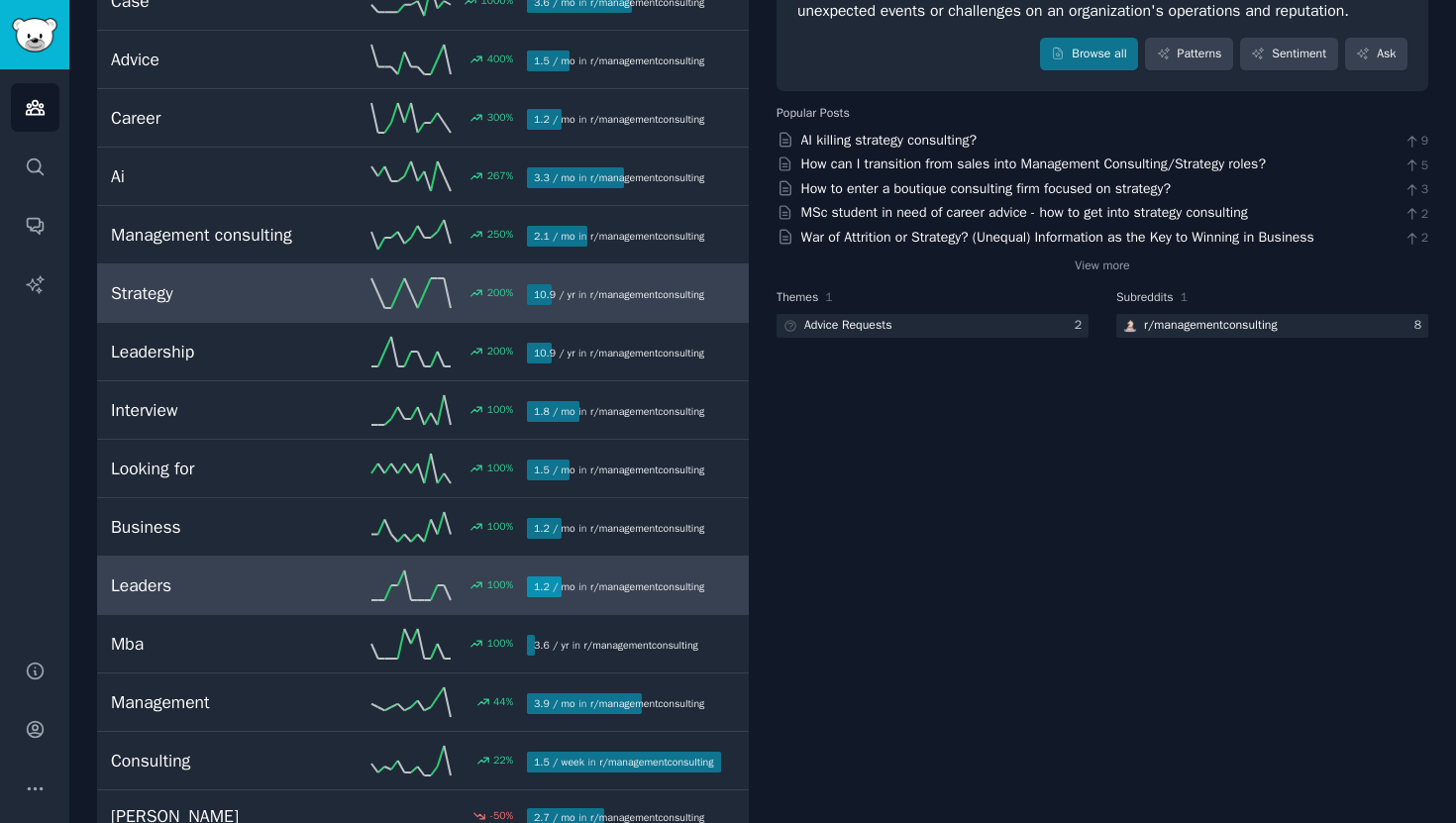 scroll, scrollTop: 237, scrollLeft: 0, axis: vertical 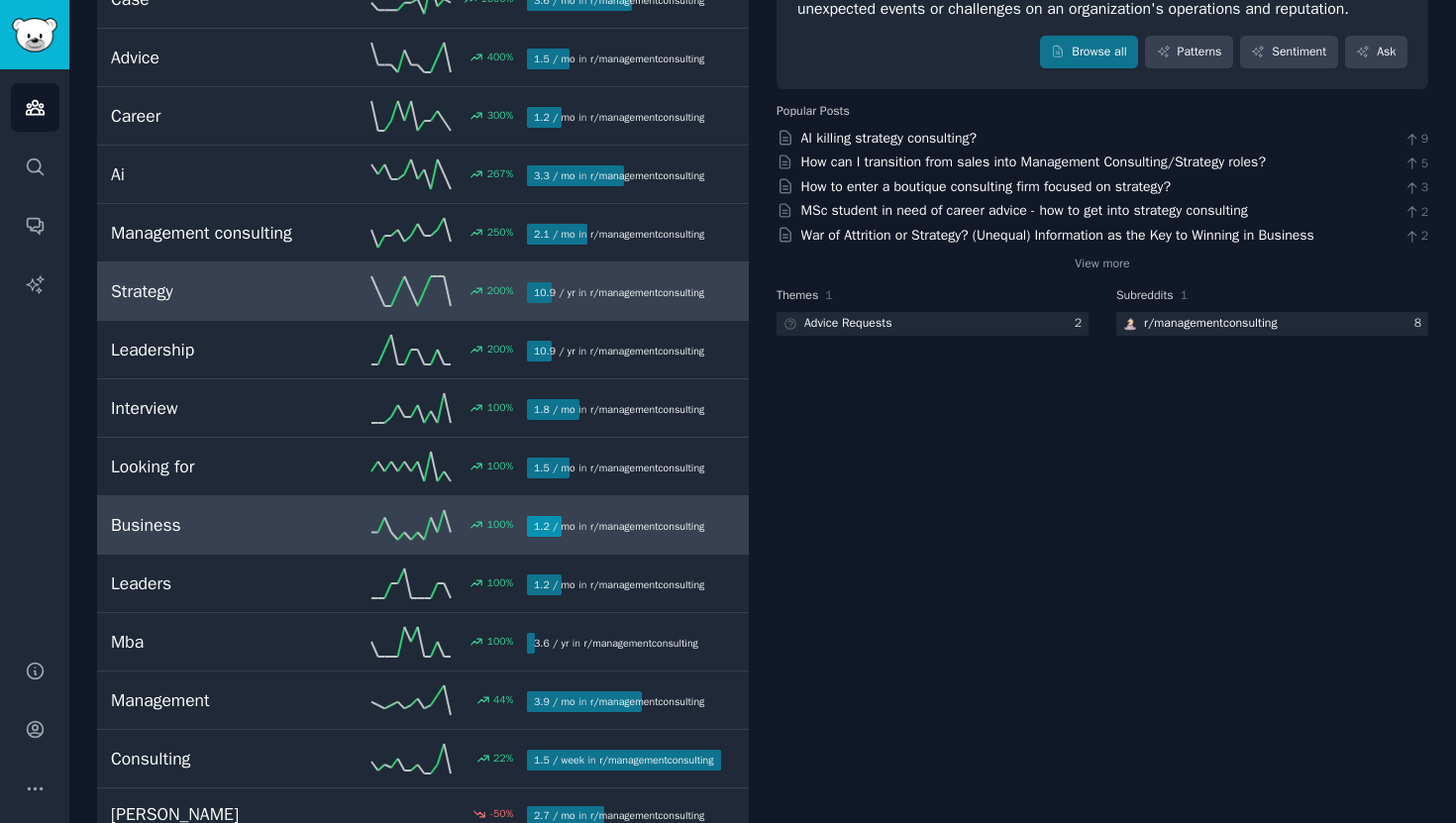 click on "Business" at bounding box center [215, 525] 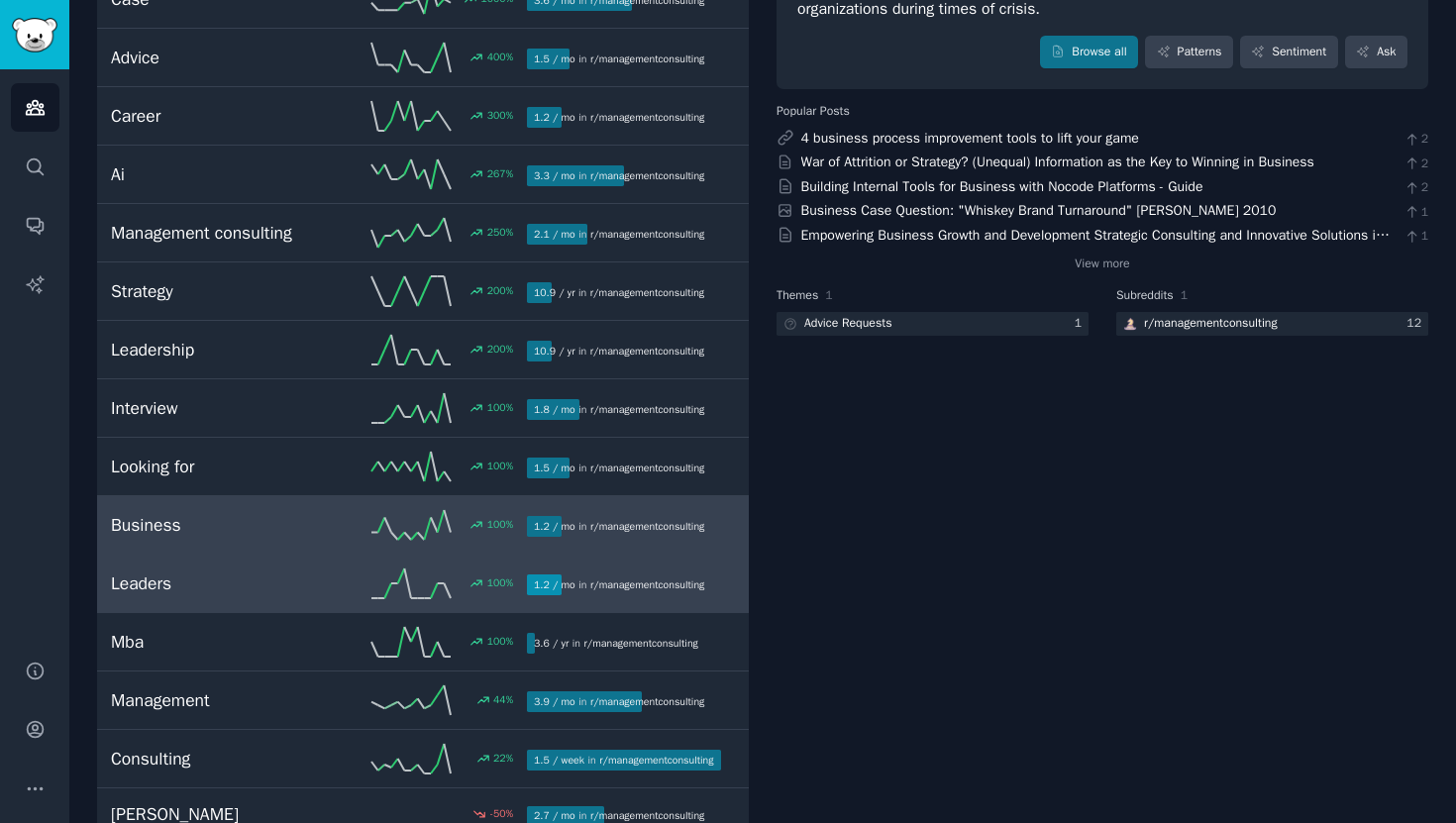click on "Leaders 100 % 1.2 / mo  in    r/ managementconsulting" at bounding box center [423, 583] 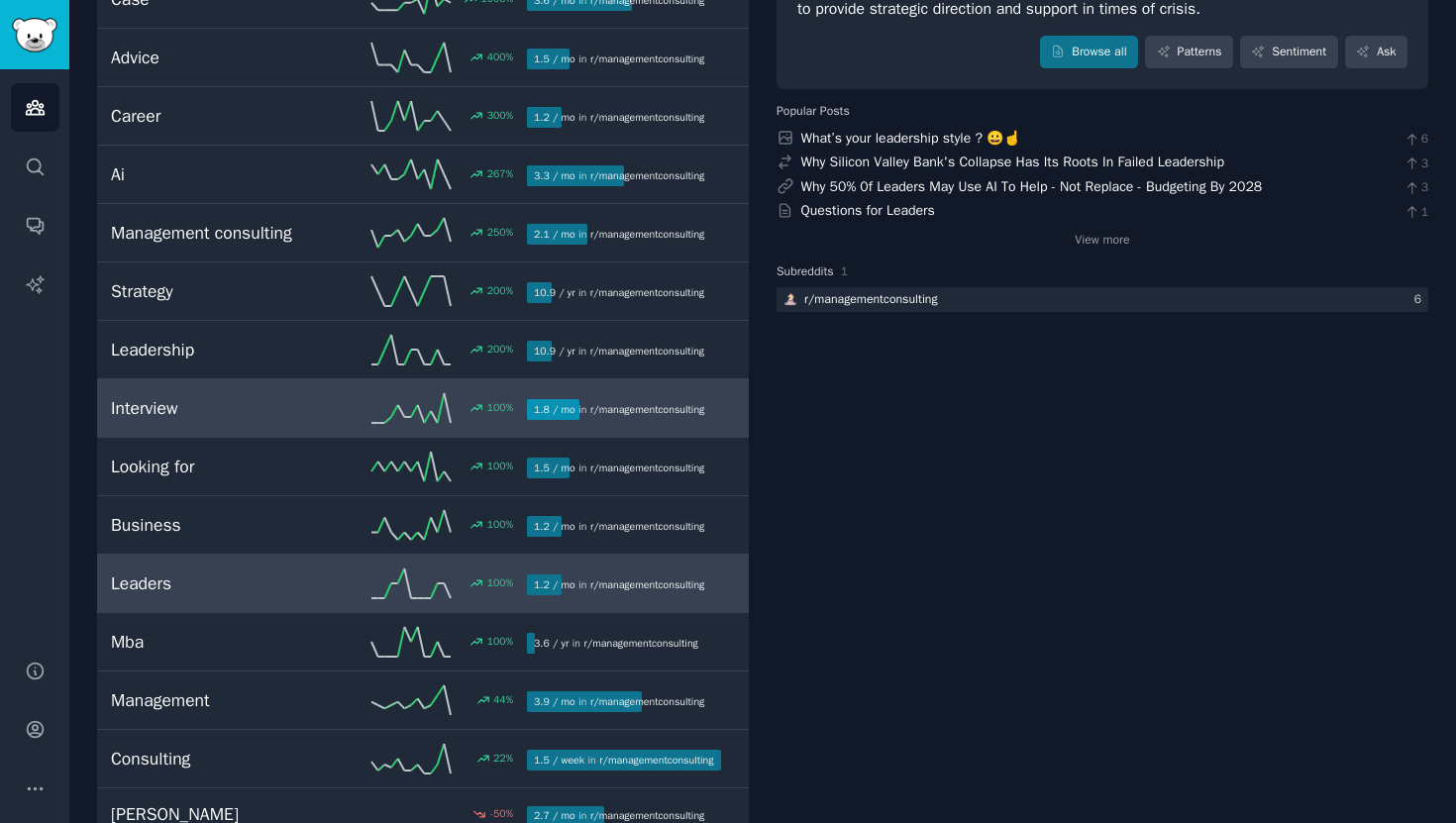 scroll, scrollTop: 0, scrollLeft: 0, axis: both 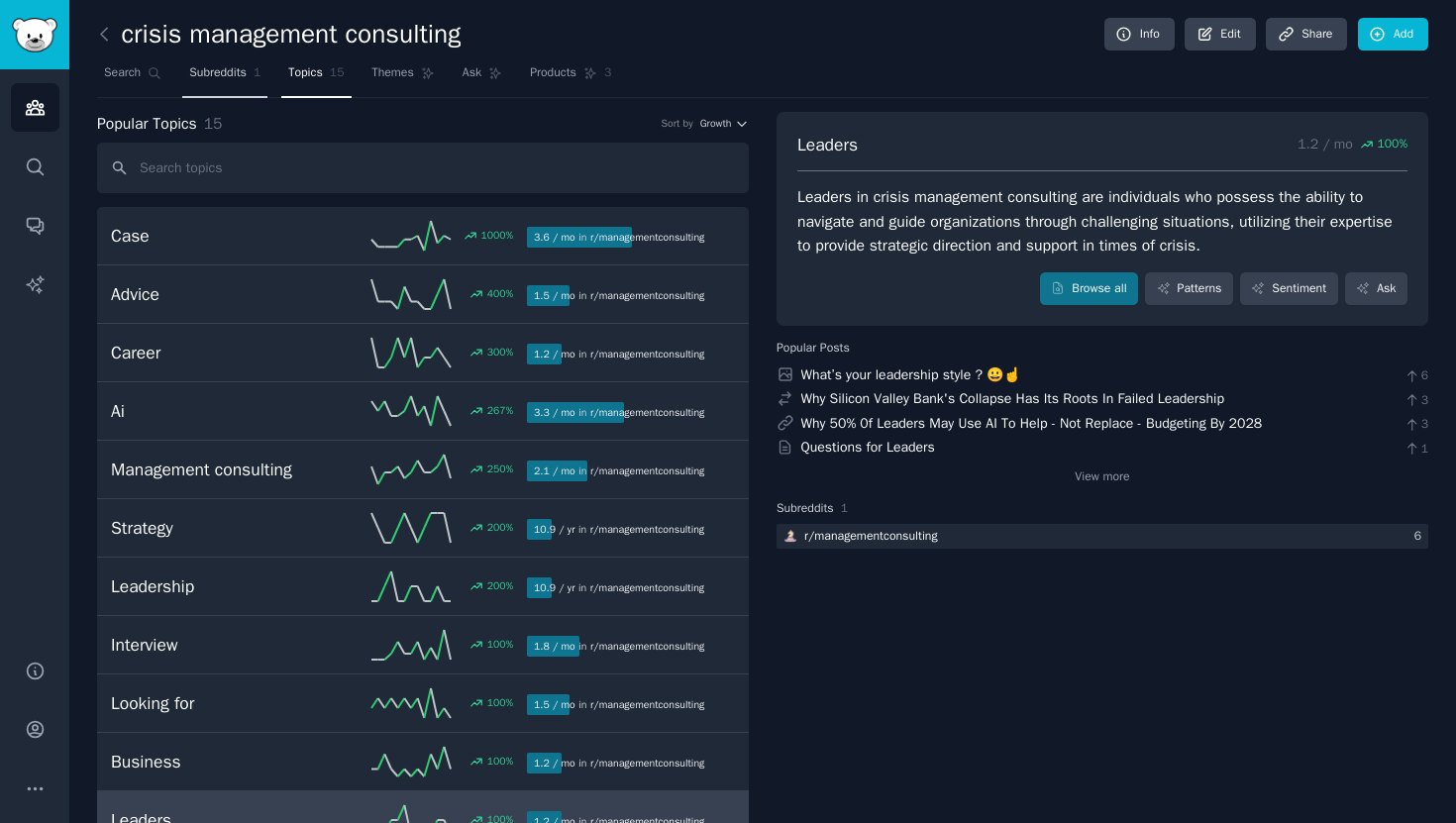 click on "Subreddits" at bounding box center (218, 73) 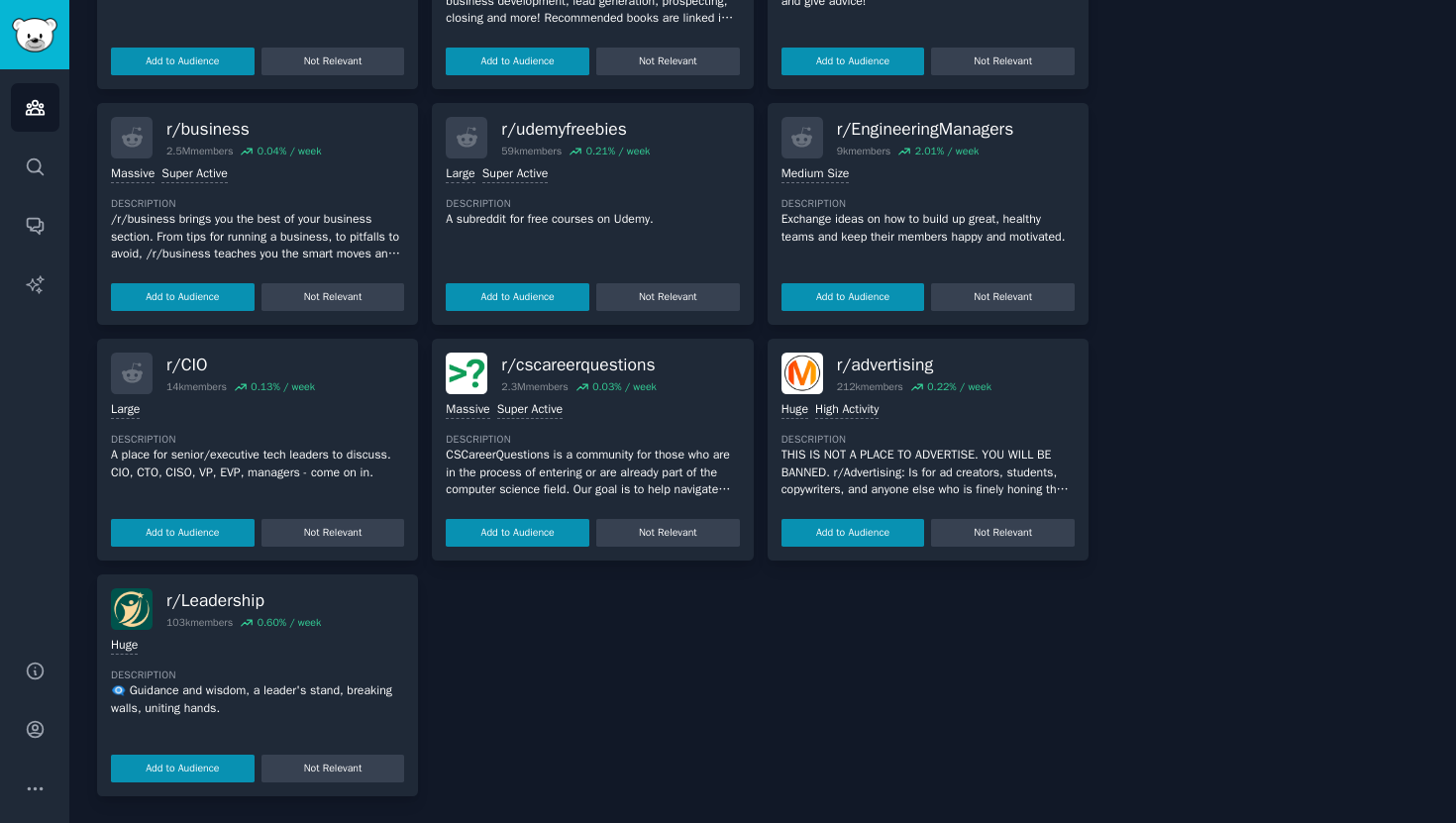 scroll, scrollTop: 0, scrollLeft: 0, axis: both 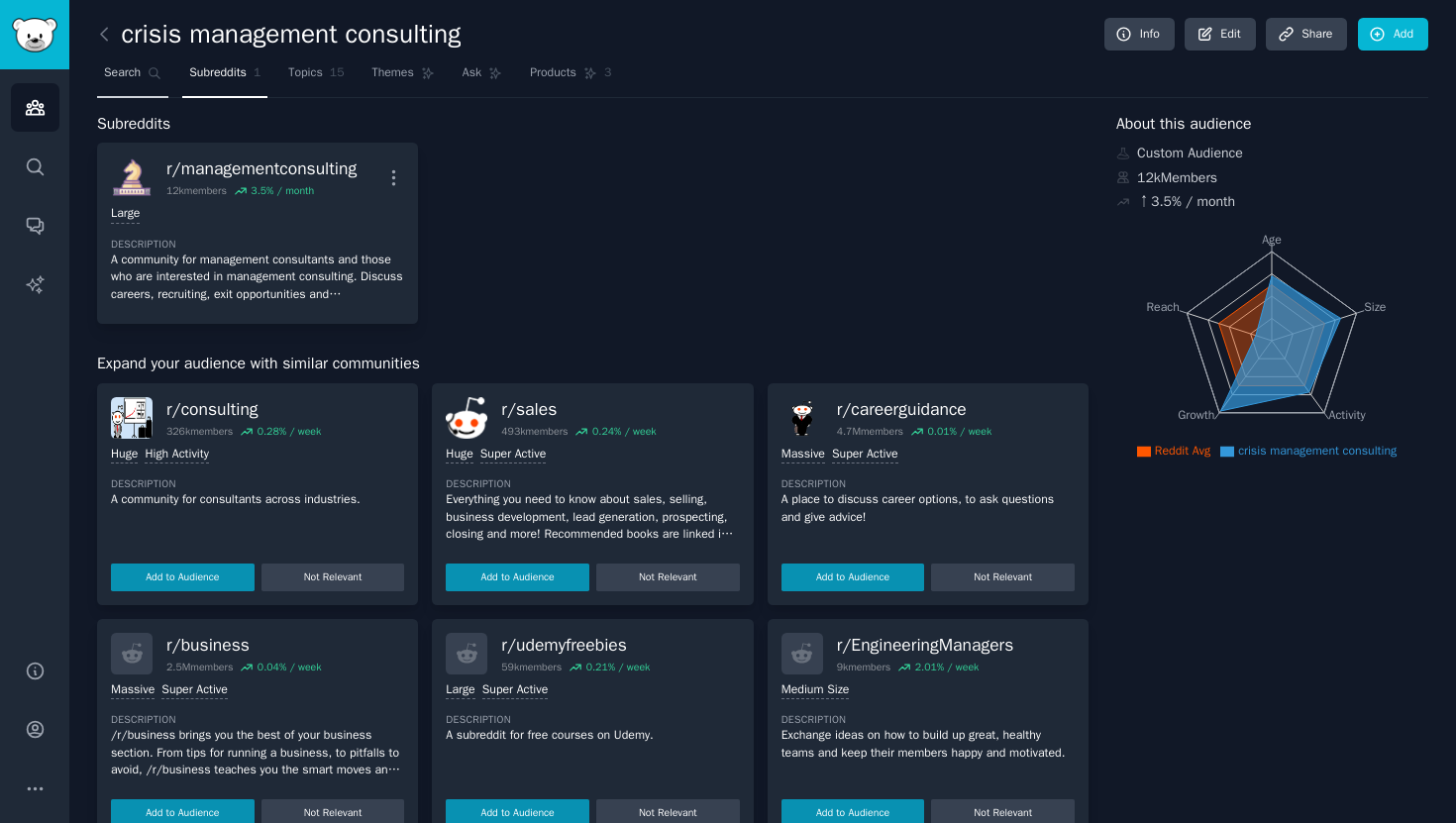 click on "Search" at bounding box center (122, 73) 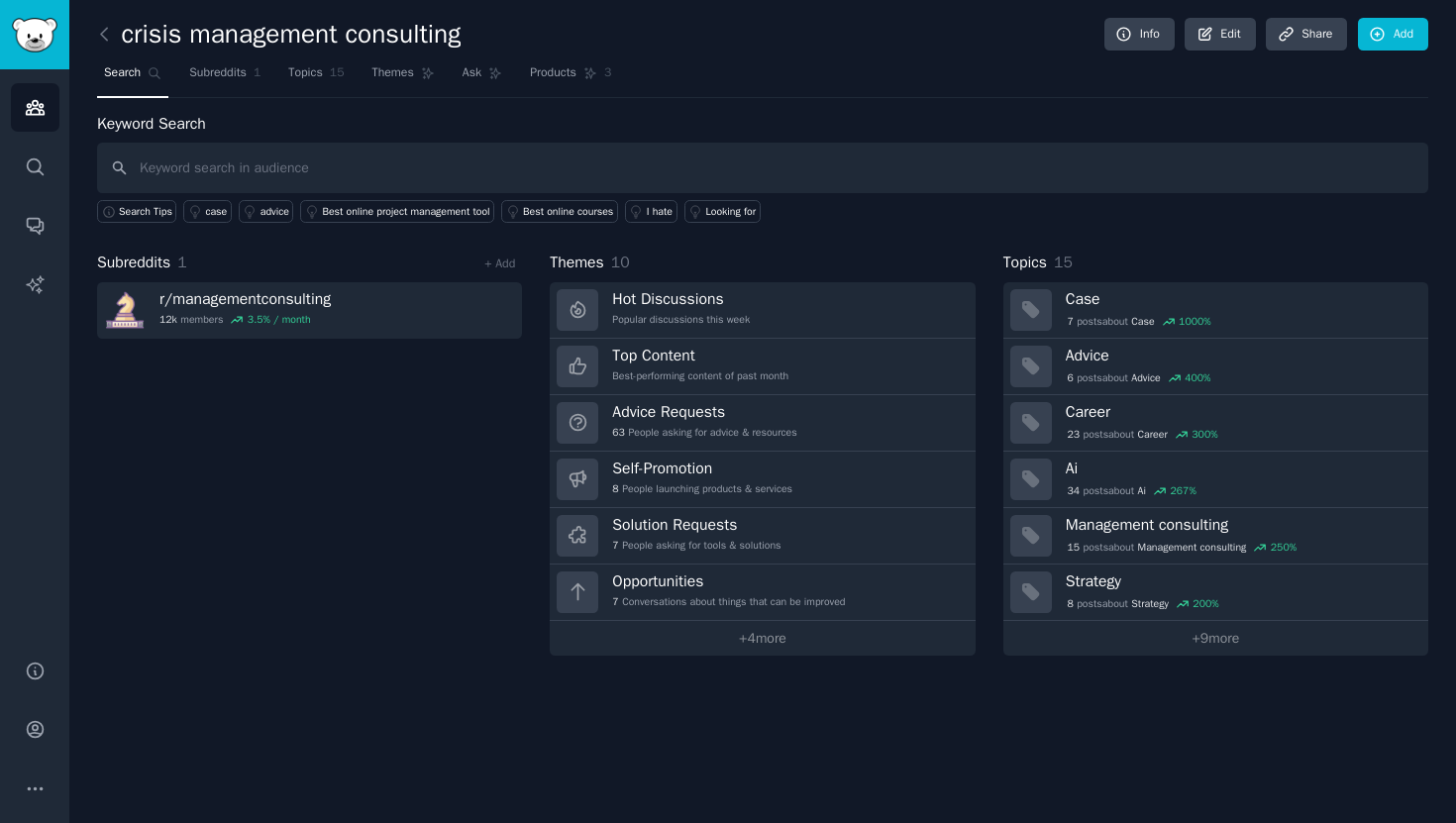 click at bounding box center [763, 167] 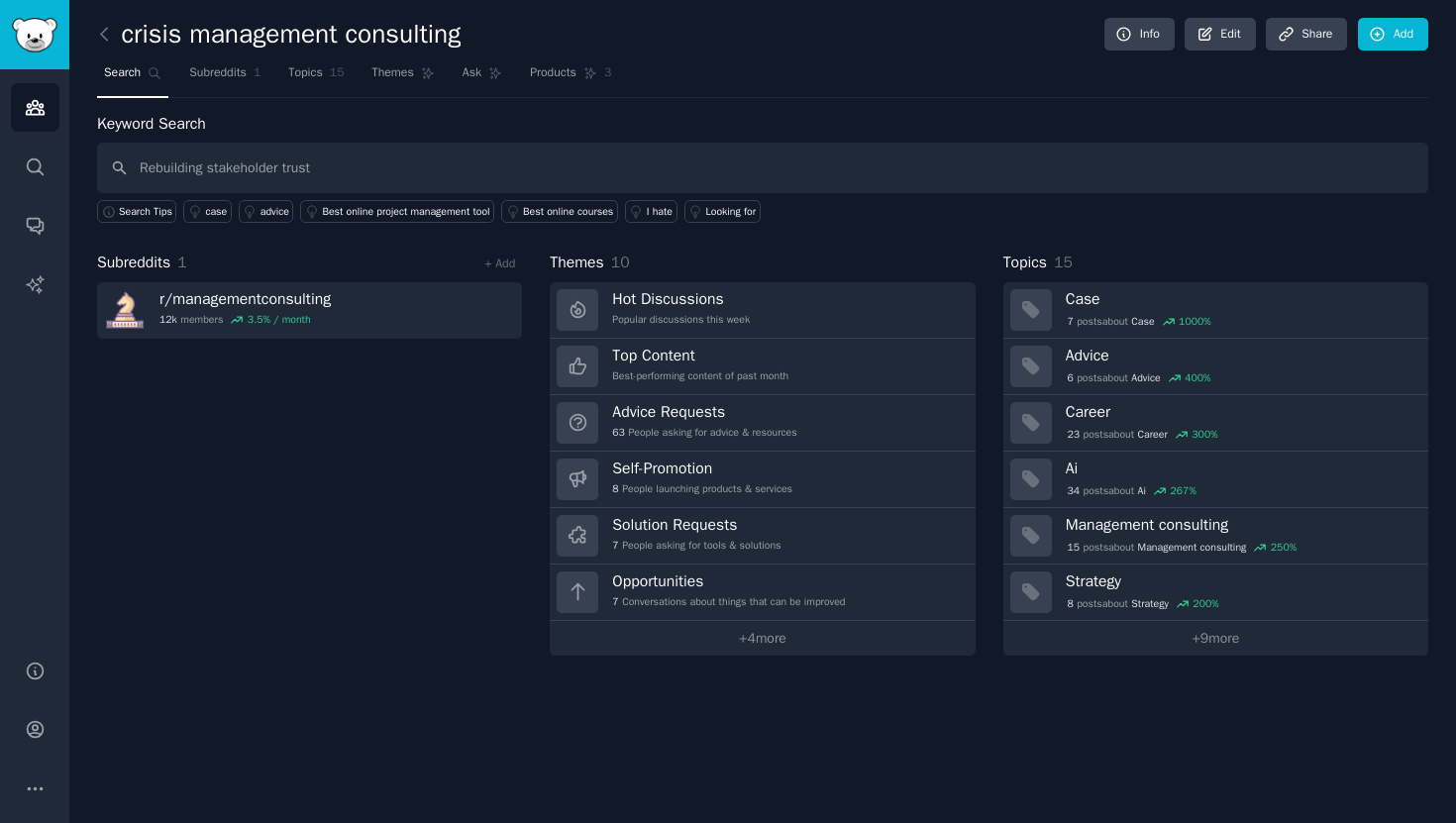 type on "Rebuilding stakeholder trust" 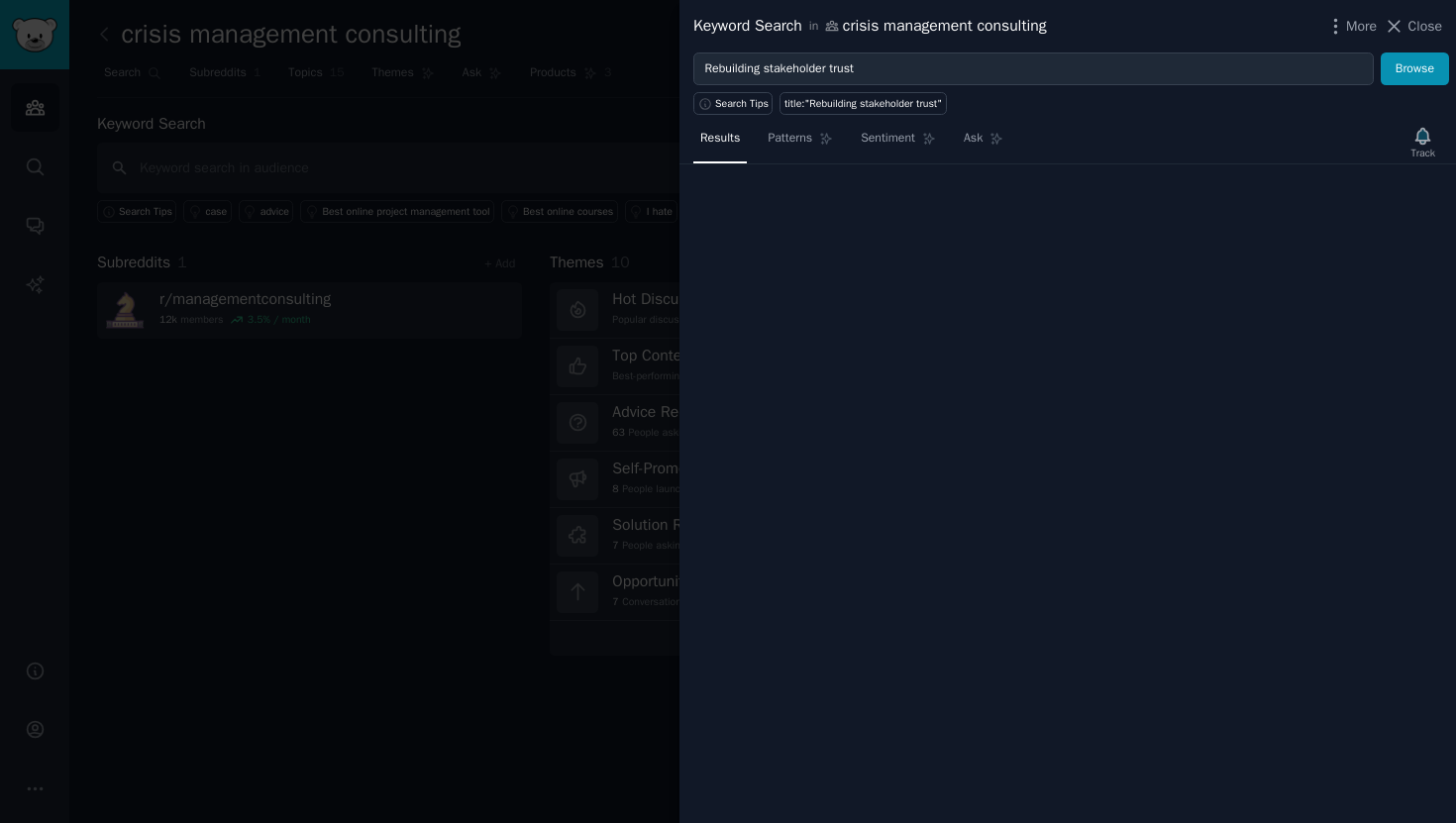 type 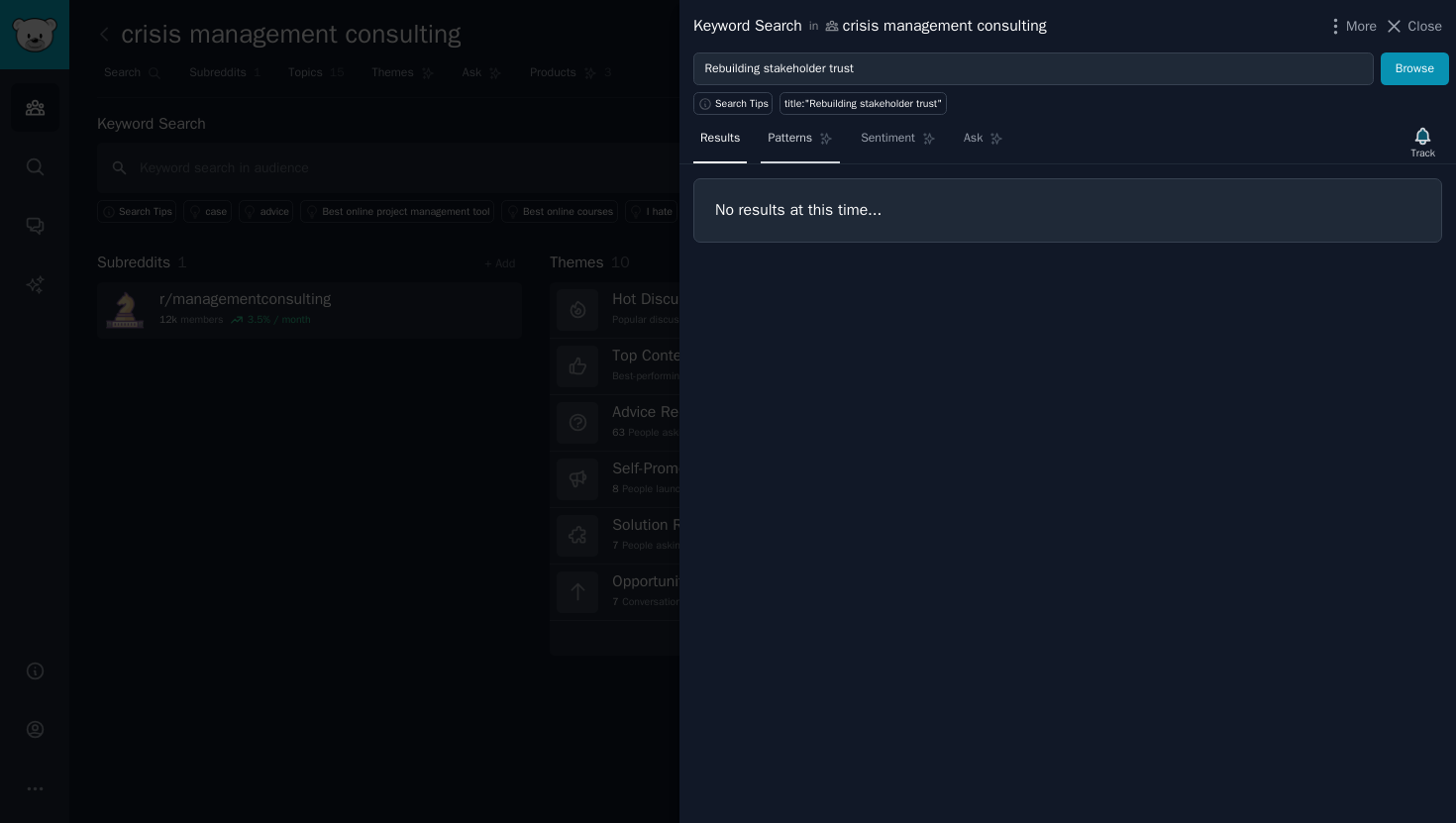 click on "Patterns" at bounding box center (789, 139) 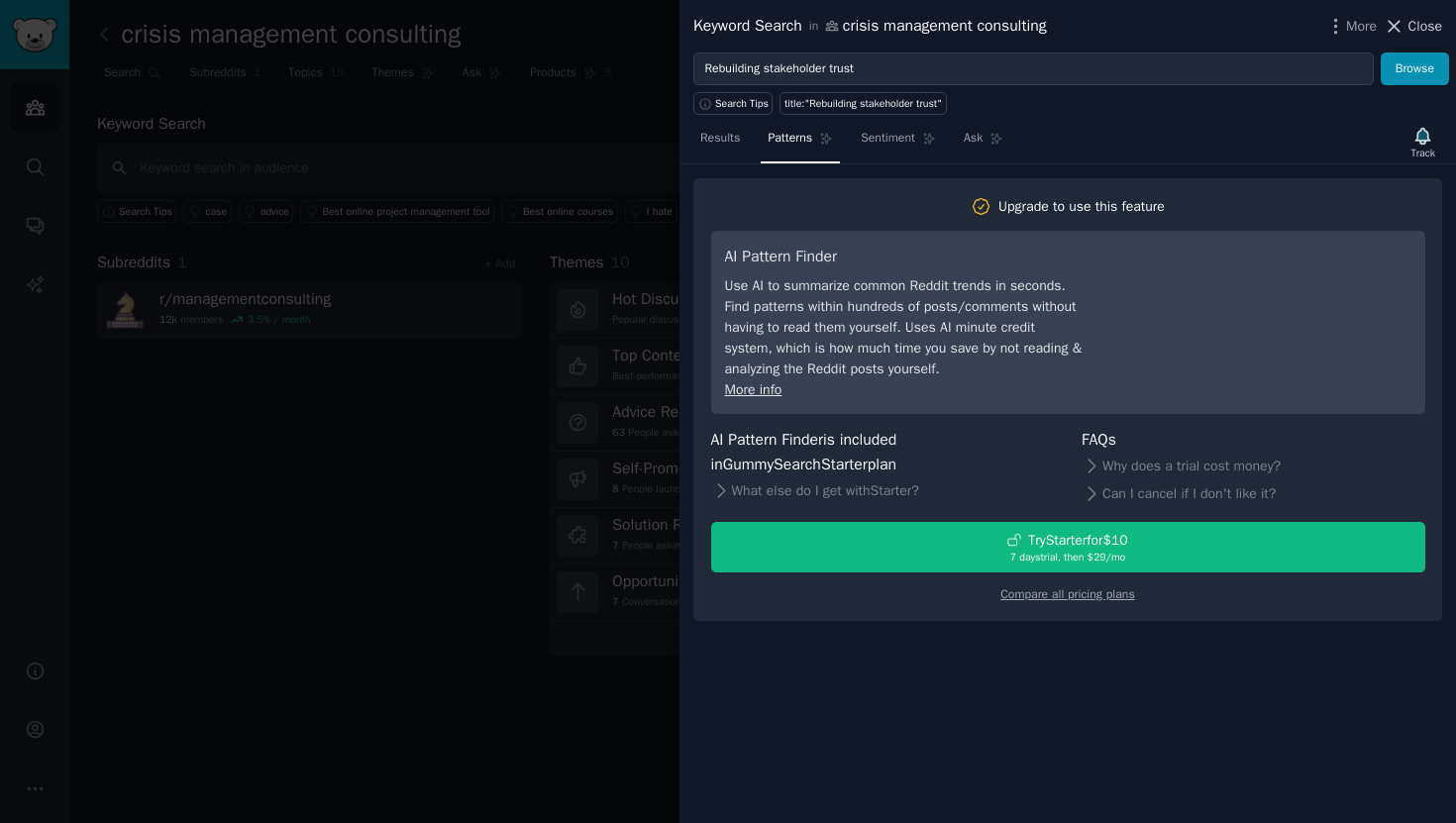click on "Close" at bounding box center [1425, 26] 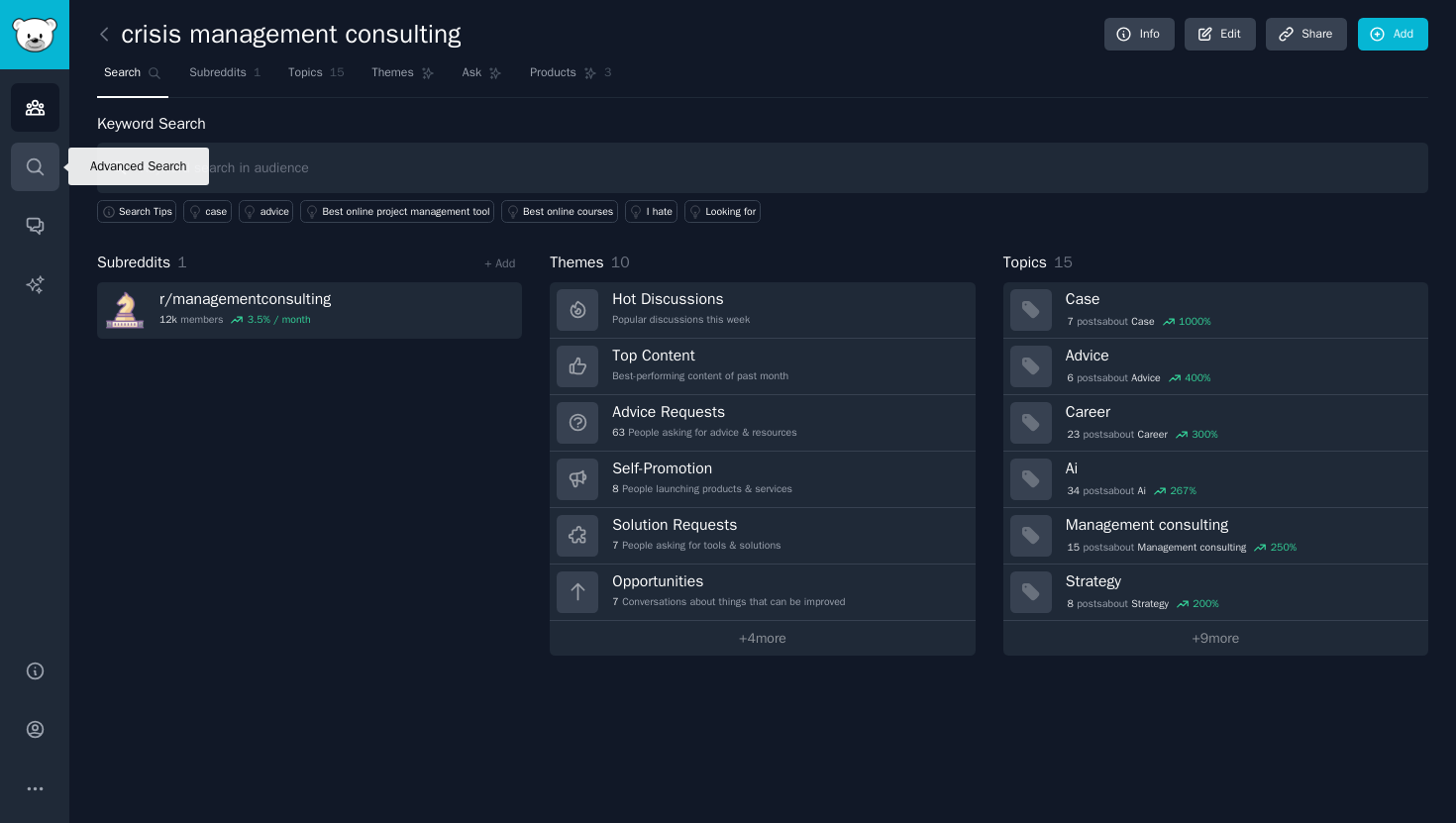 click on "Search" at bounding box center [35, 166] 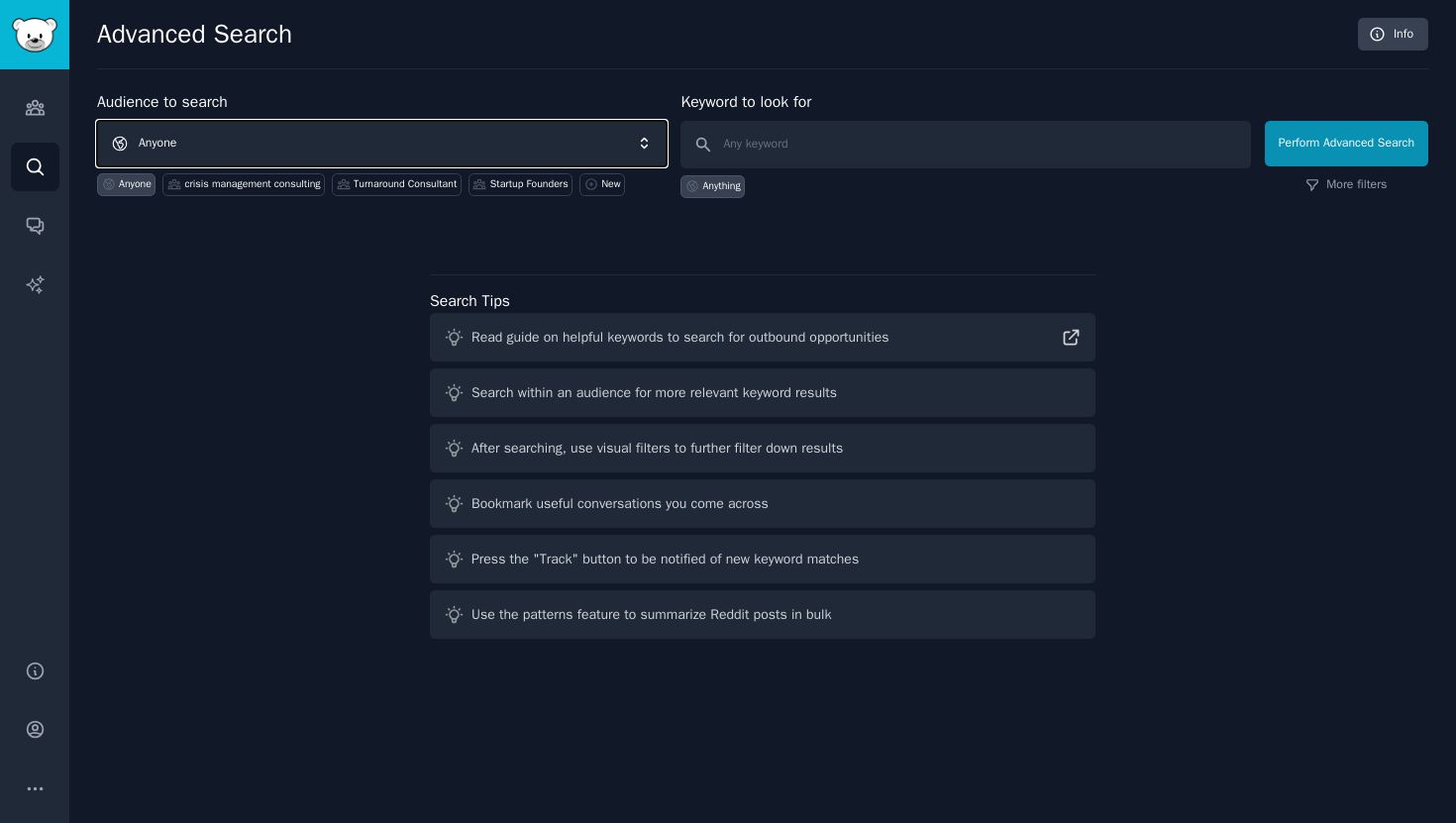 click on "Anyone" at bounding box center [381, 144] 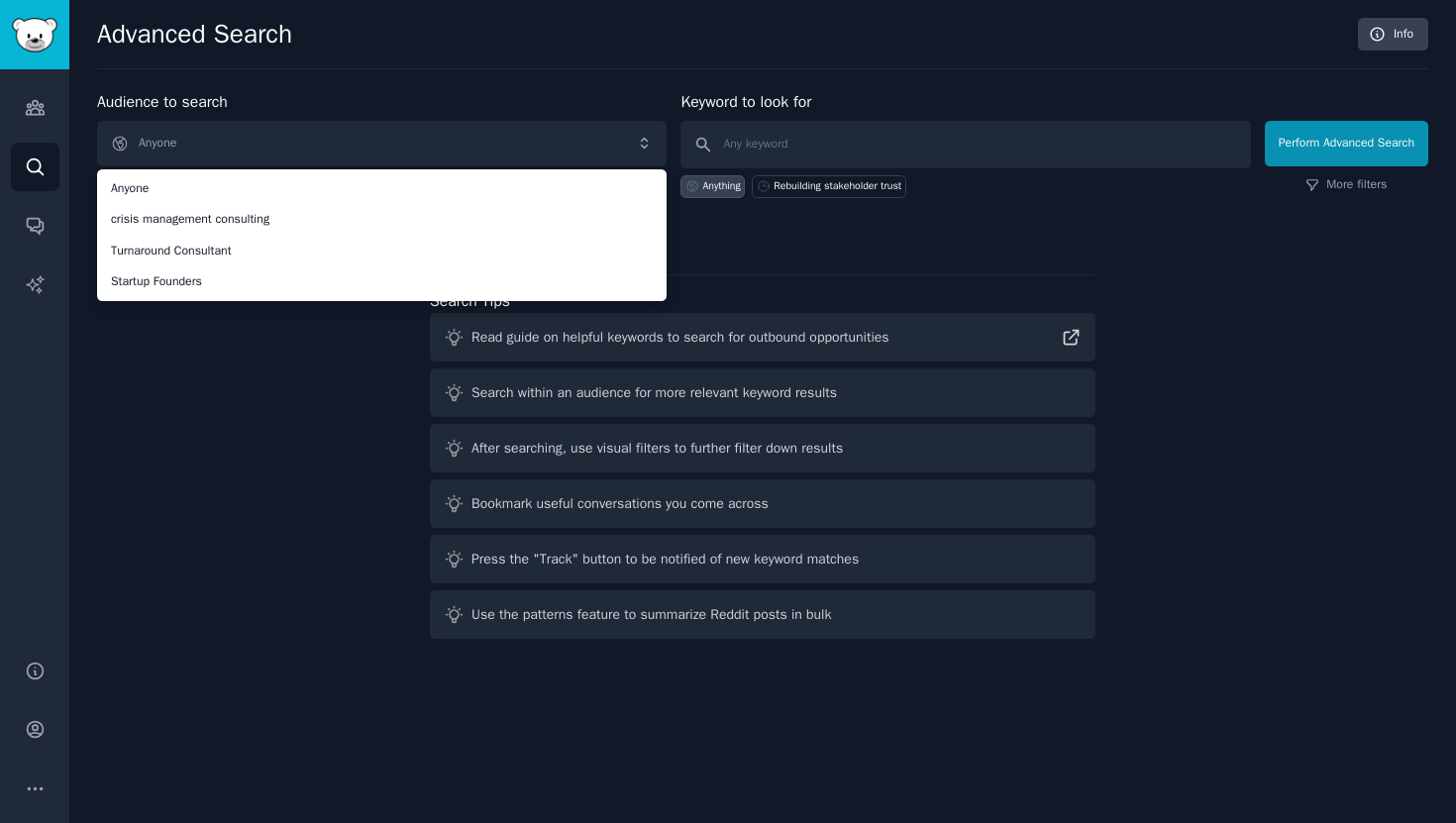 click on "Audience to search Anyone Anyone crisis management consulting Turnaround Consultant Startup Founders Anyone crisis management consulting Turnaround Consultant Startup Founders New Keyword to look for Anything Rebuilding stakeholder trust   Perform Advanced Search More filters Search Tips Read guide on helpful keywords to search for outbound opportunities Search within an audience for more relevant keyword results After searching, use visual filters to further filter down results Bookmark useful conversations you come across Press the "Track" button to be notified of new keyword matches Use the patterns feature to summarize Reddit posts in bulk" at bounding box center [763, 368] 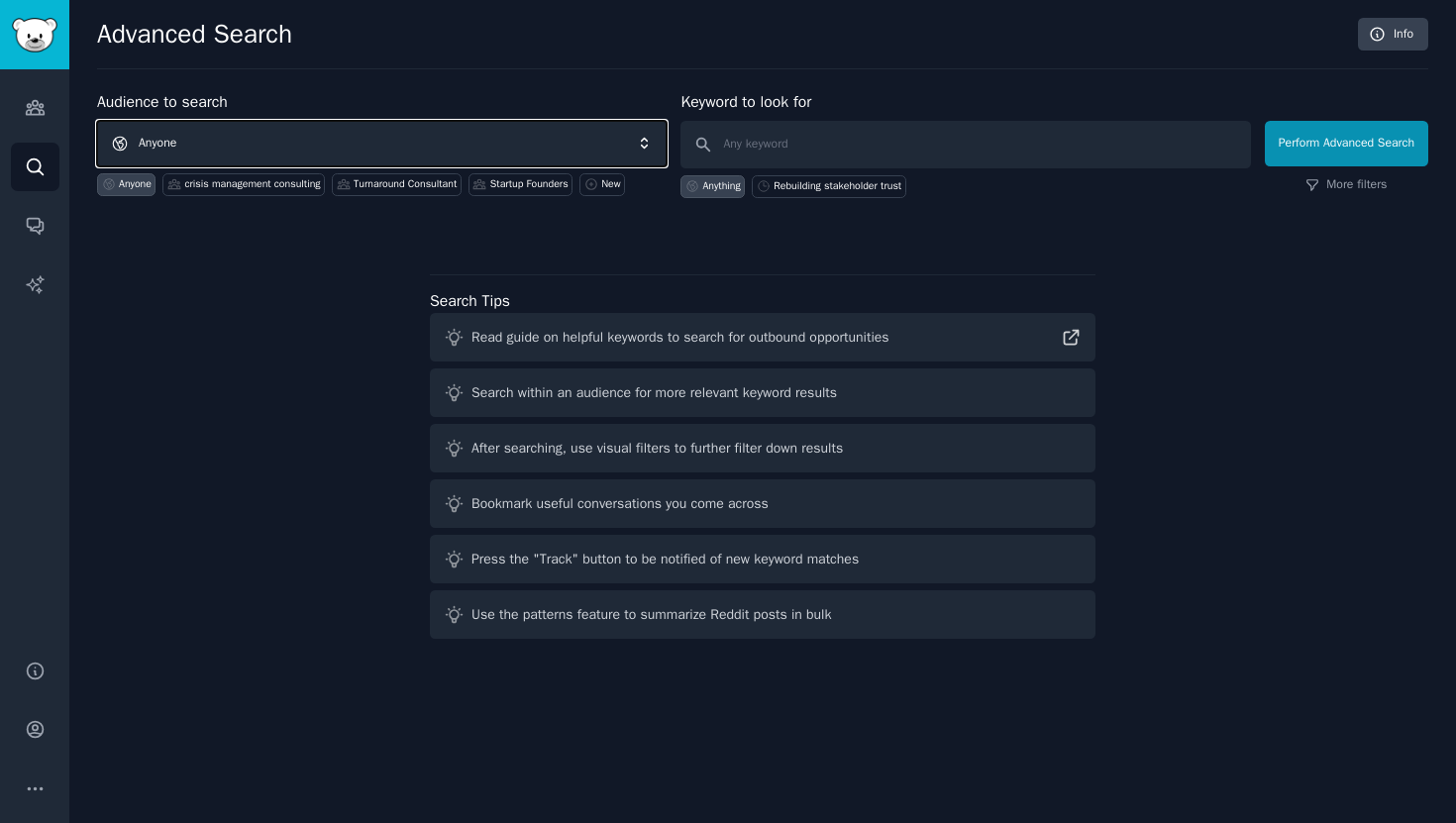 click on "Anyone" at bounding box center [381, 144] 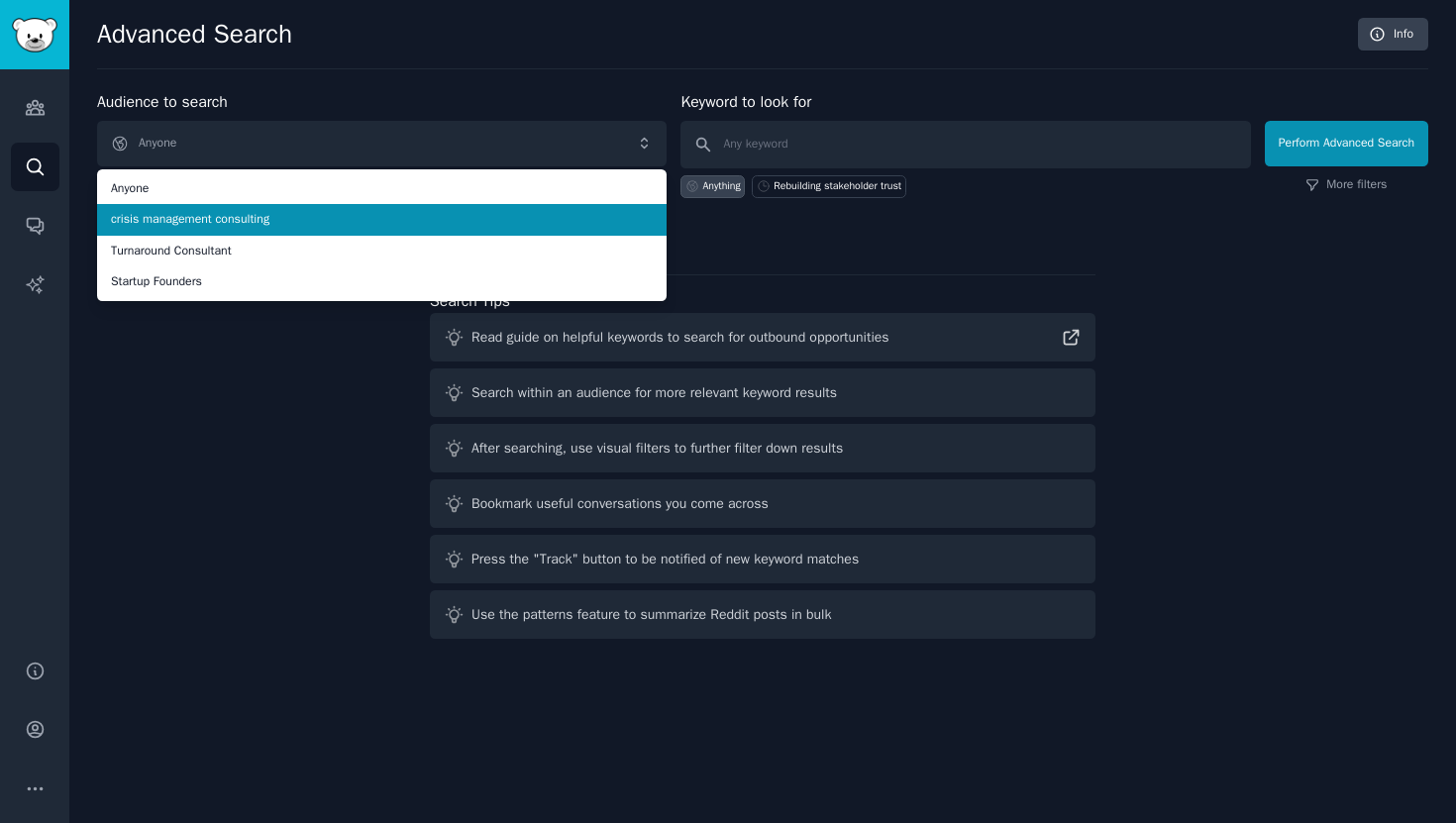 click on "crisis management consulting" at bounding box center [381, 220] 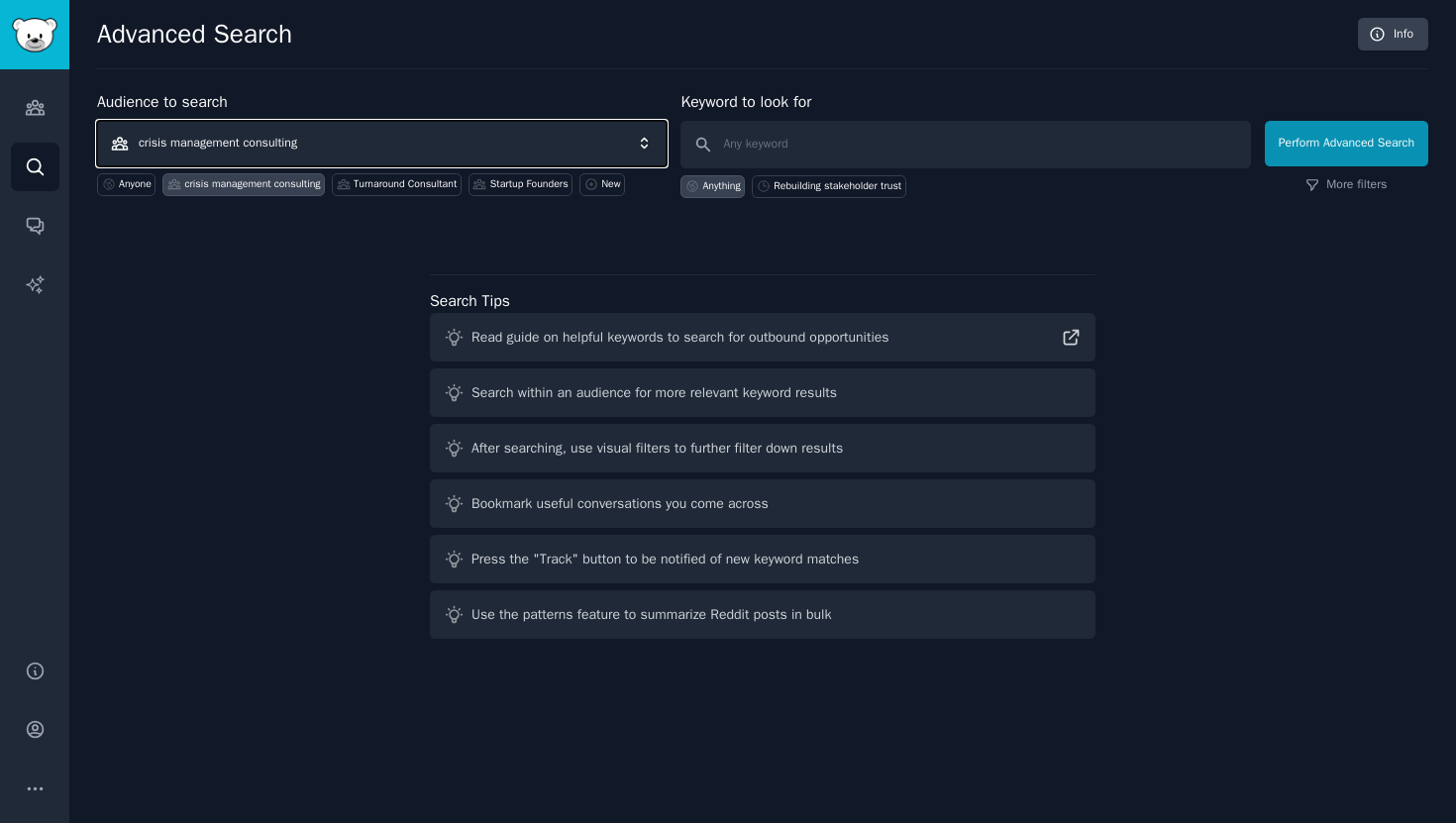 click on "crisis management consulting" at bounding box center [381, 144] 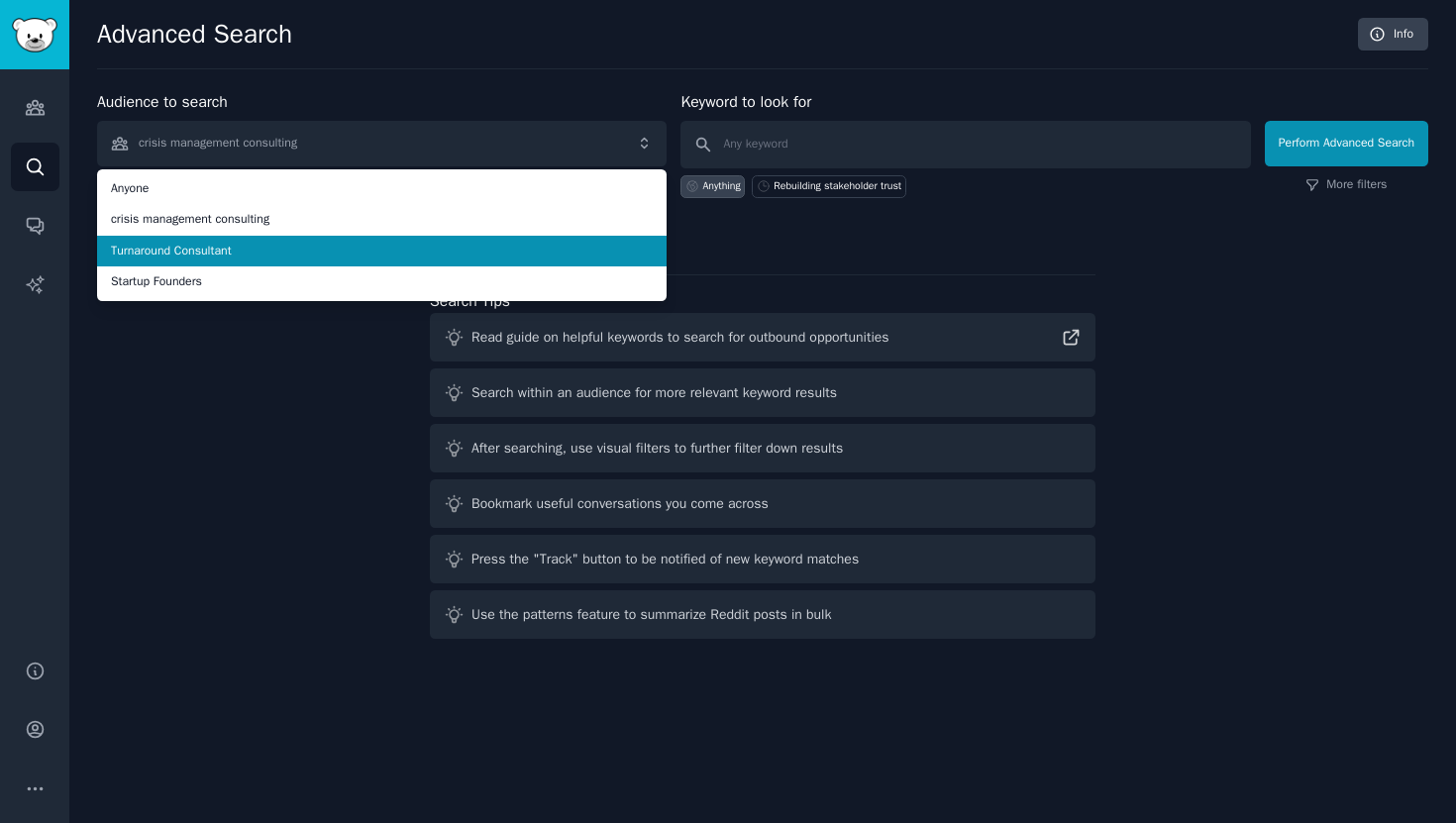 click on "Turnaround Consultant" at bounding box center [381, 252] 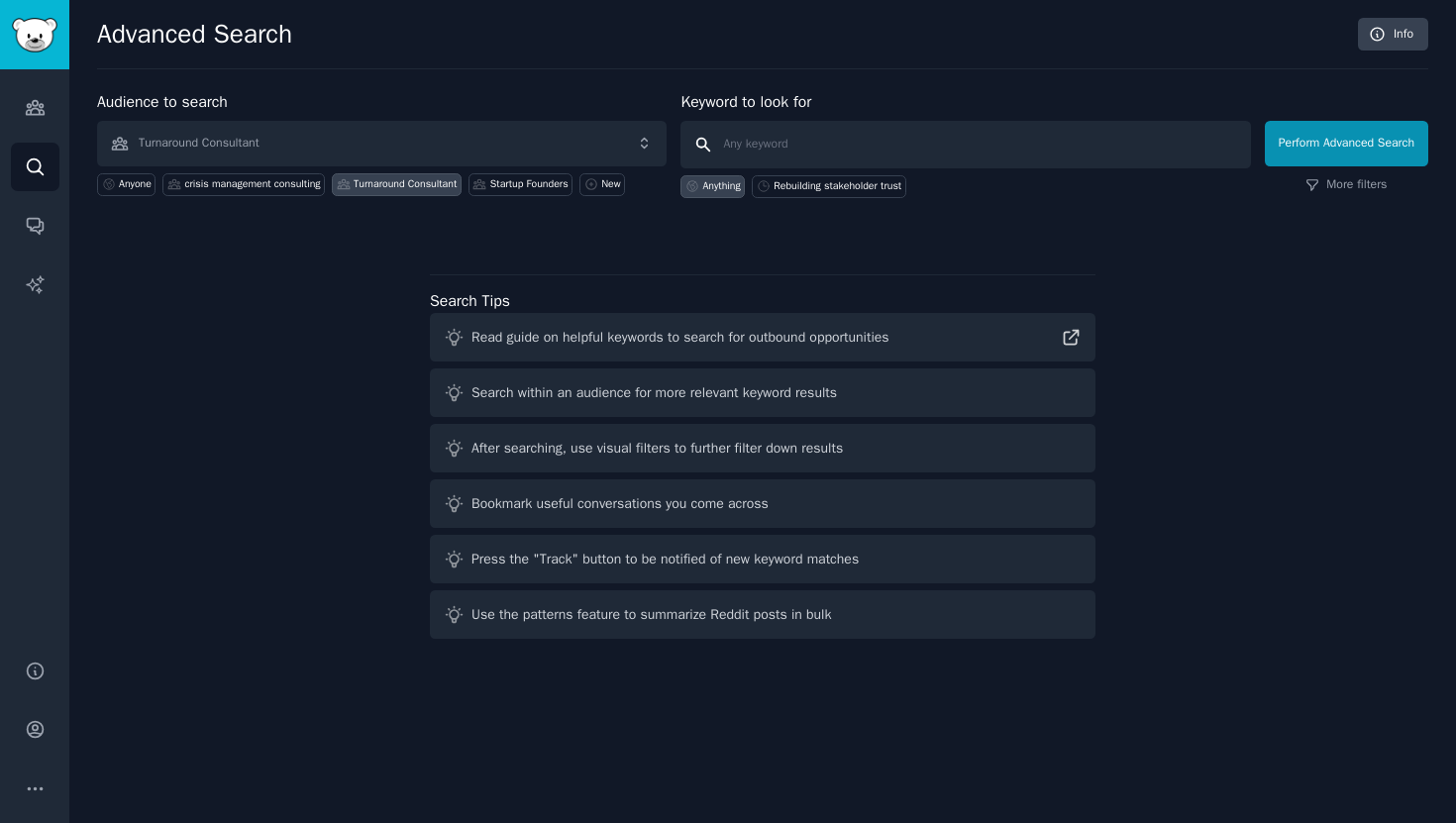 paste on "Rebuilding stakeholder trust" 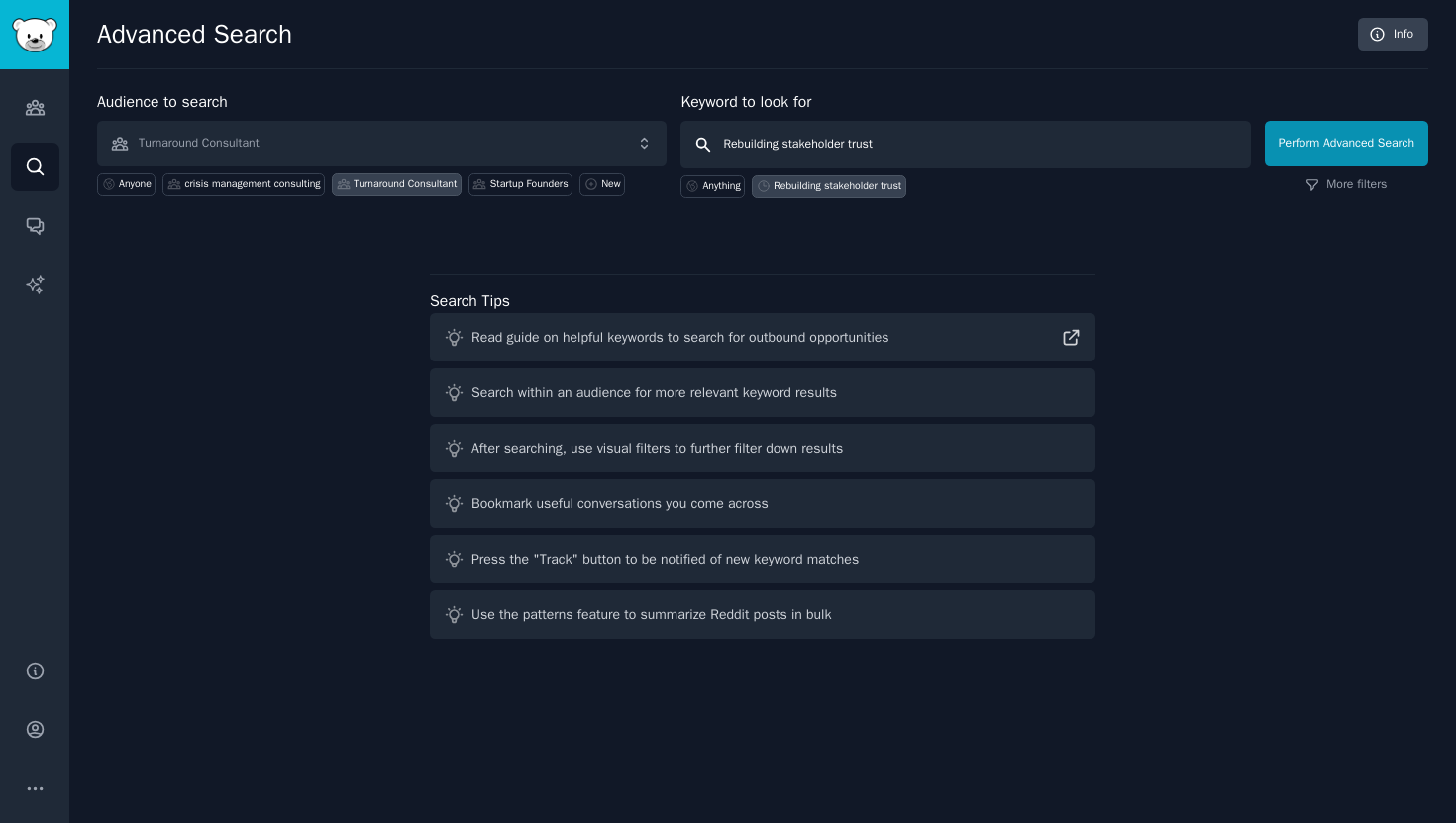 click on "Perform Advanced Search" at bounding box center [1346, 144] 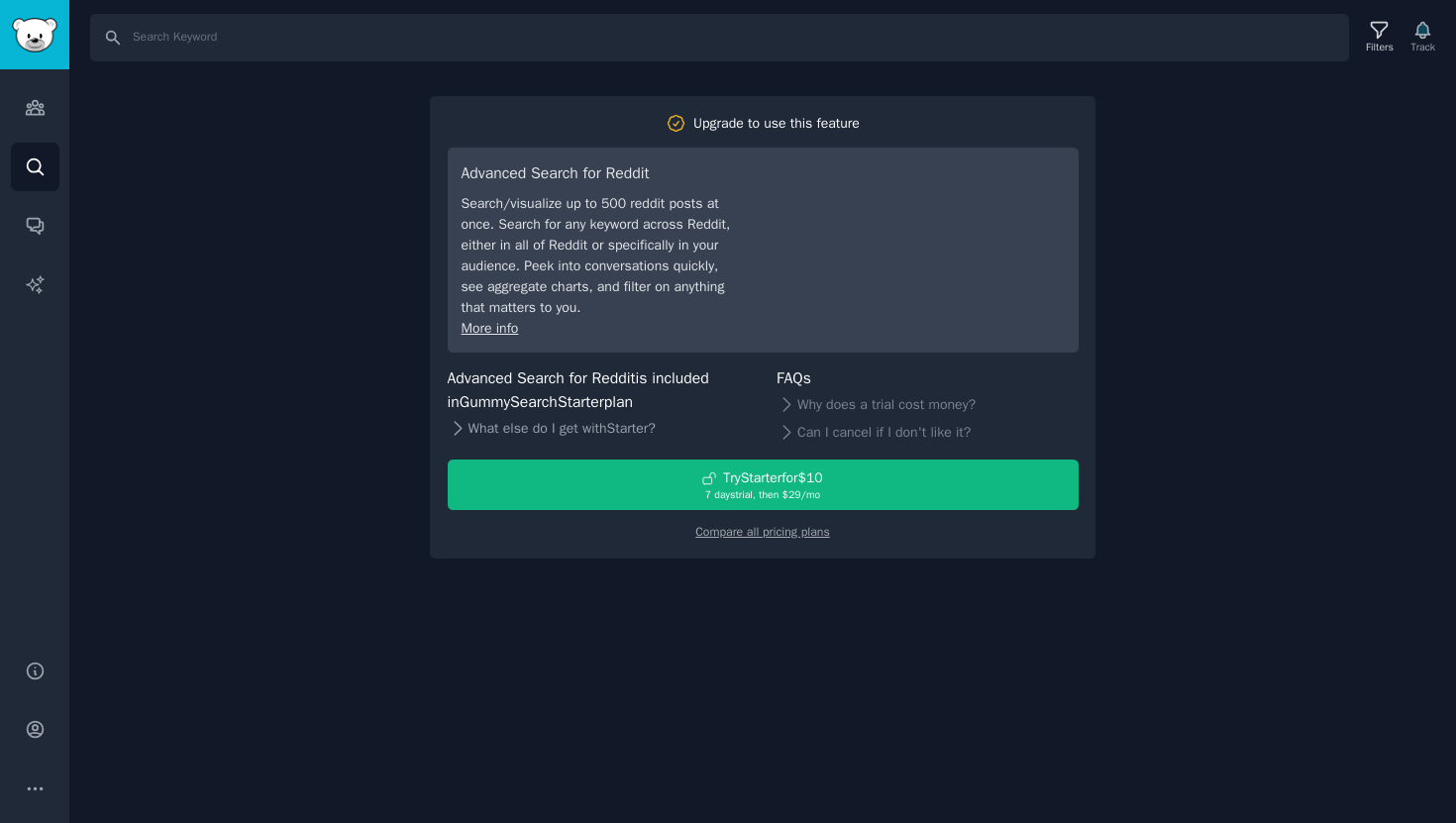 click on "What else do I get with  Starter ?" at bounding box center [598, 429] 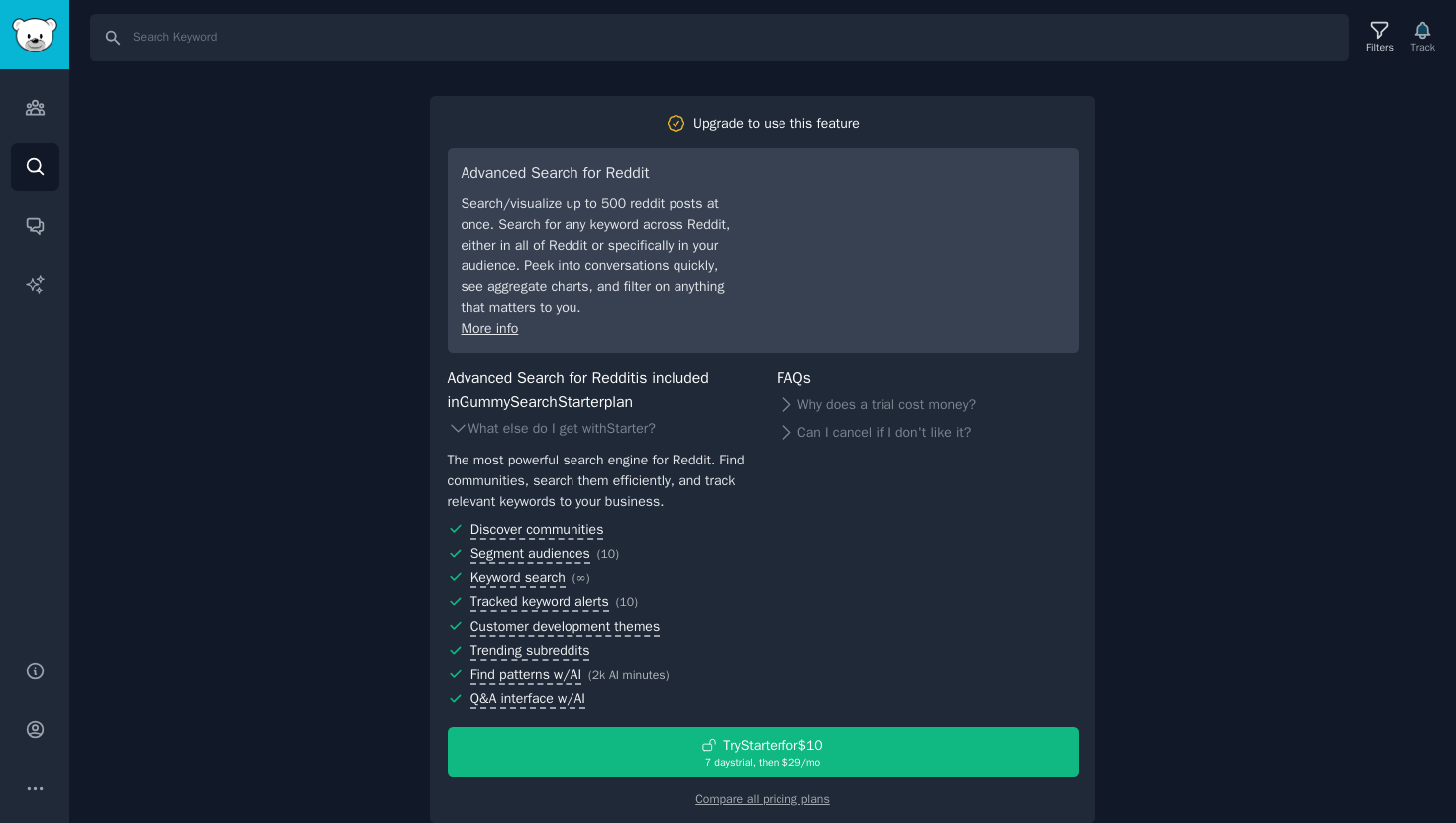 click on "Search Filters Track Upgrade to use this feature Advanced Search for Reddit Search/visualize up to 500 reddit posts at once. Search for any keyword across Reddit, either in all of Reddit or specifically in your audience. Peek into conversations quickly, see aggregate charts, and filter on anything that matters to you. More info Advanced Search for Reddit  is included in  GummySearch  Starter  plan What else do I get with  Starter ? The most powerful search engine for Reddit. Find communities, search them efficiently, and track relevant keywords to your business. Discover communities Segment audiences ( 10 ) Keyword search ( ∞ ) Tracked keyword alerts ( 10 ) Customer development themes Trending subreddits Find patterns w/AI ( 2k AI minutes ) Q&A interface w/AI FAQs Why does a trial cost money? Can I cancel if I don't like it? Try  Starter  for  $10 7 days  trial, then $ 29 /mo Compare all pricing plans" at bounding box center (763, 411) 